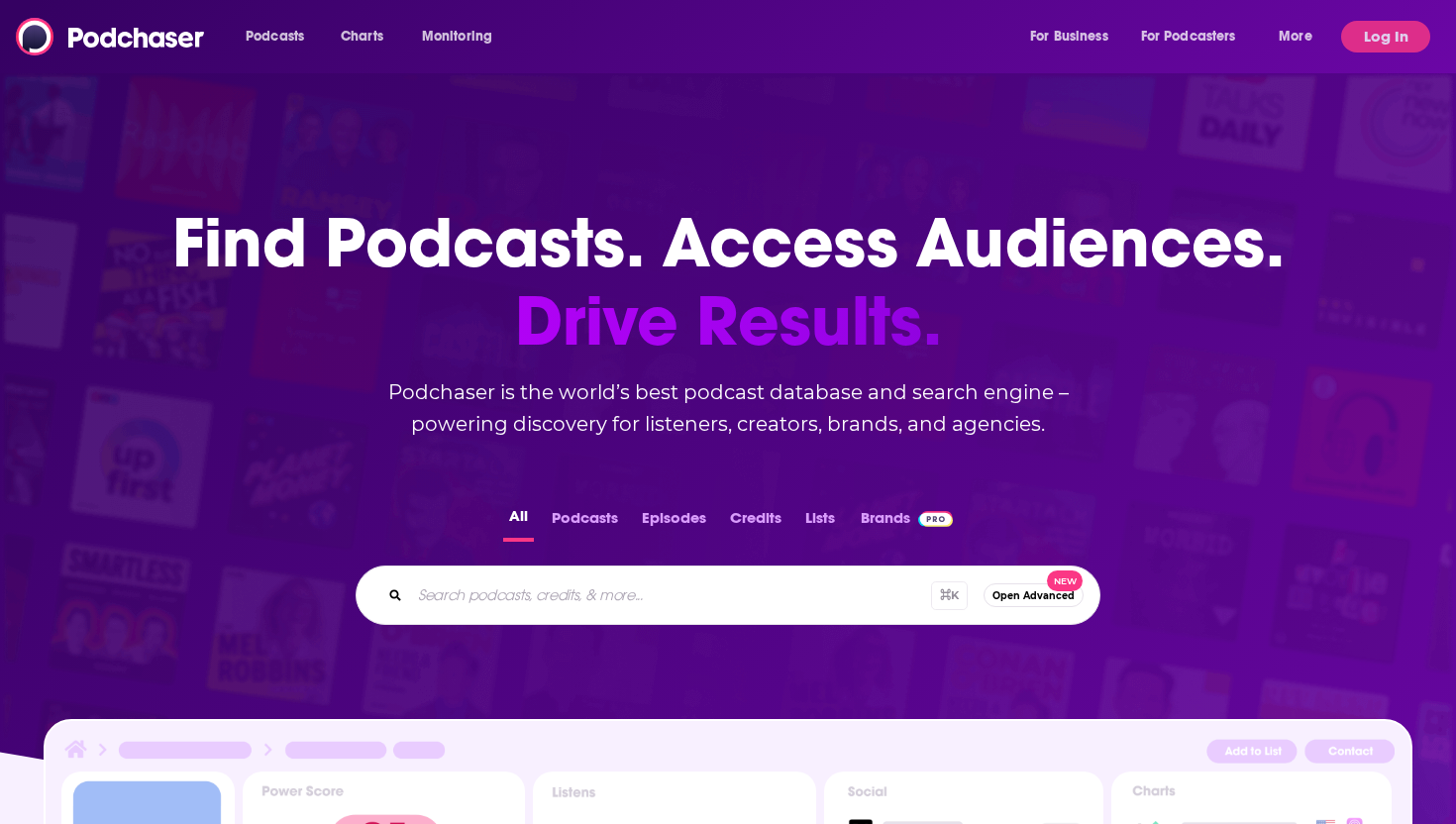 scroll, scrollTop: 0, scrollLeft: 0, axis: both 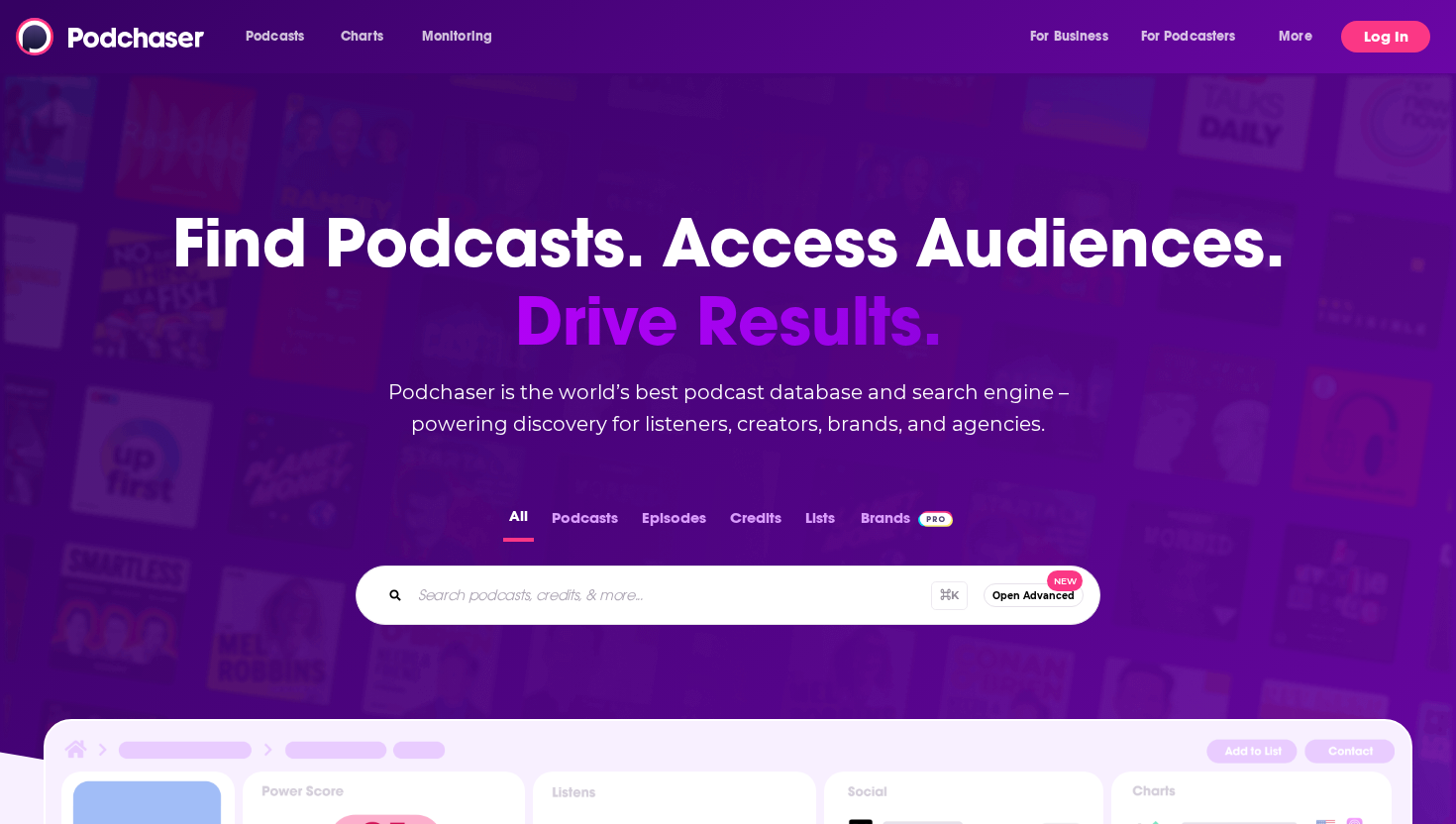 click on "Log In" at bounding box center (1386, 37) 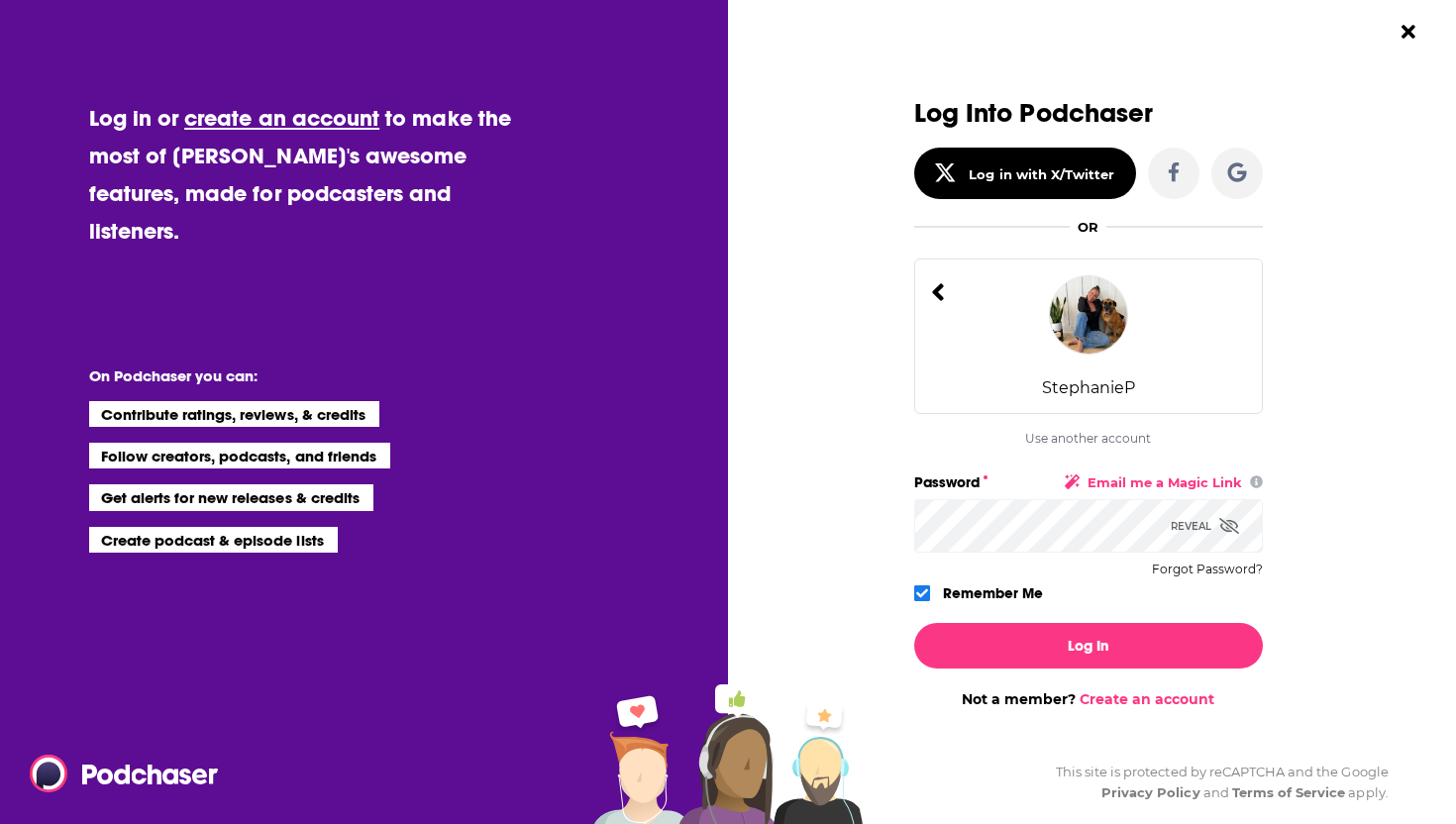 type 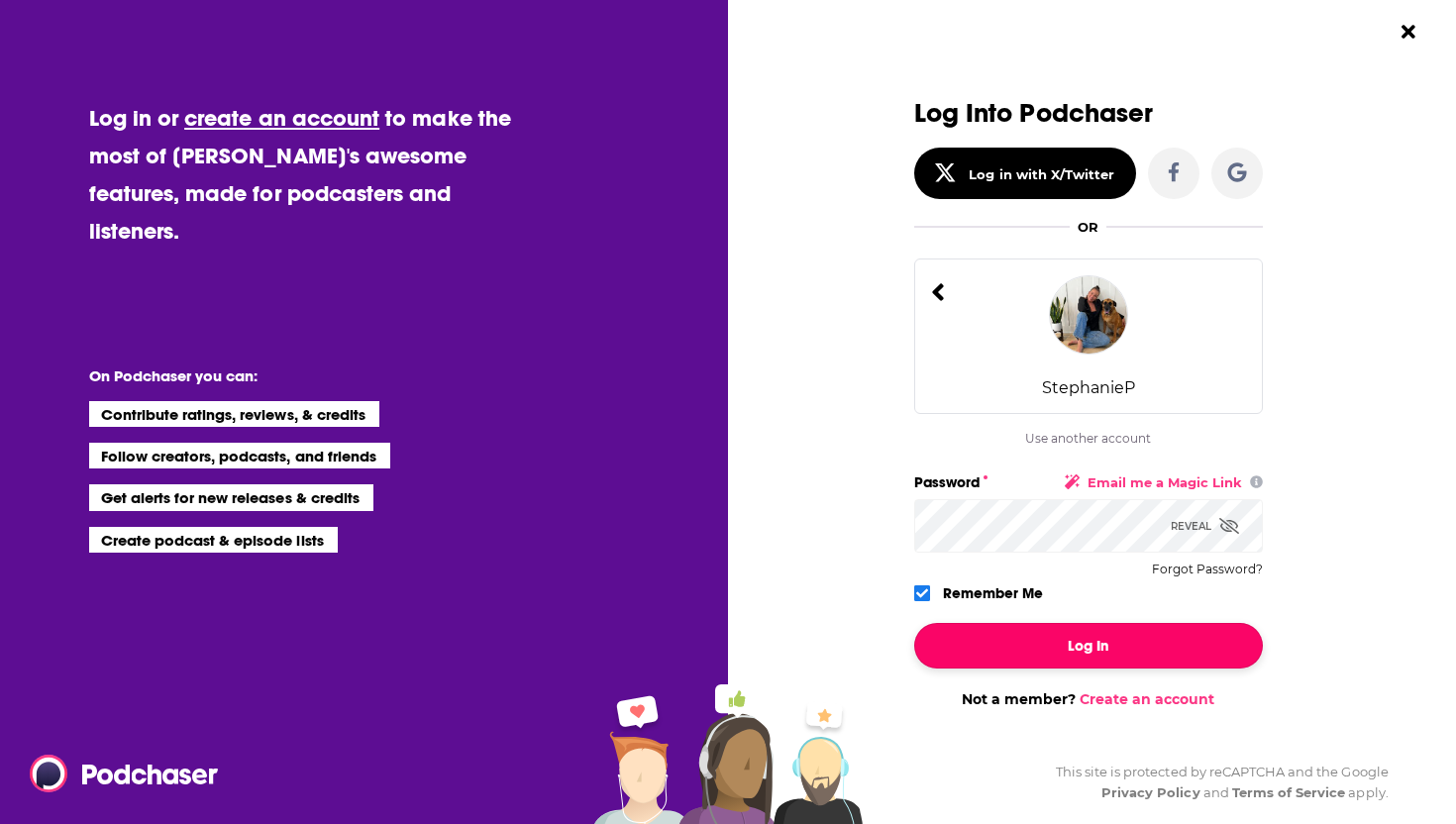 click on "Log In" at bounding box center (1089, 646) 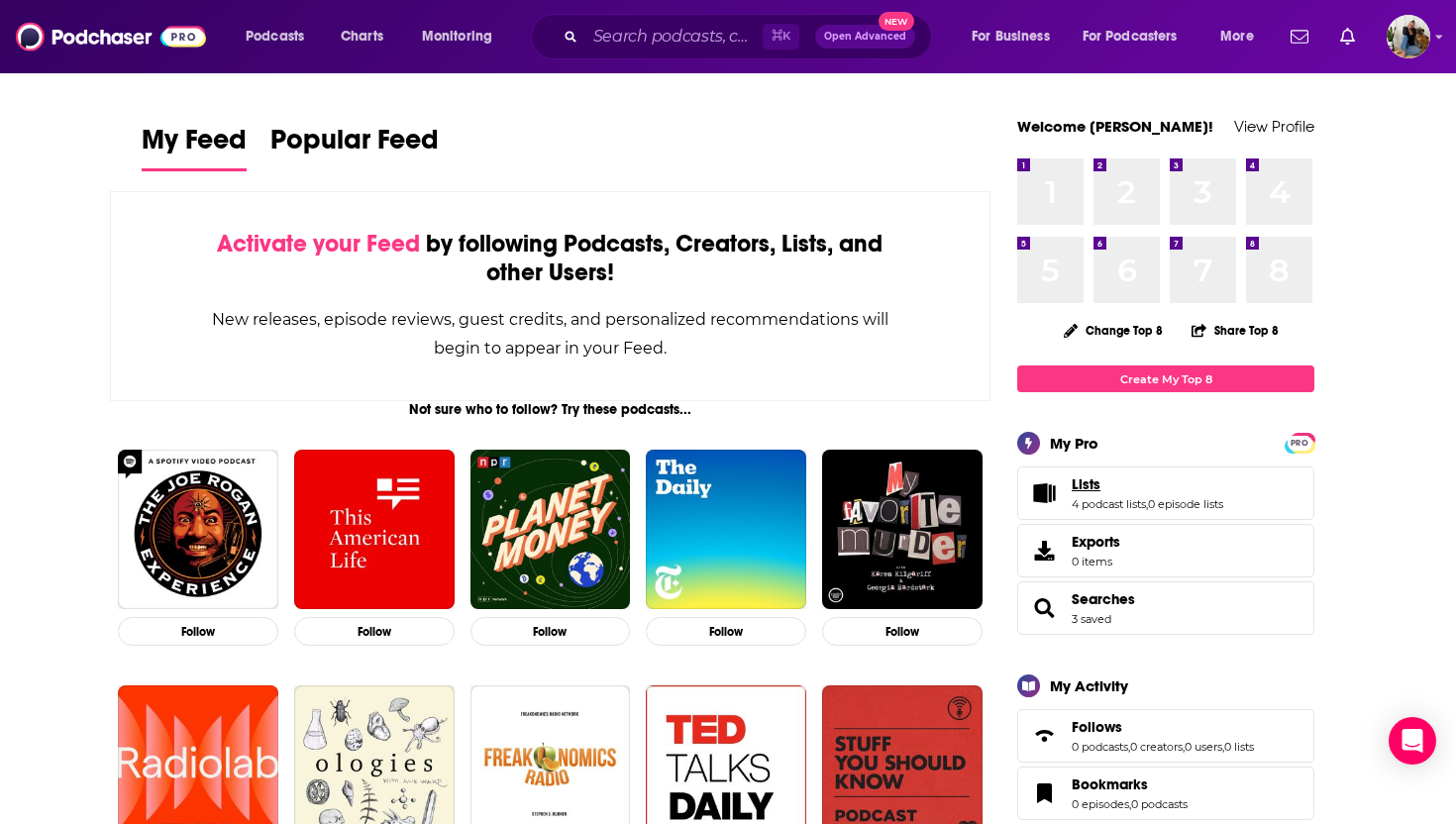 click on "Lists" at bounding box center (1147, 484) 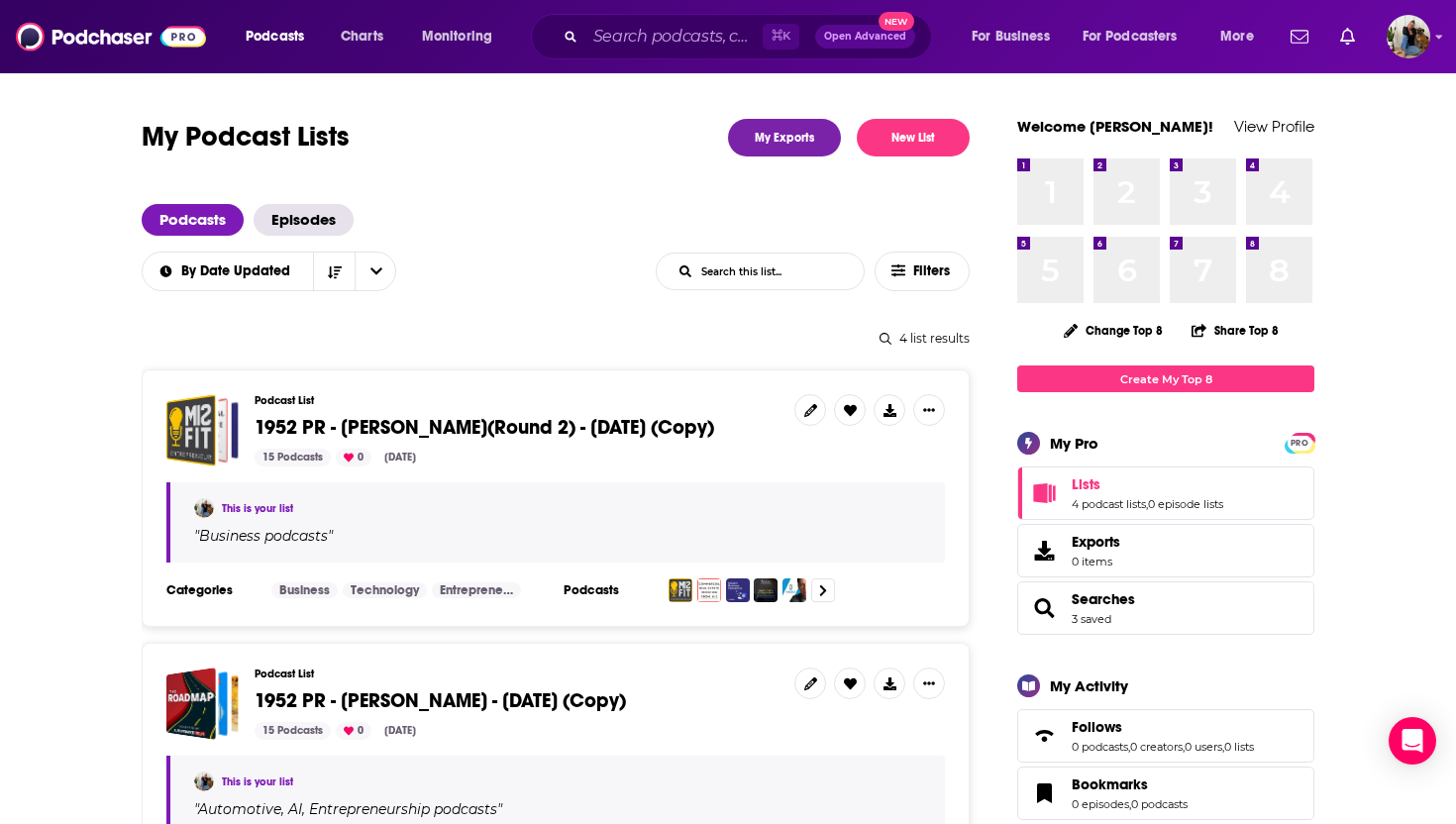 scroll, scrollTop: 265, scrollLeft: 0, axis: vertical 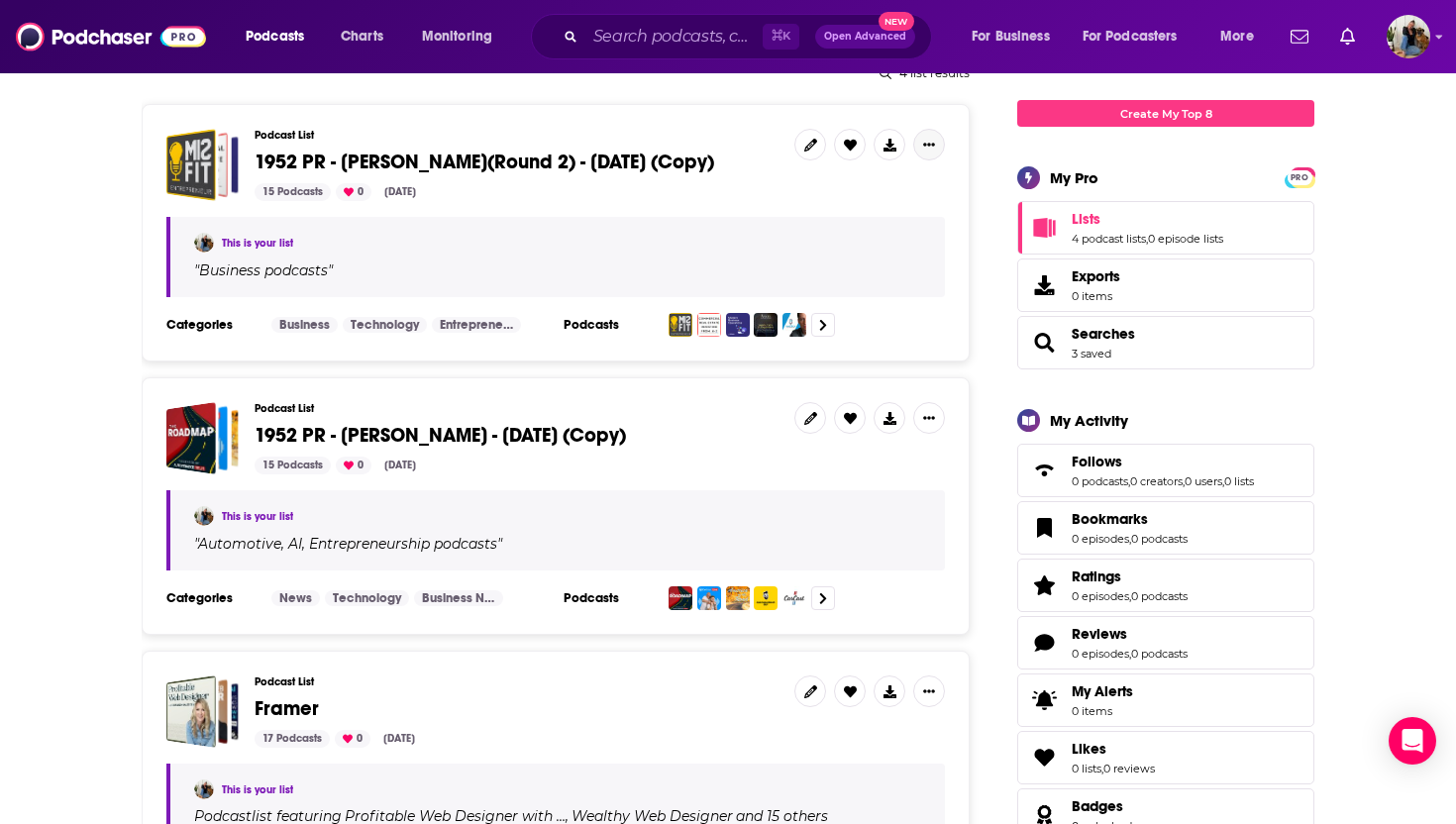click 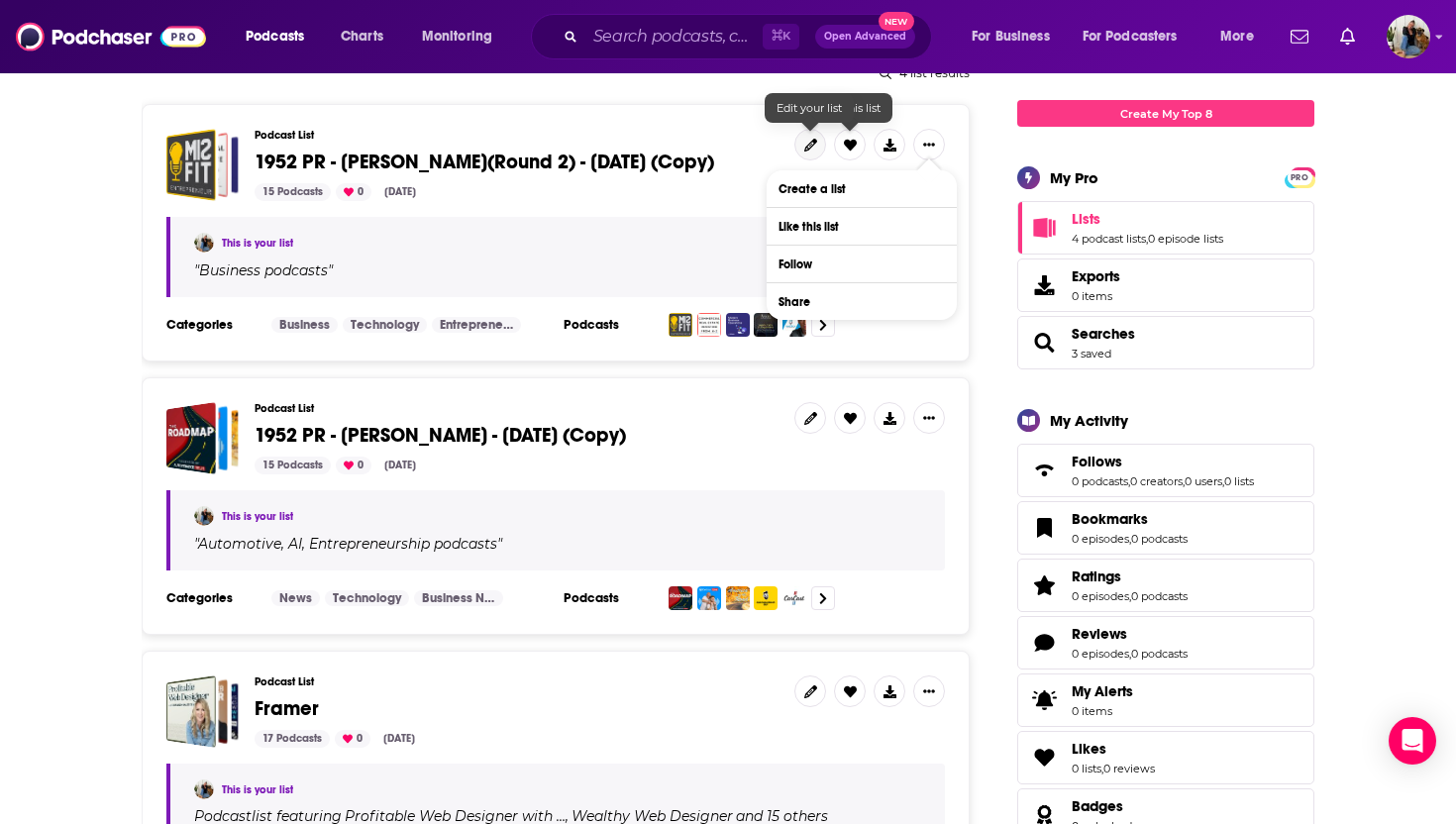 click at bounding box center (810, 145) 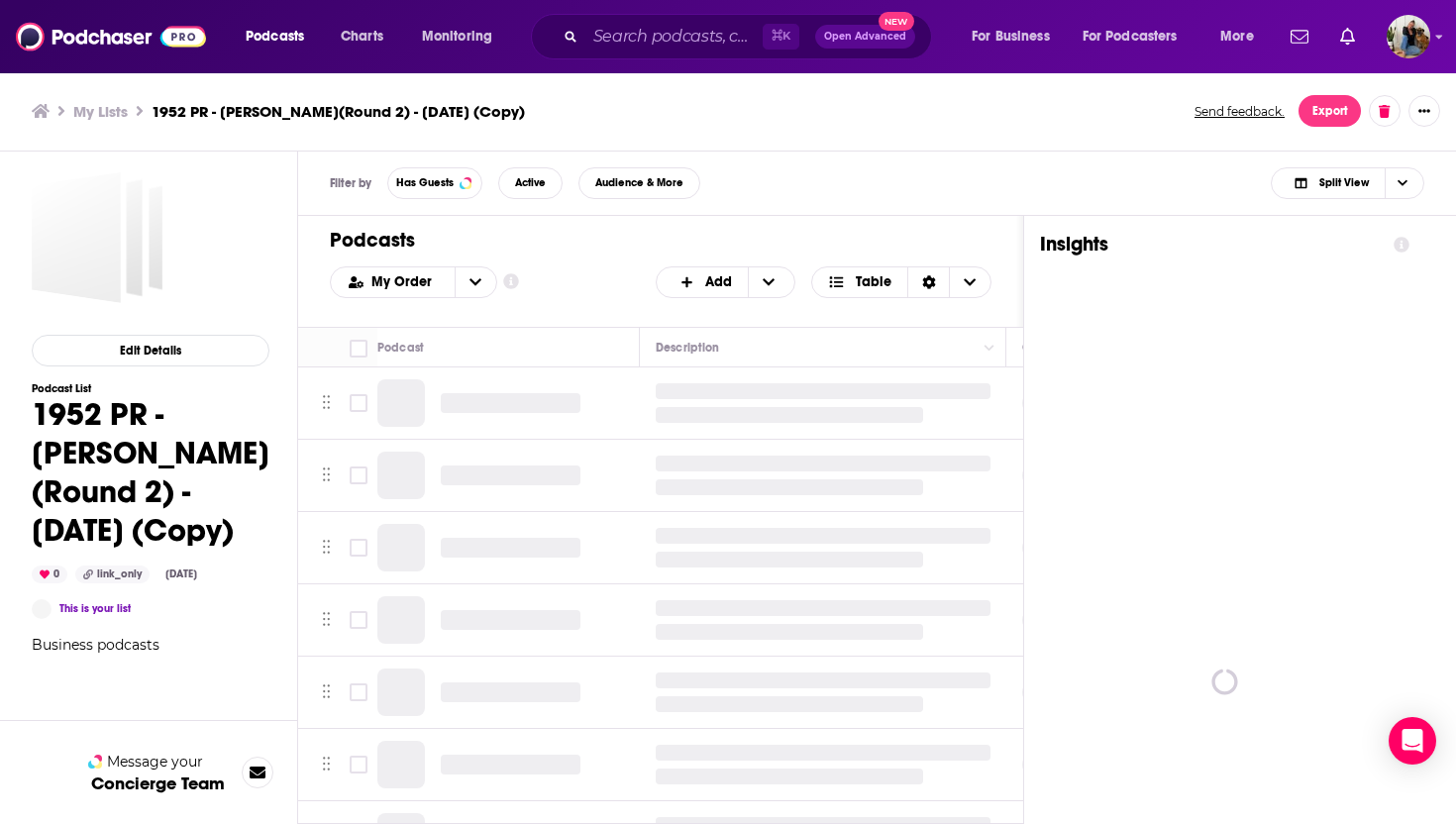 scroll, scrollTop: 0, scrollLeft: 0, axis: both 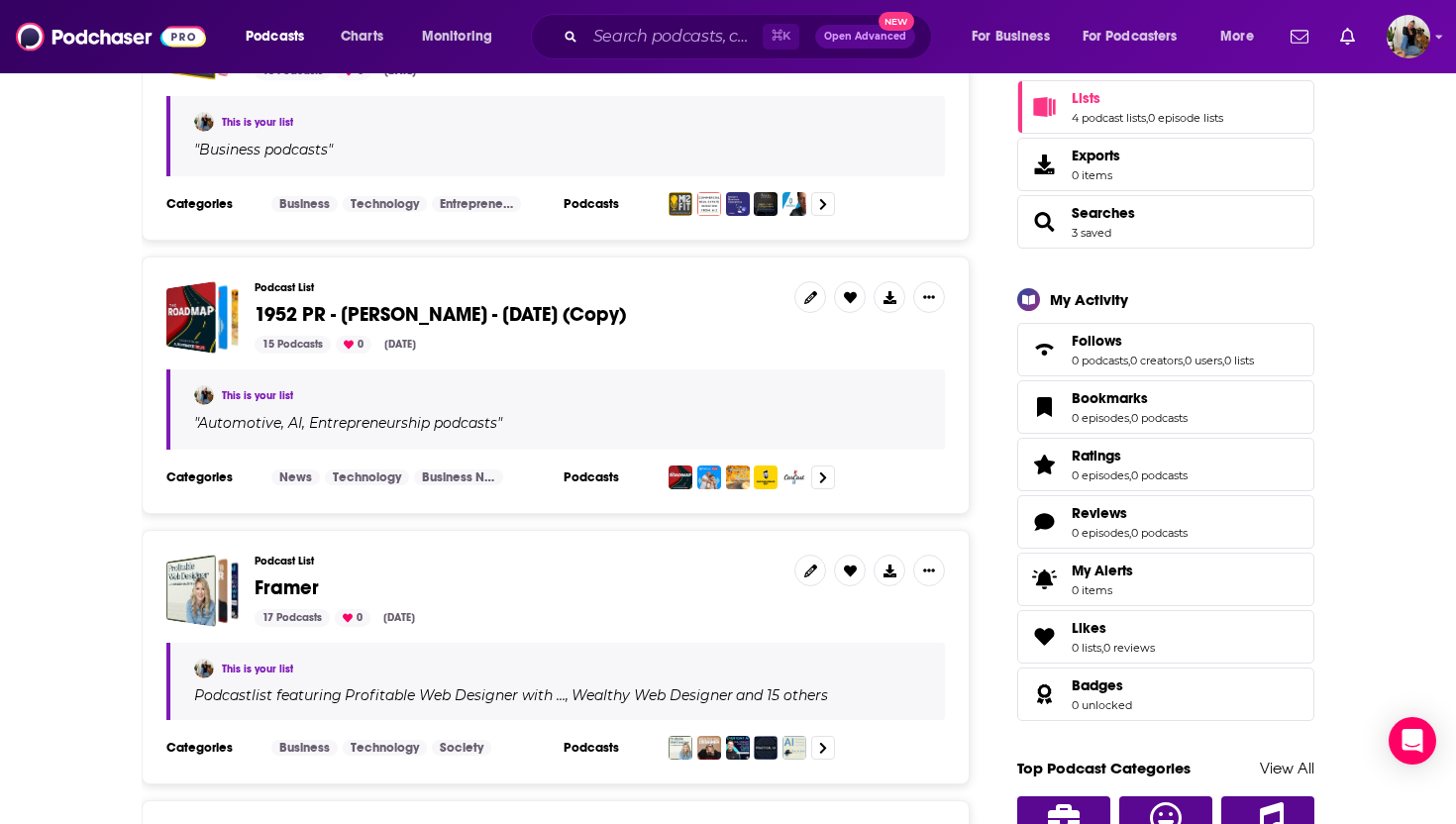 click on "1952 PR - [PERSON_NAME] - [DATE] (Copy)" at bounding box center [440, 314] 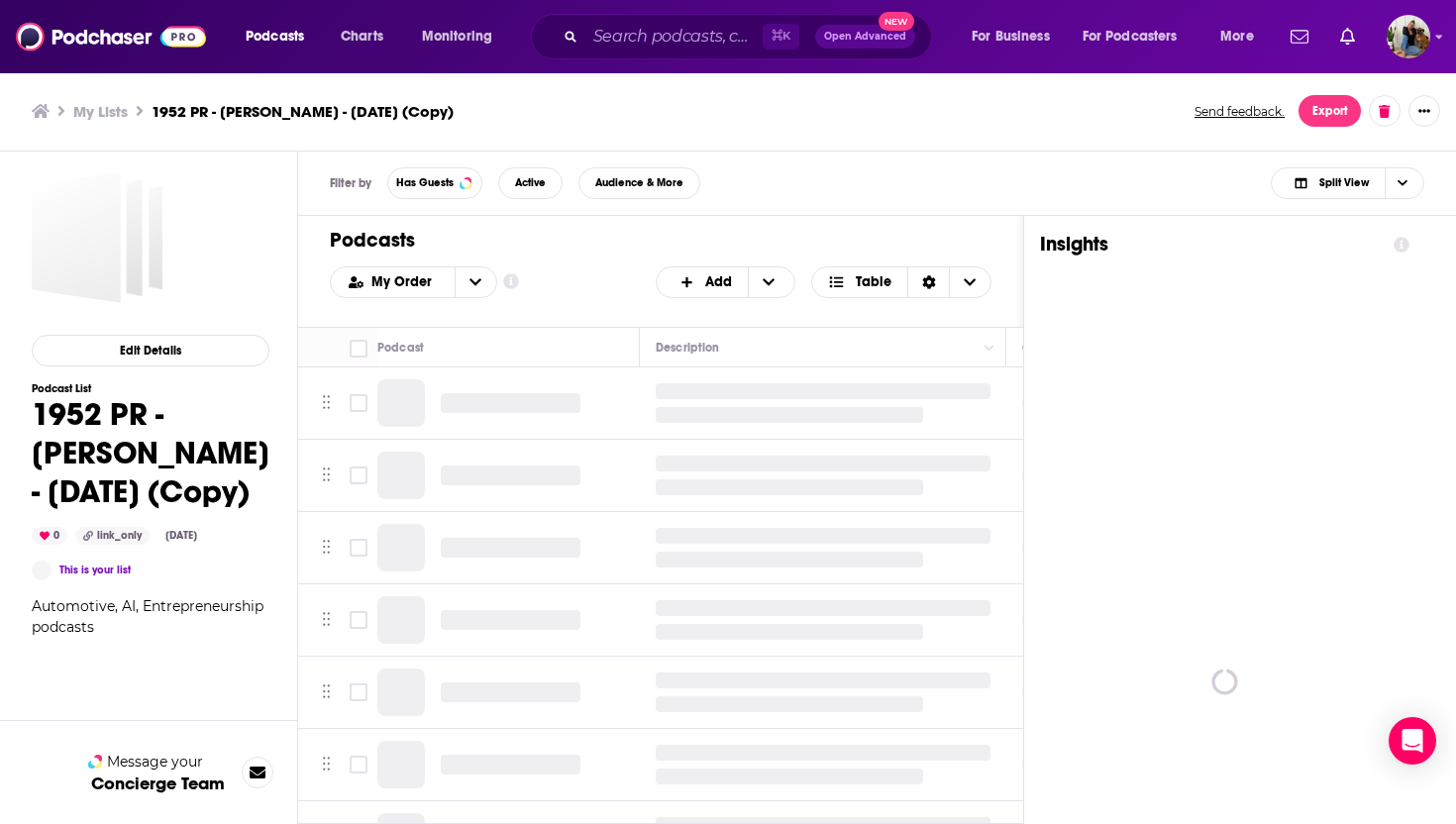 scroll, scrollTop: 0, scrollLeft: 0, axis: both 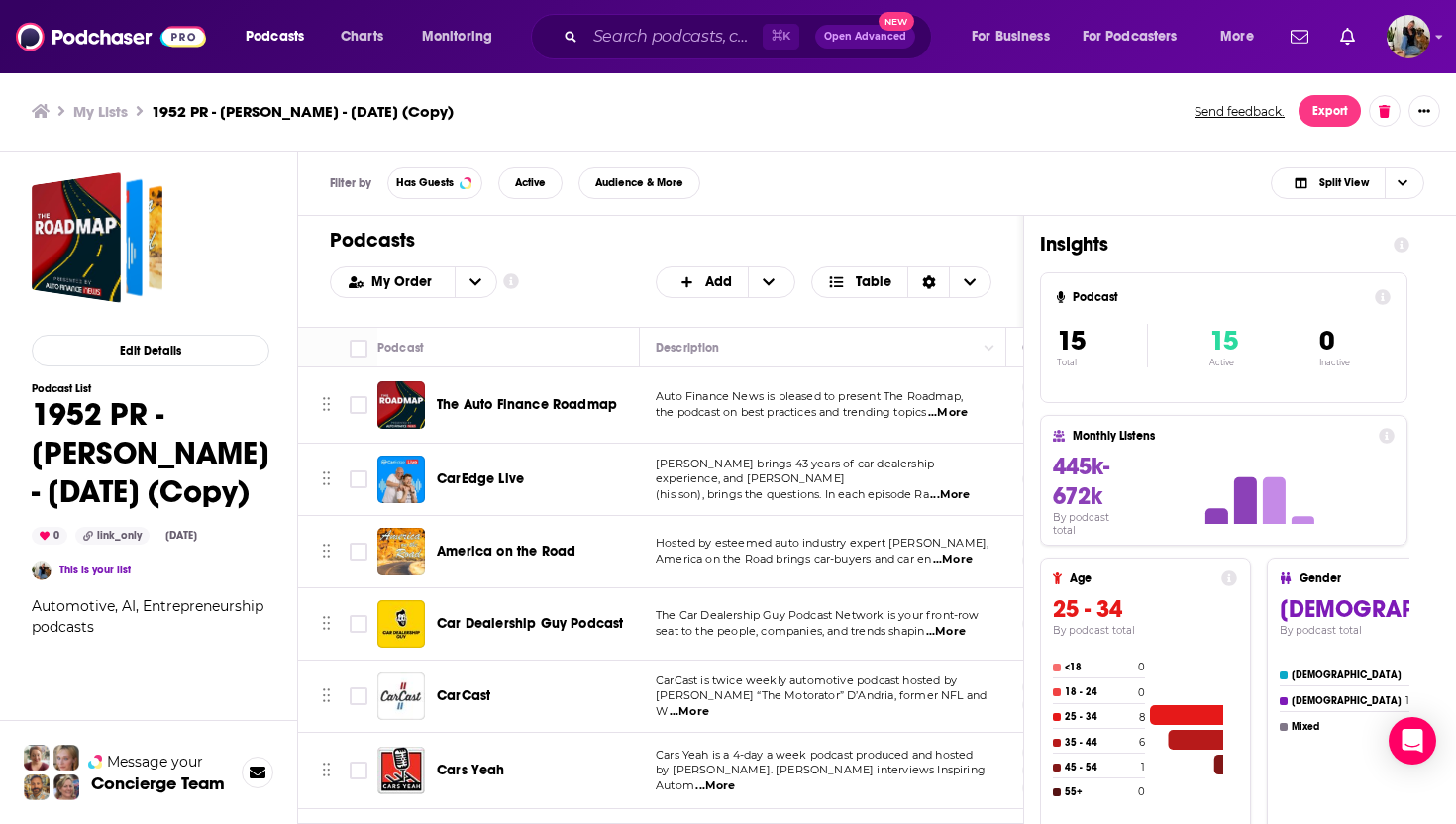 click on "...More" at bounding box center (948, 413) 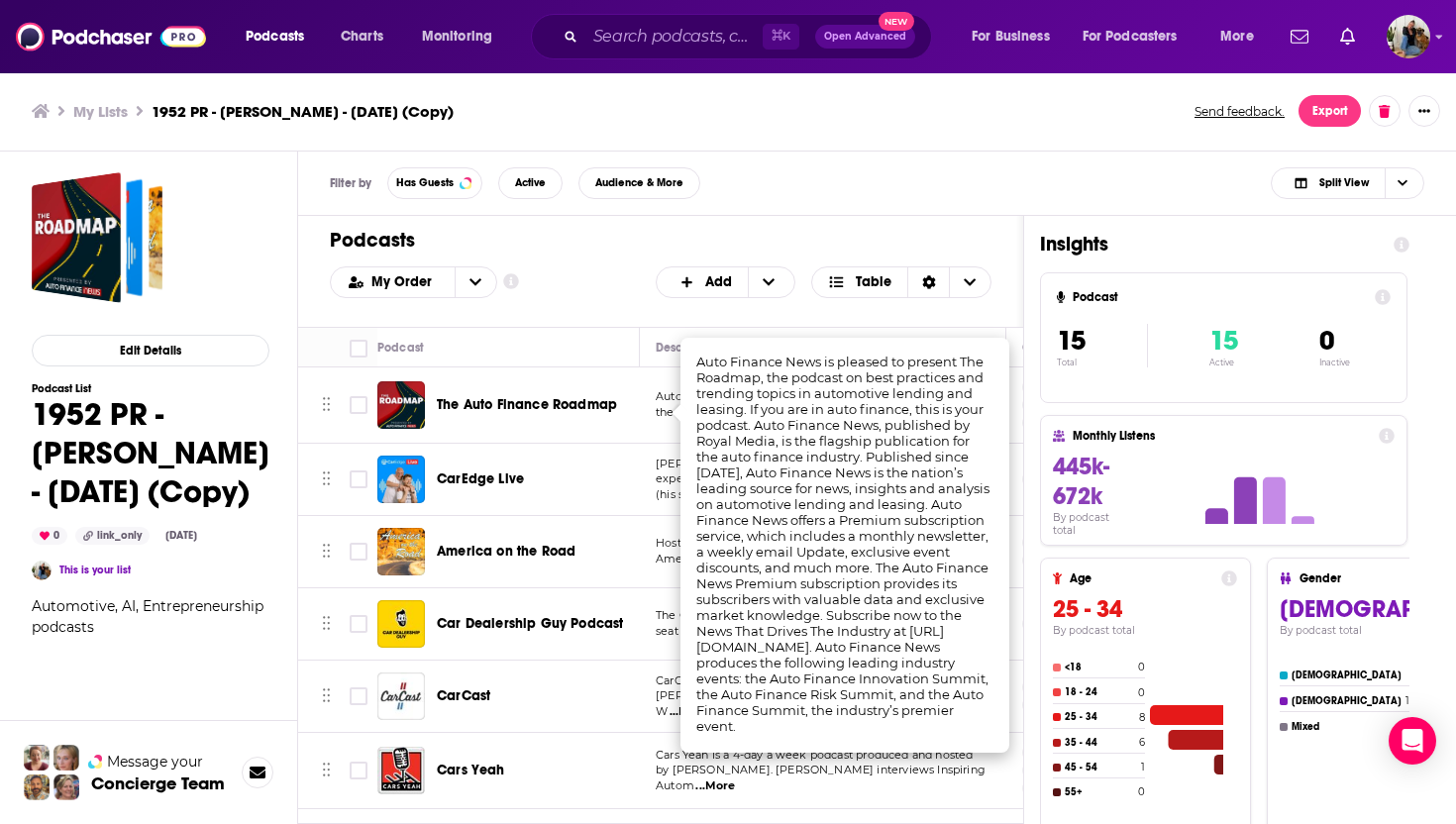 click on "Auto Finance News is pleased to present The Roadmap, the podcast on best practices and trending topics   ...More" at bounding box center (823, 405) 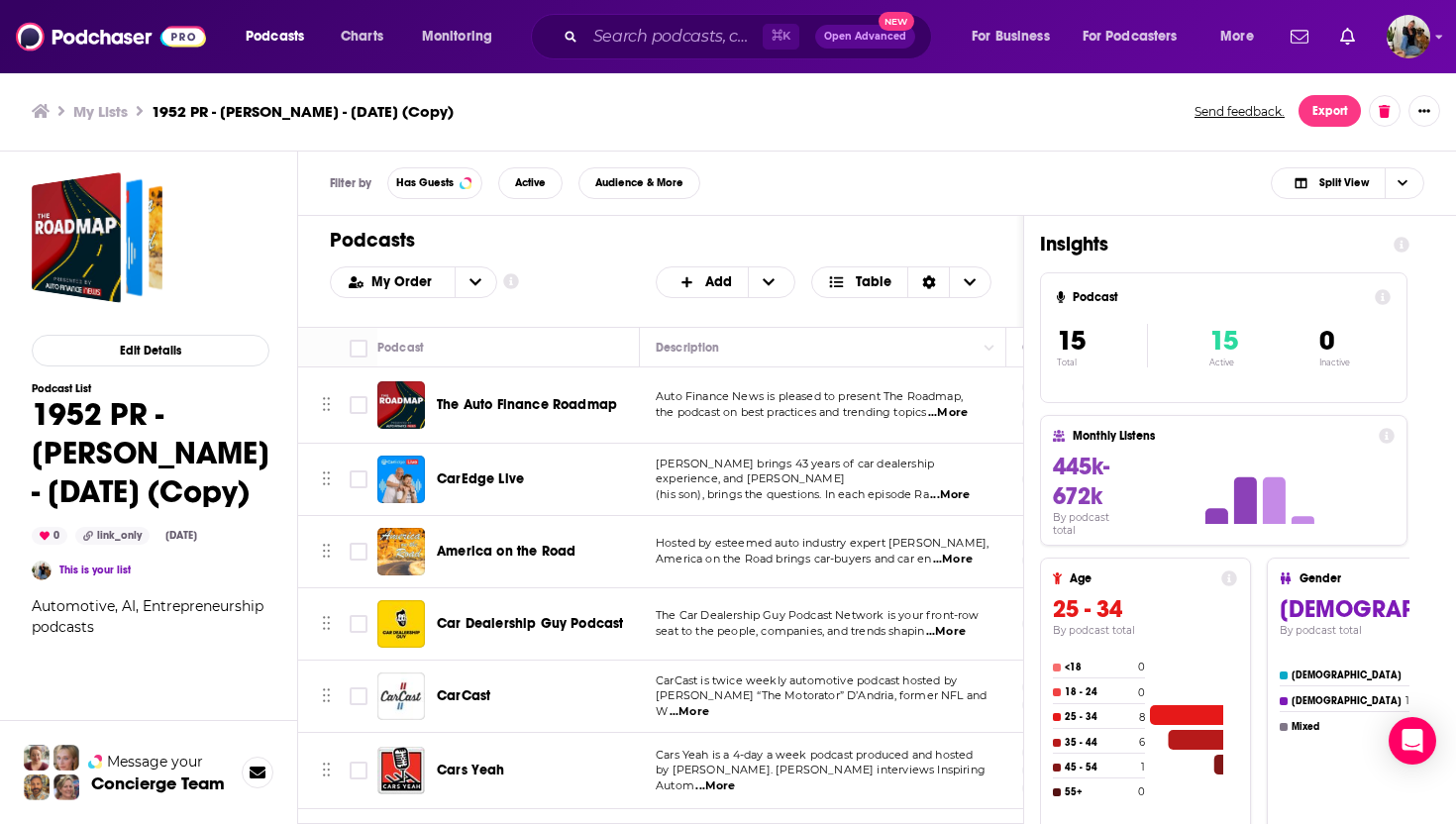 click on "The Auto Finance Roadmap" at bounding box center [527, 404] 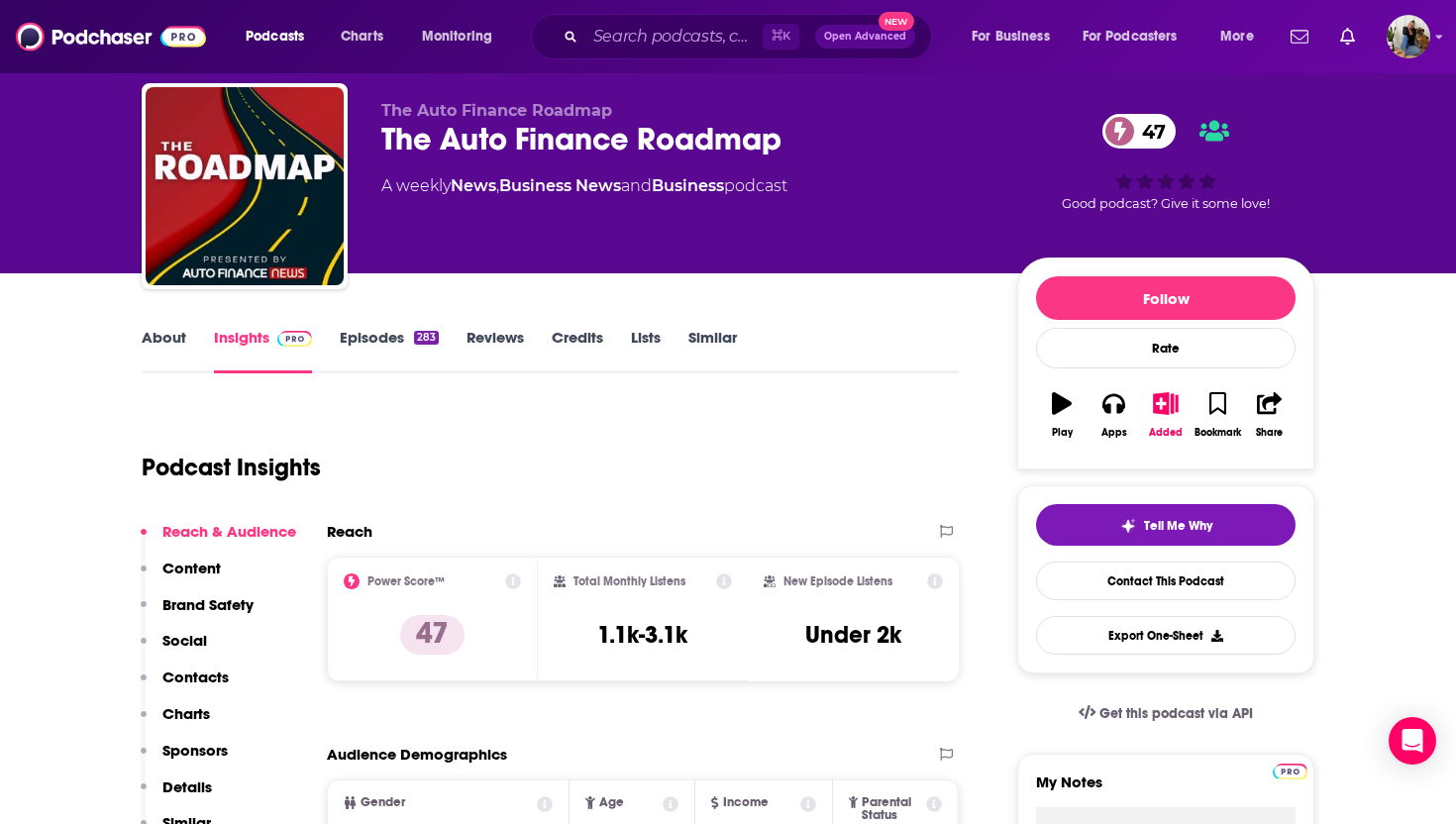 scroll, scrollTop: 0, scrollLeft: 0, axis: both 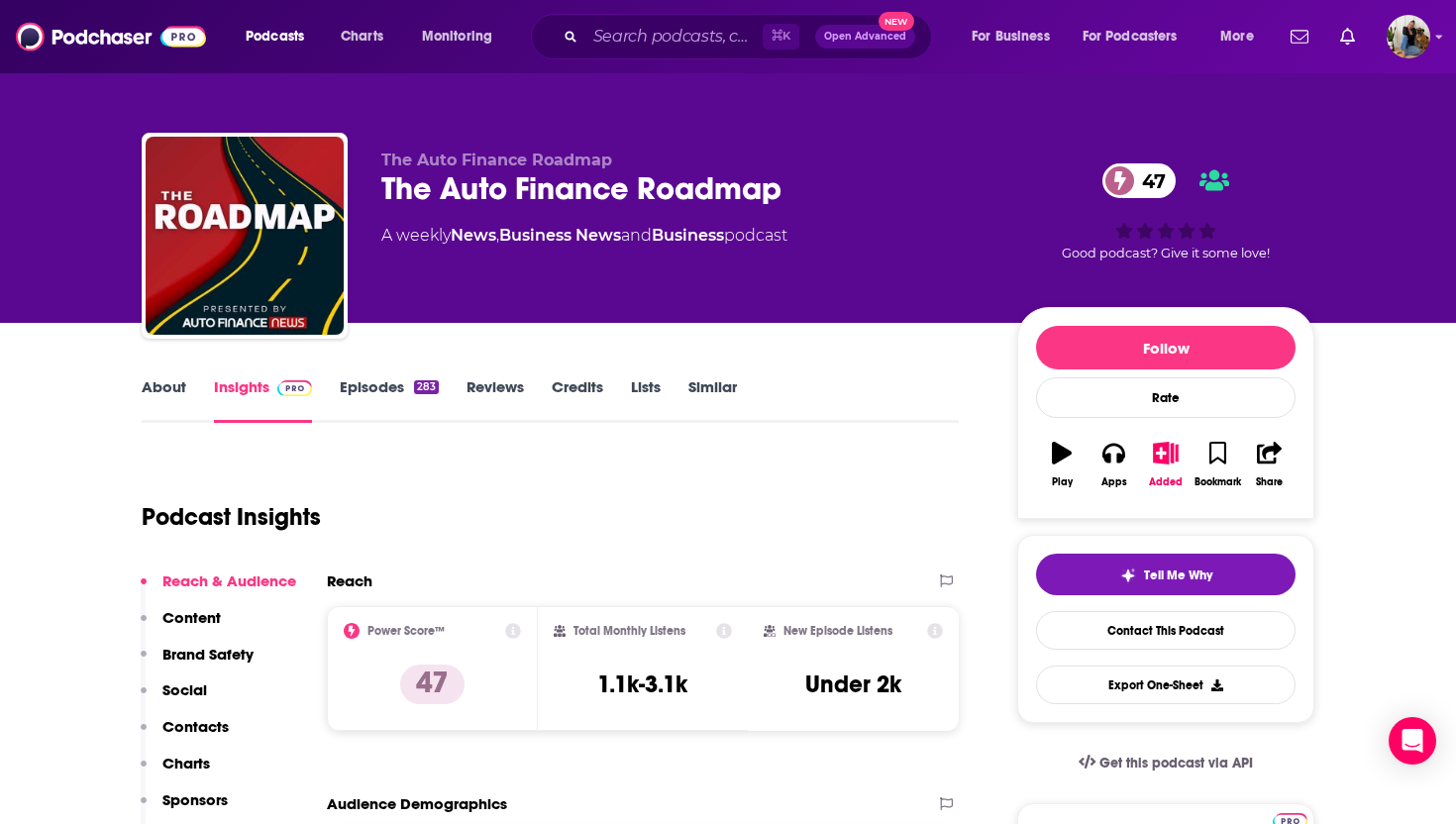 click on "Episodes 283" at bounding box center (389, 400) 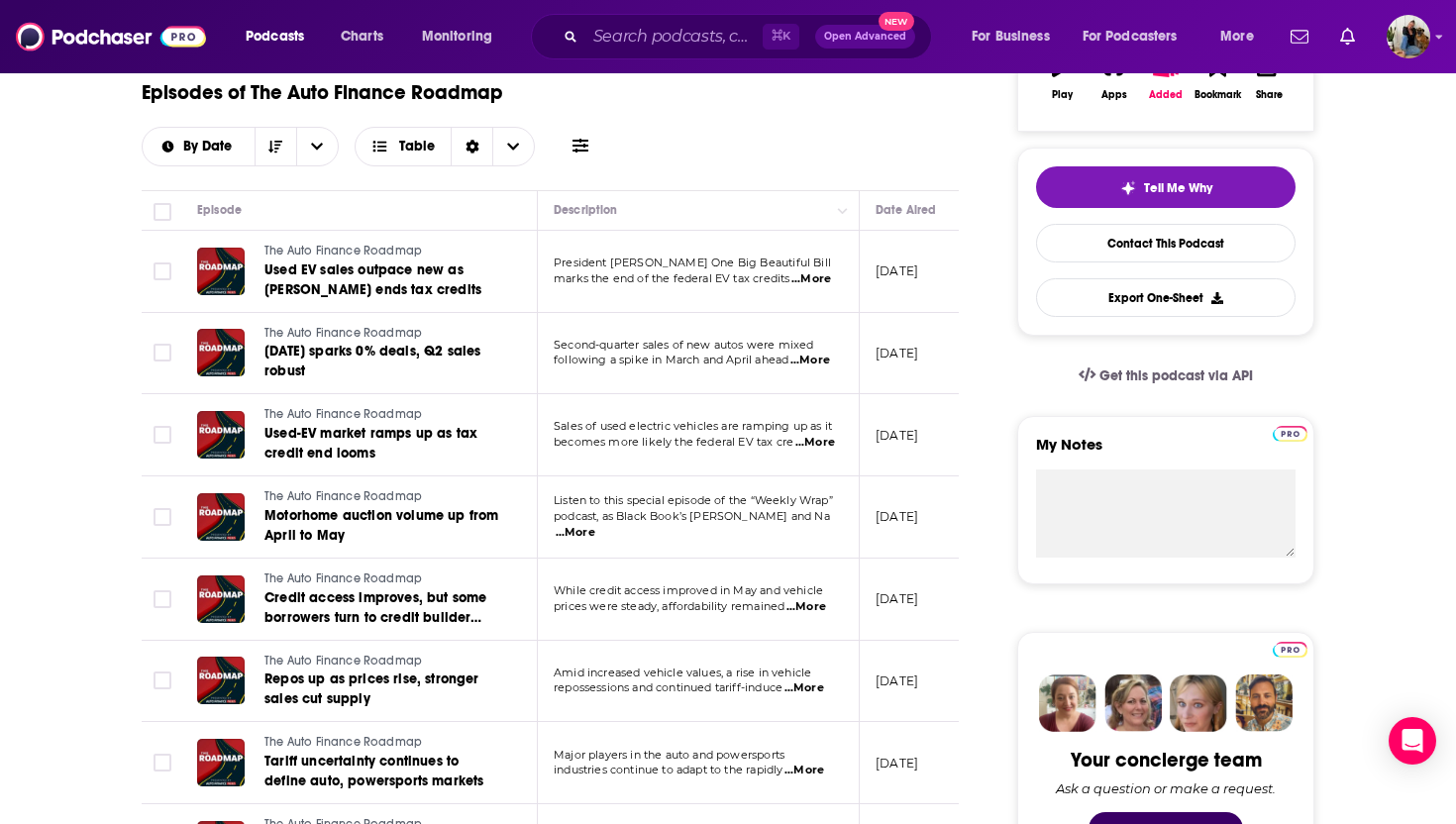 scroll, scrollTop: 412, scrollLeft: 0, axis: vertical 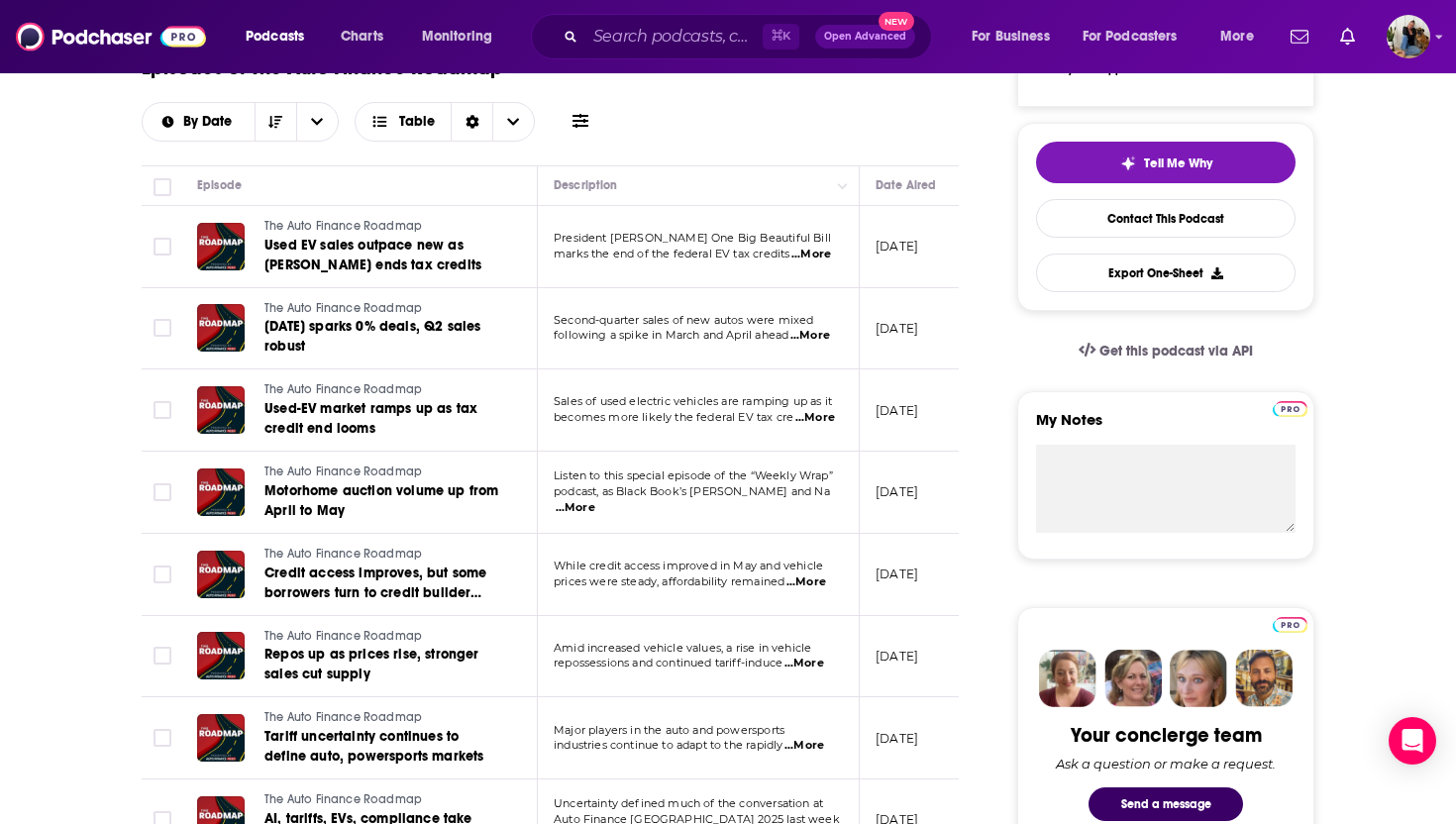 click on "...More" at bounding box center (575, 508) 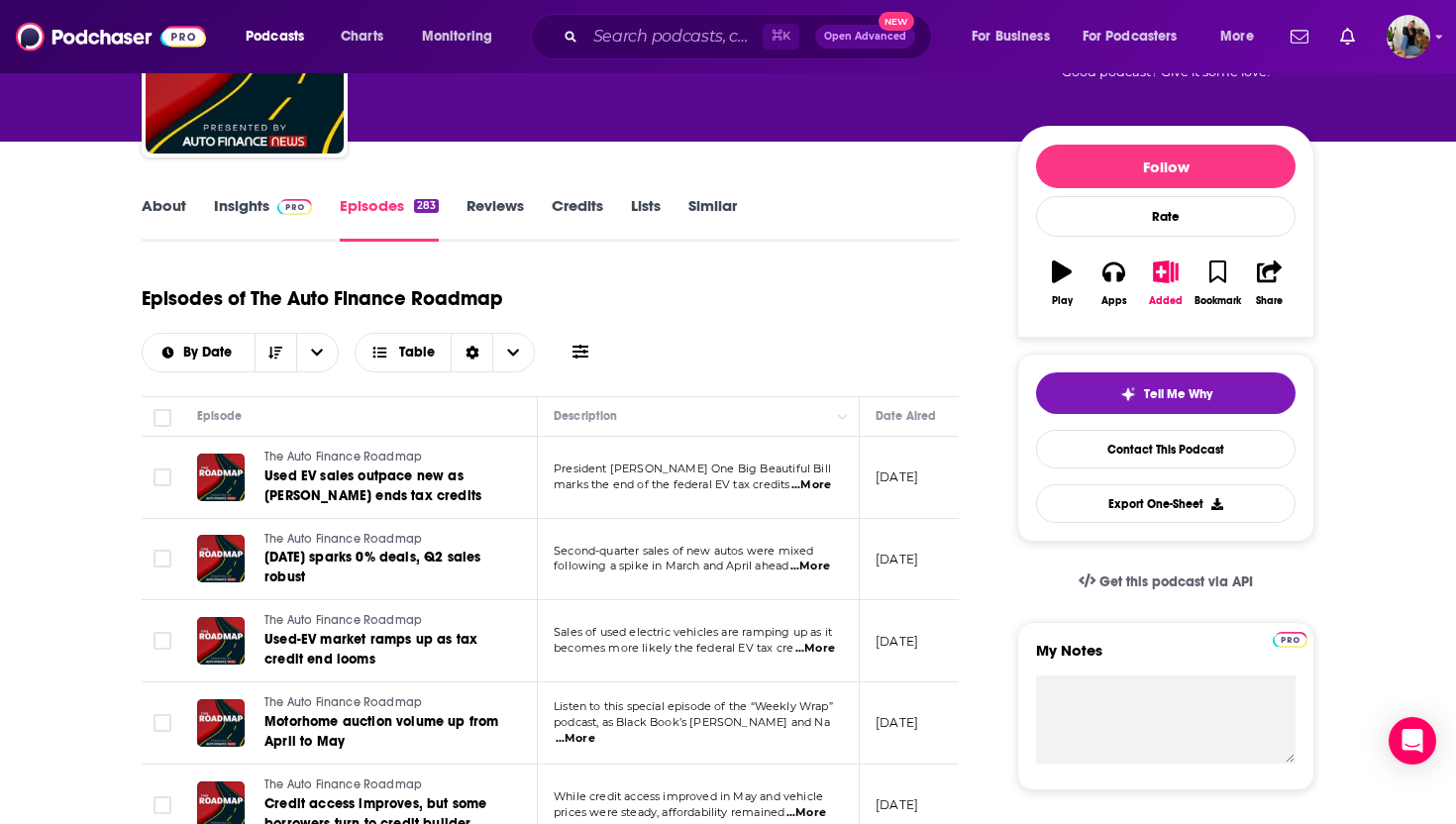 scroll, scrollTop: 0, scrollLeft: 0, axis: both 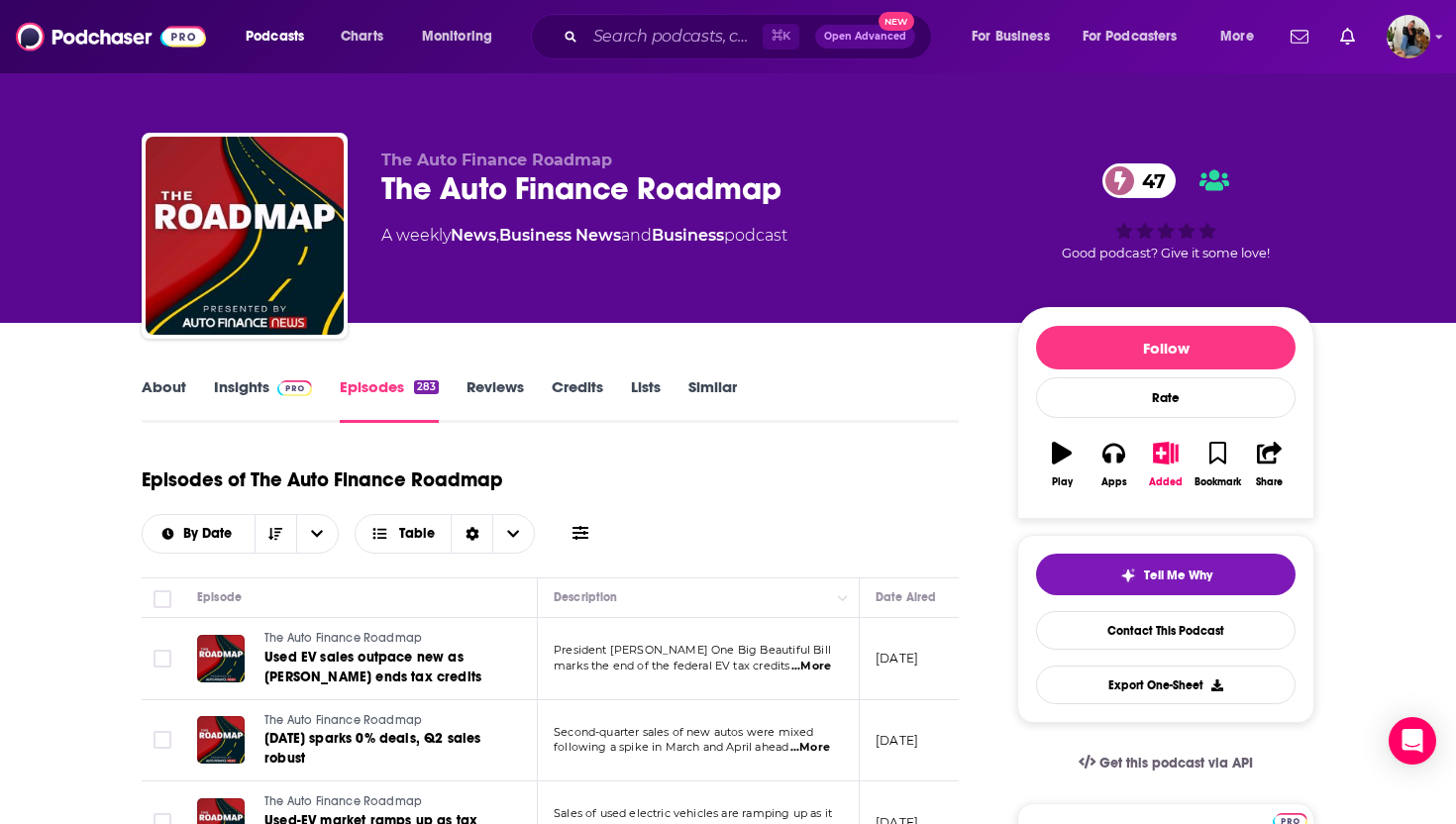 click on "About" at bounding box center (163, 400) 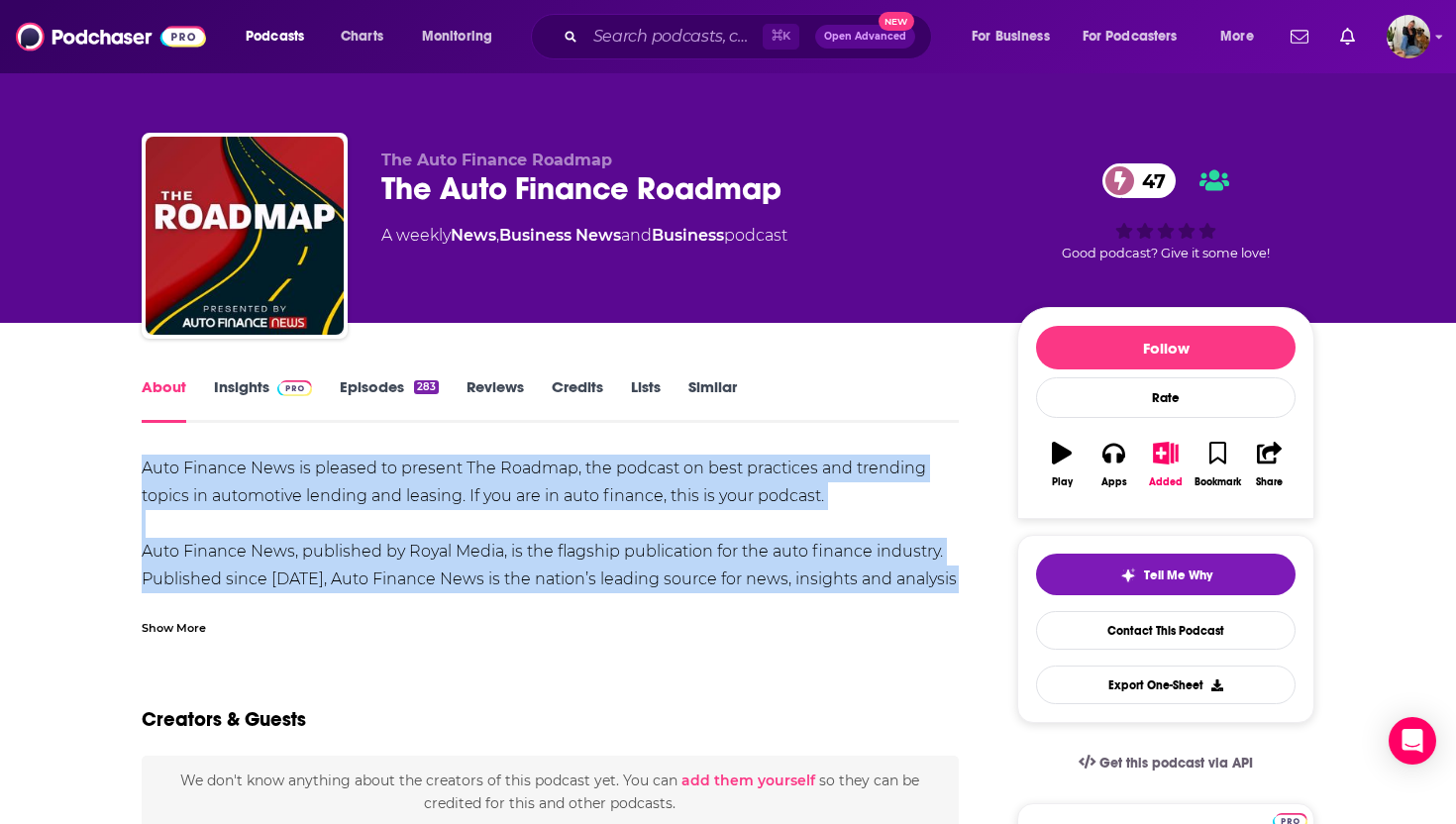 drag, startPoint x: 128, startPoint y: 465, endPoint x: 977, endPoint y: 593, distance: 858.5948 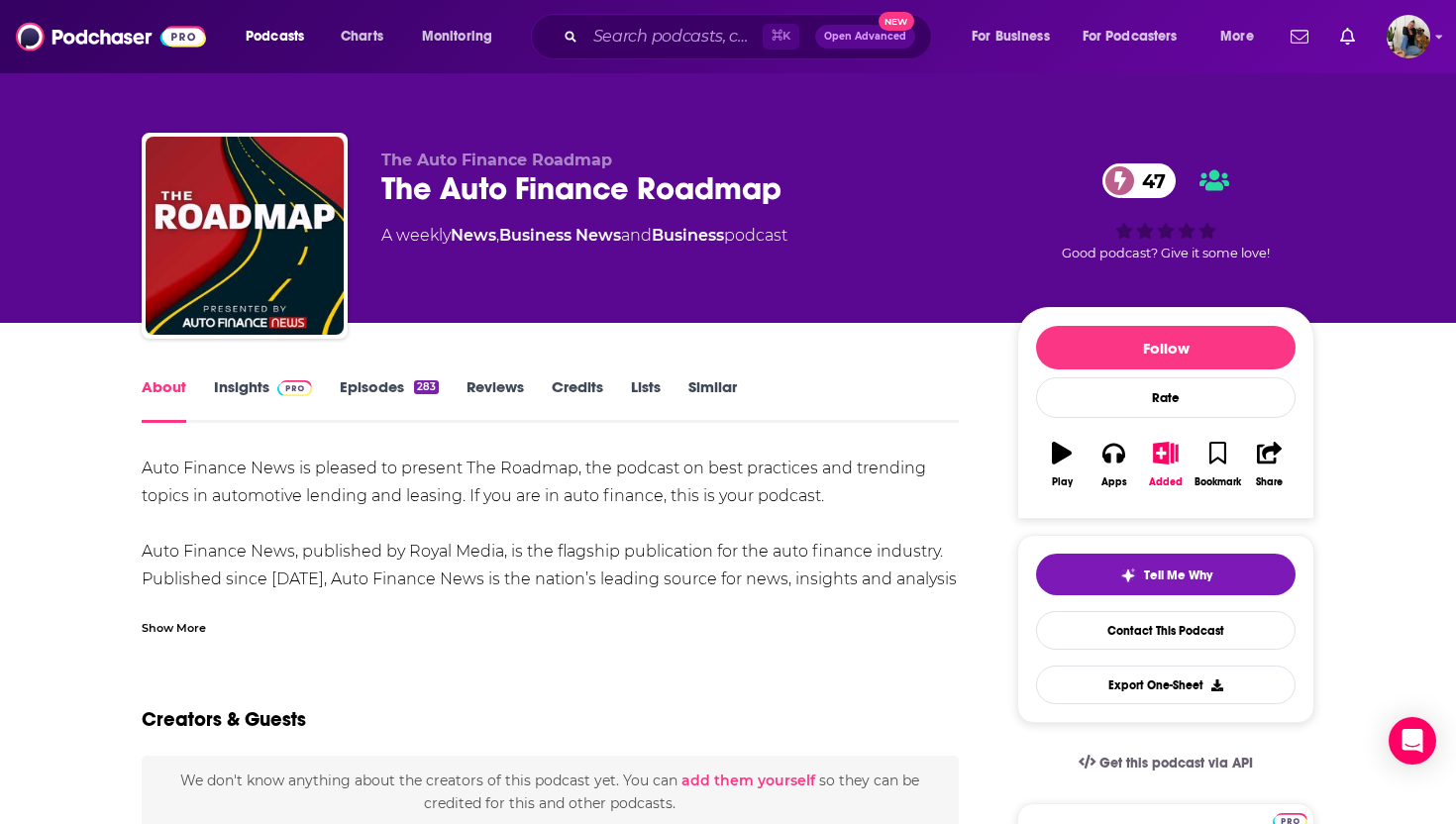 click on "Show More" at bounding box center (173, 626) 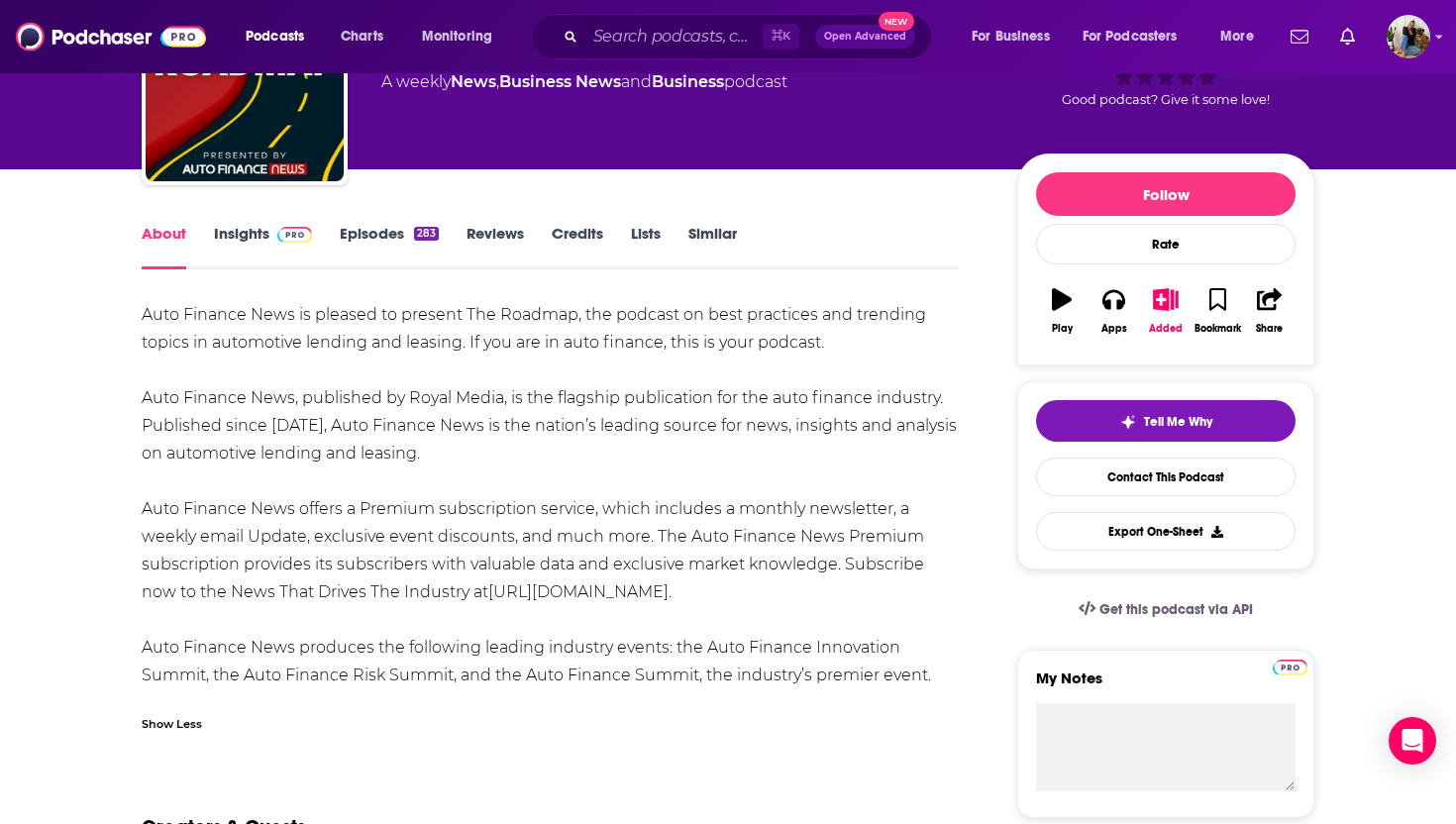 scroll, scrollTop: 156, scrollLeft: 0, axis: vertical 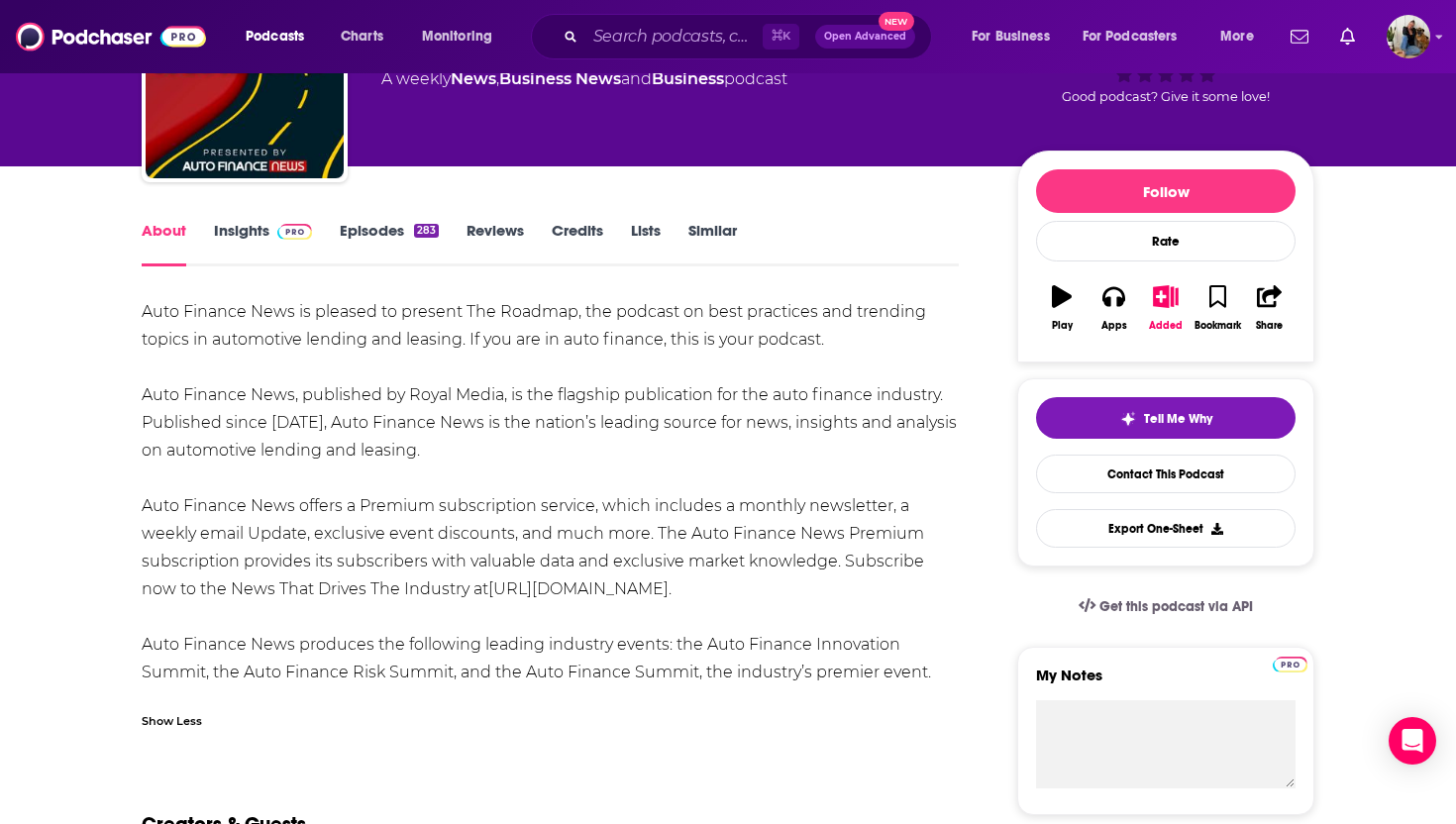 drag, startPoint x: 133, startPoint y: 303, endPoint x: 973, endPoint y: 671, distance: 917.0736 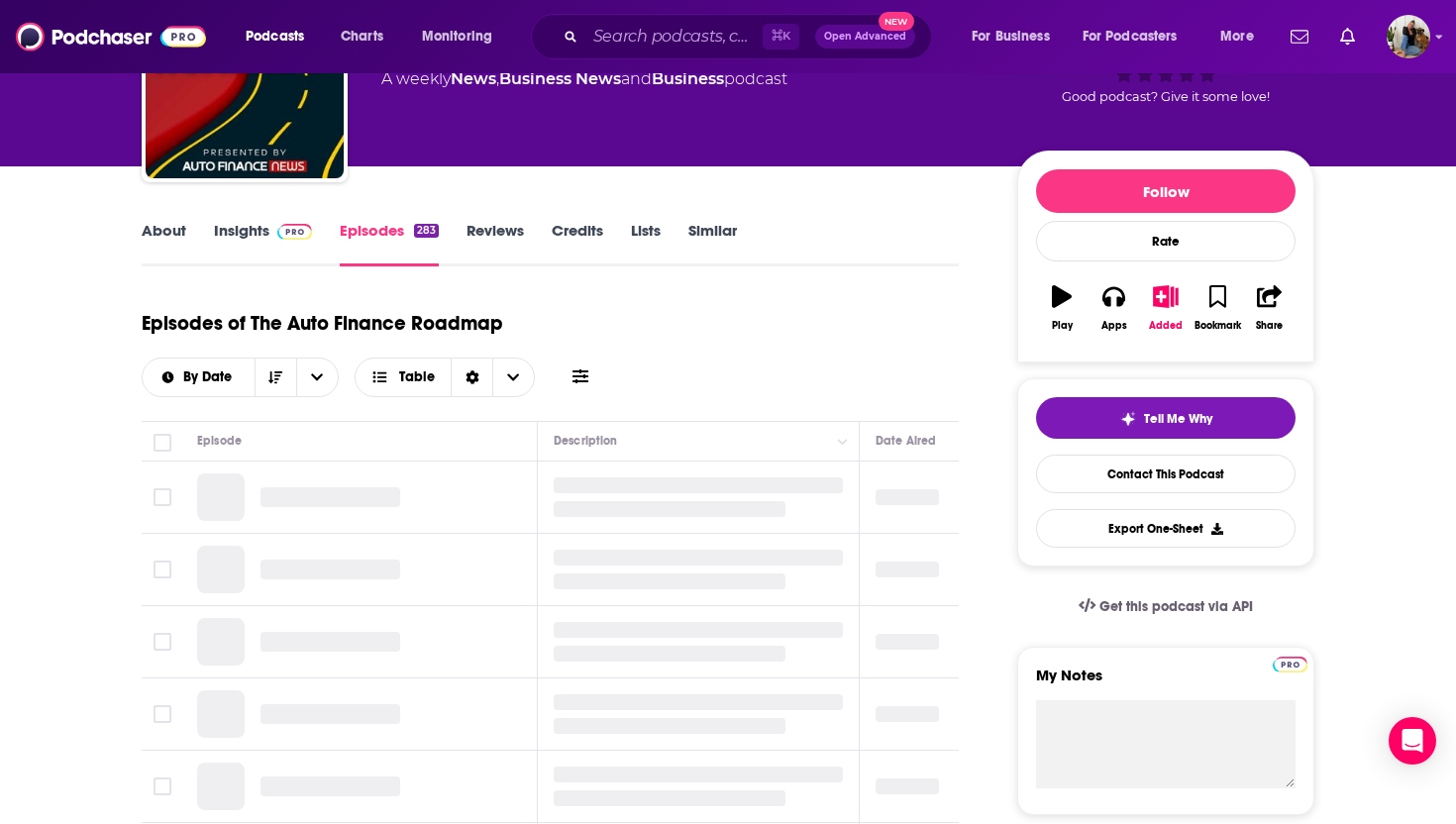 scroll, scrollTop: 0, scrollLeft: 0, axis: both 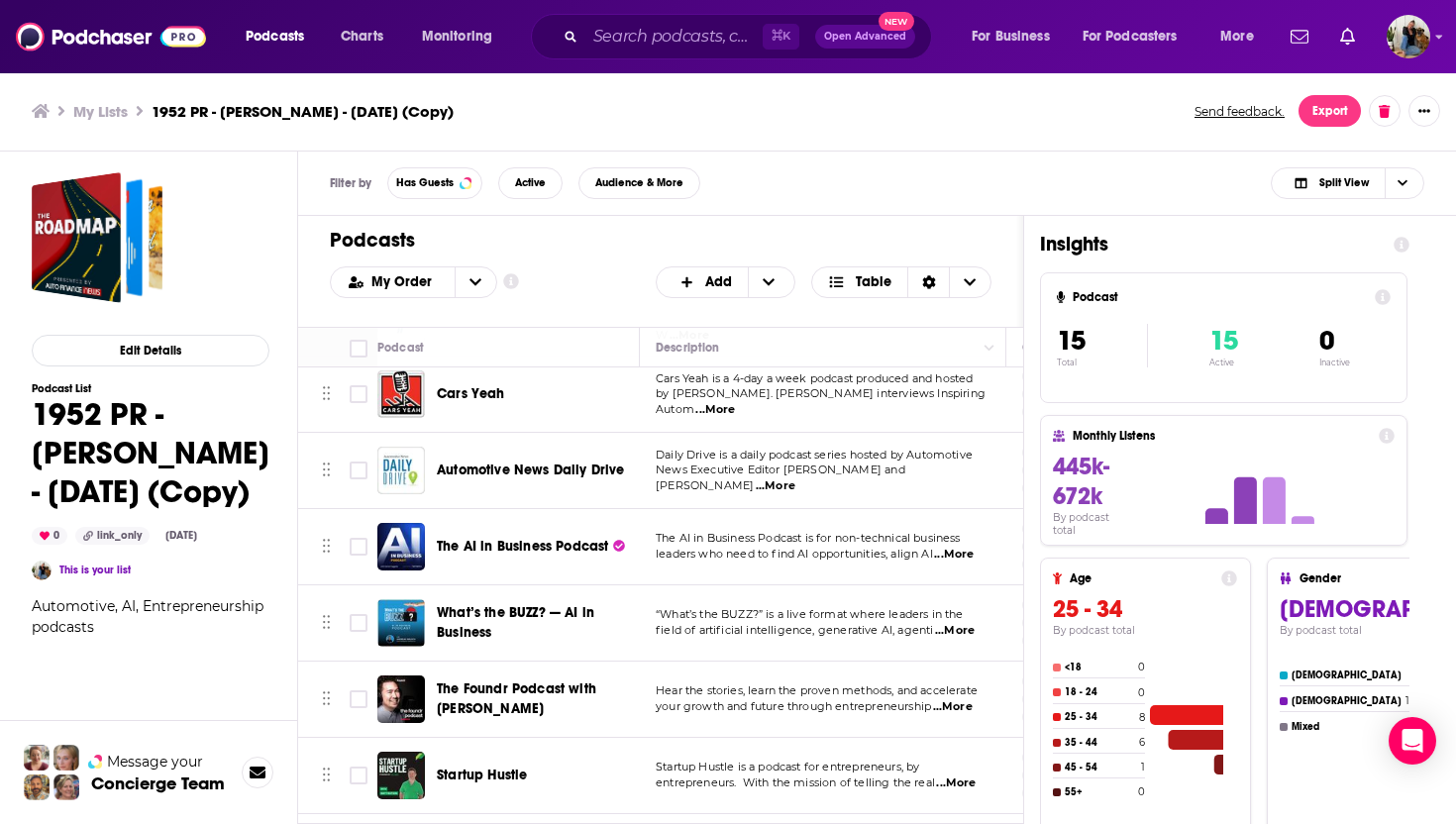 click on "leaders who need to find AI opportunities, align AI" at bounding box center (794, 554) 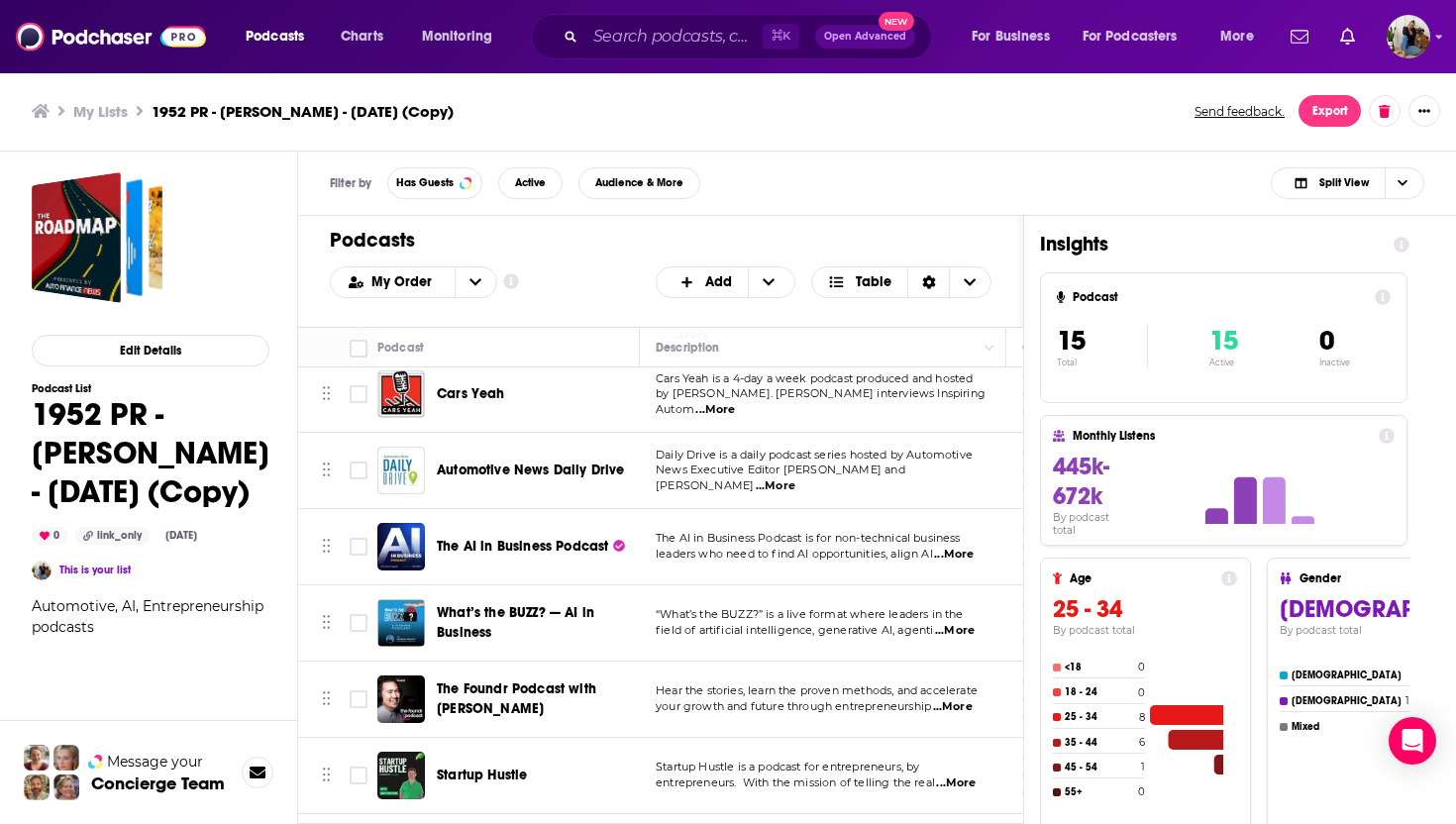 click on "...More" at bounding box center (954, 555) 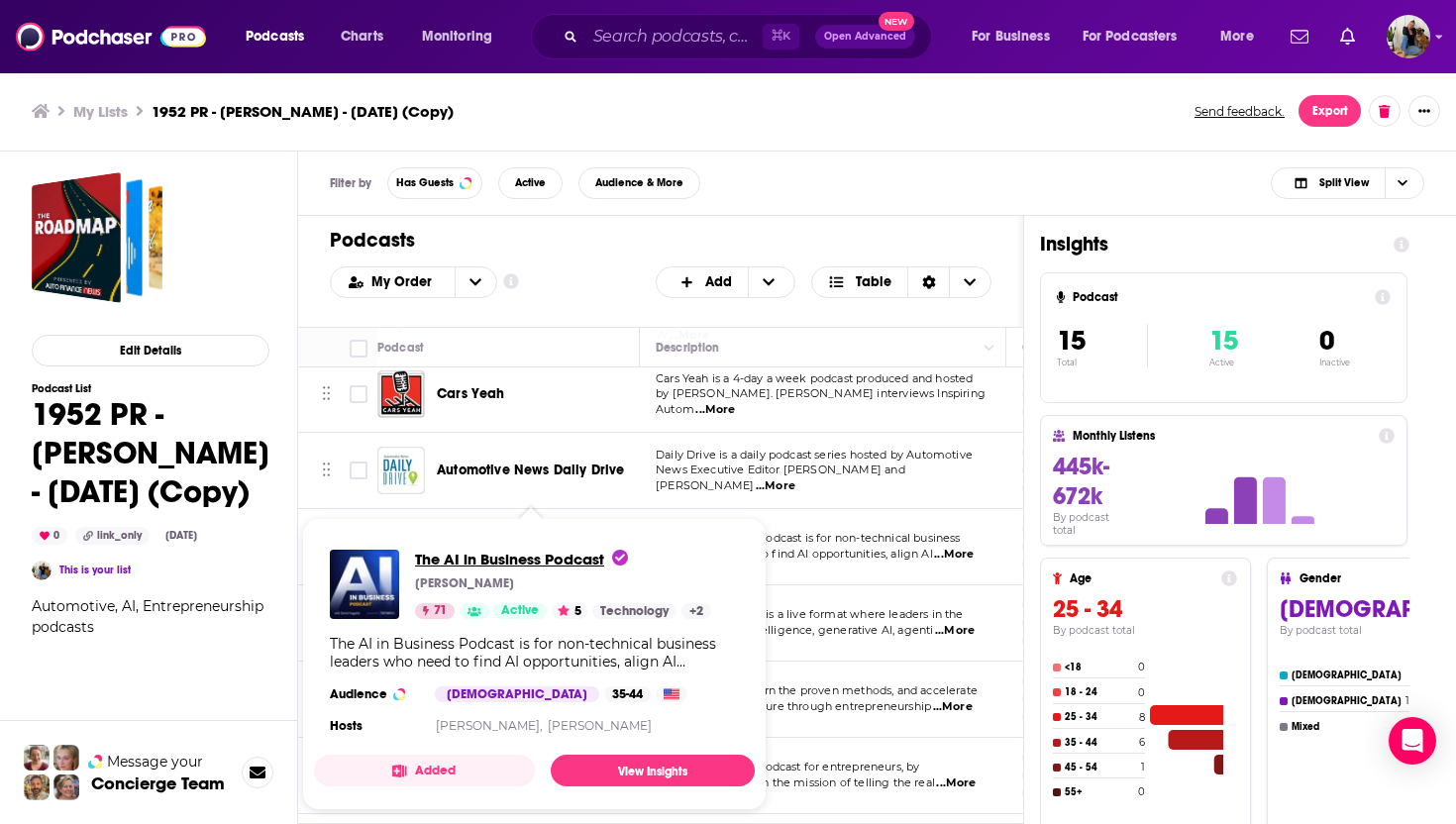 click on "The AI in Business Podcast" at bounding box center (521, 559) 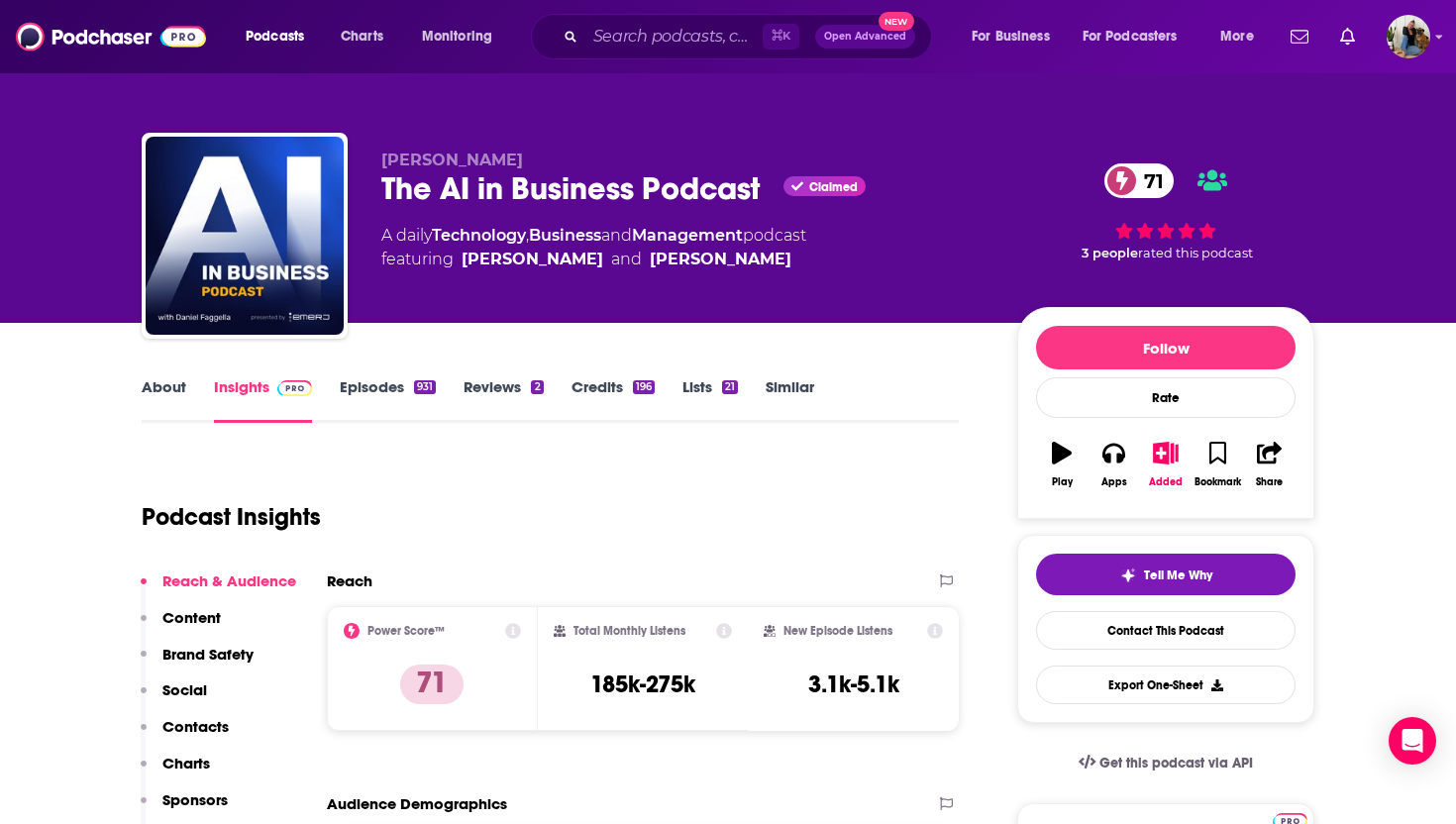 click on "About" at bounding box center [163, 400] 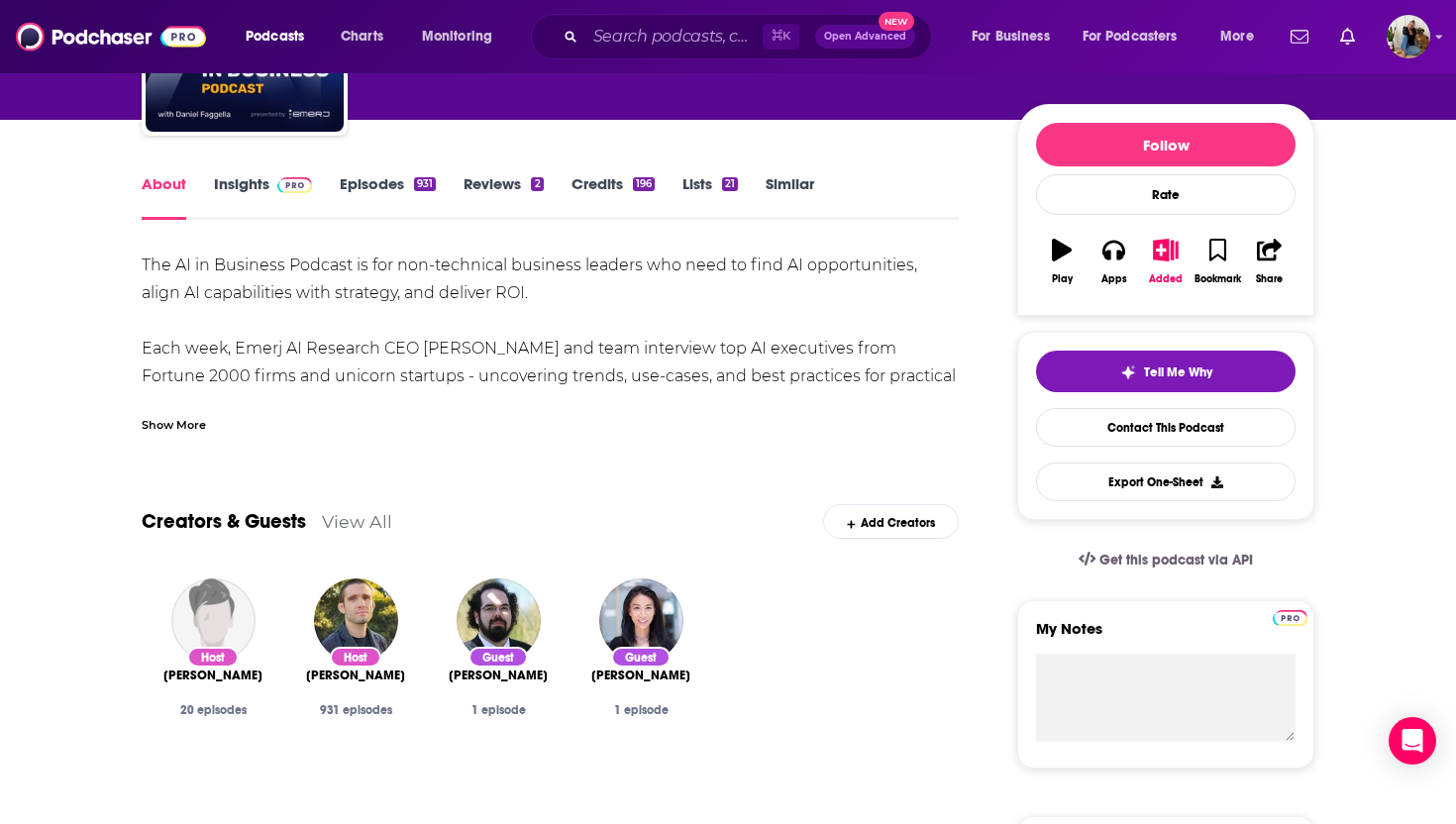 scroll, scrollTop: 226, scrollLeft: 0, axis: vertical 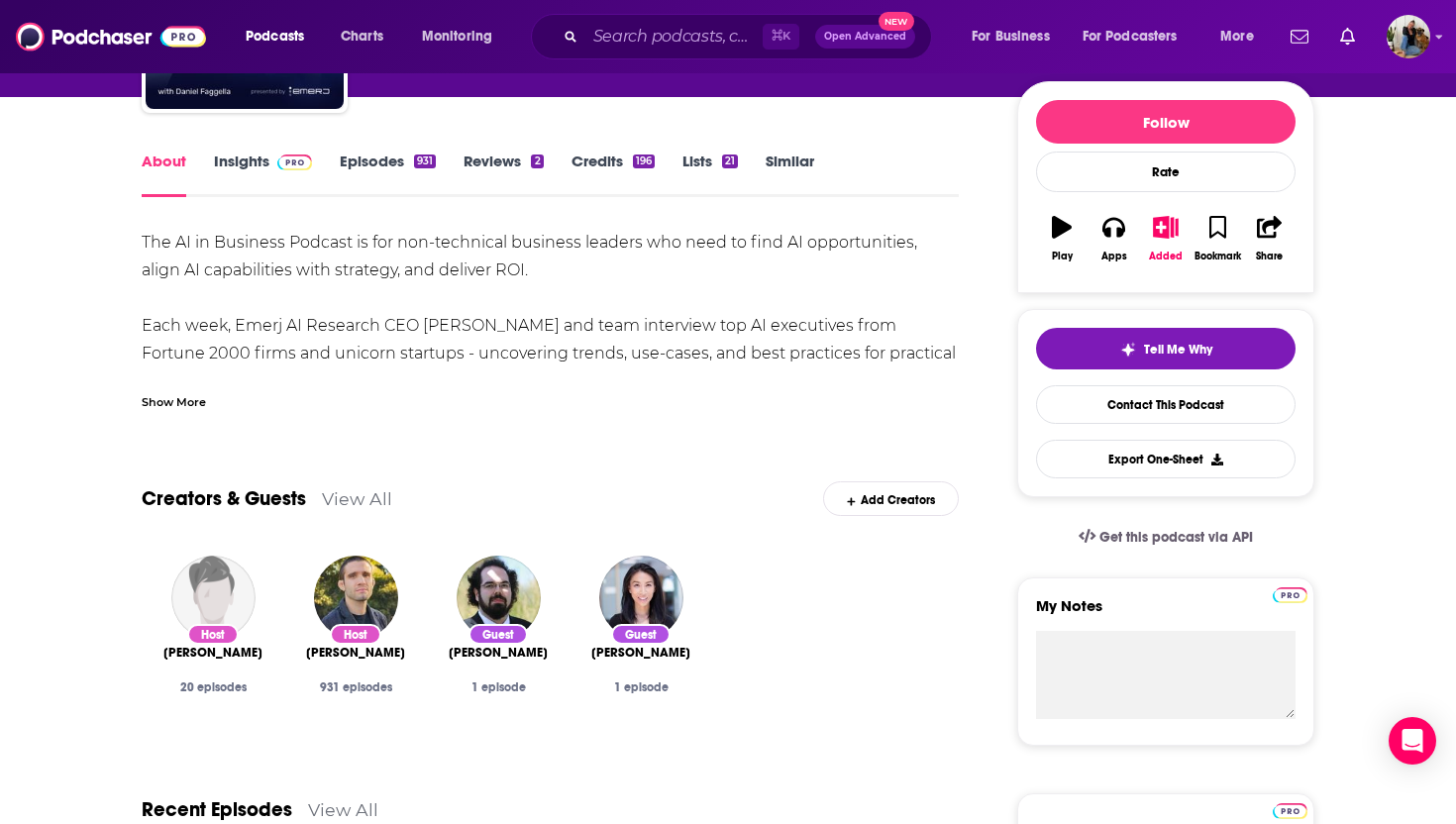 click on "Show More" at bounding box center [173, 400] 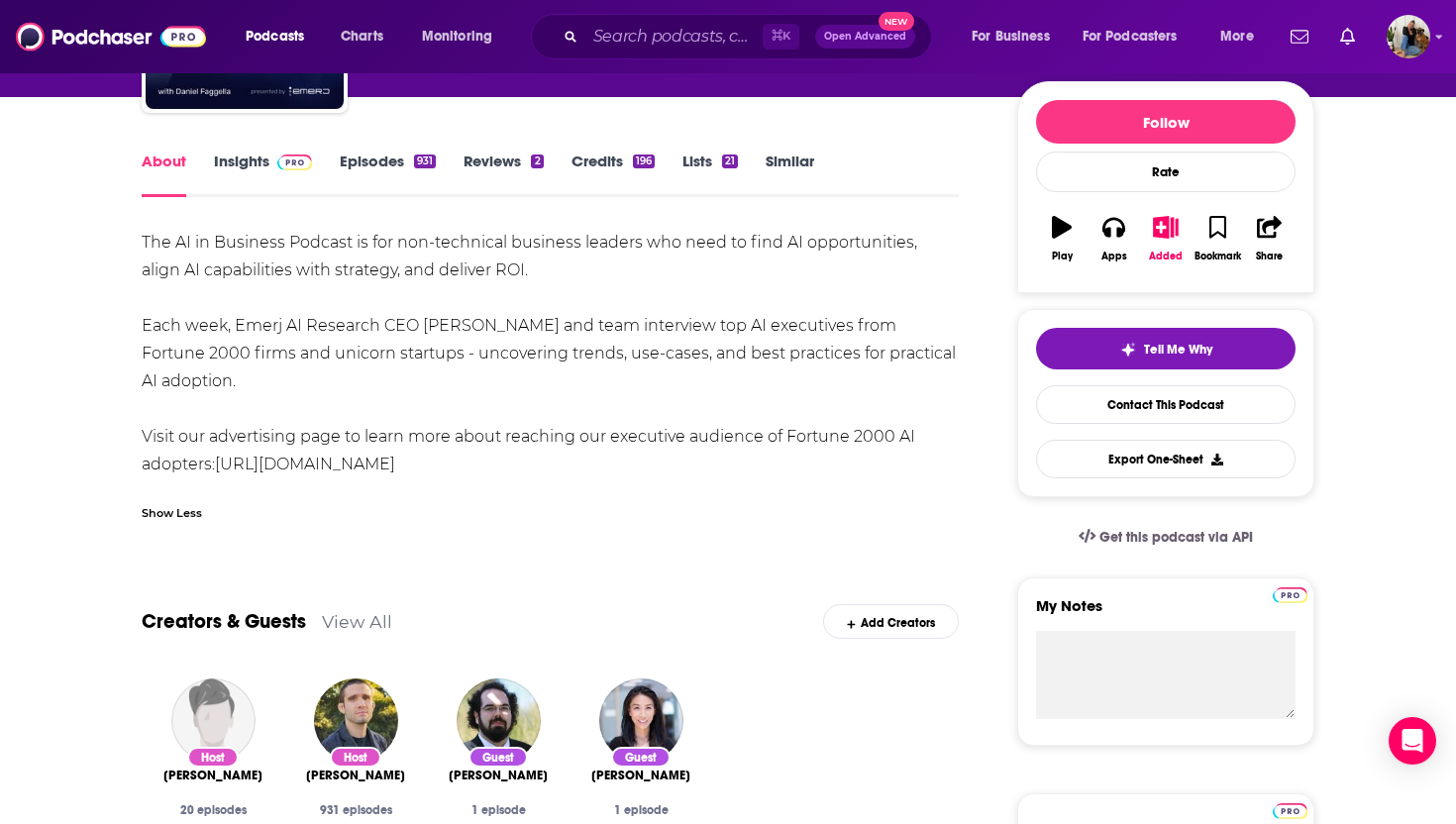 drag, startPoint x: 131, startPoint y: 233, endPoint x: 384, endPoint y: 395, distance: 300.4214 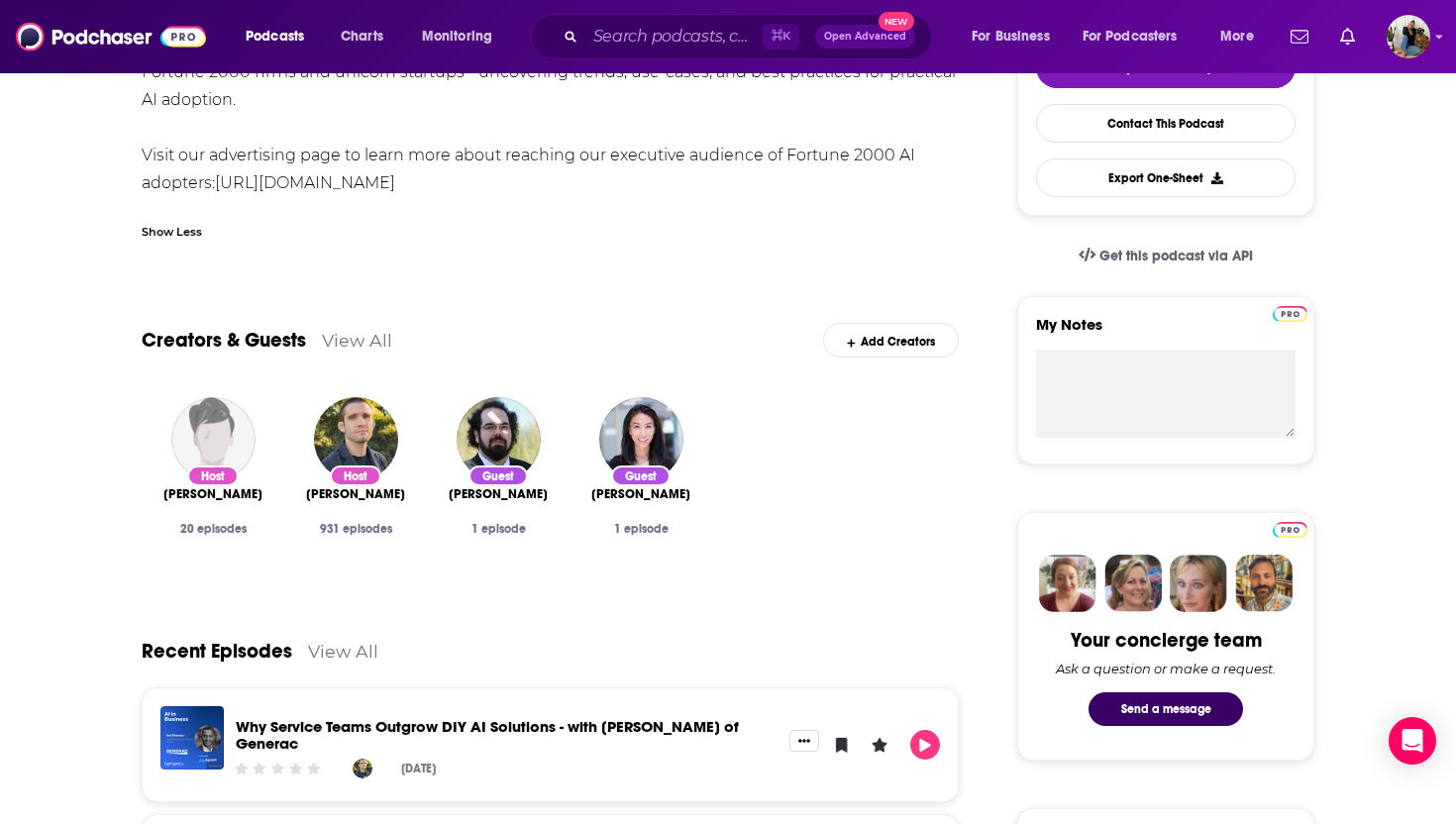 scroll, scrollTop: 0, scrollLeft: 0, axis: both 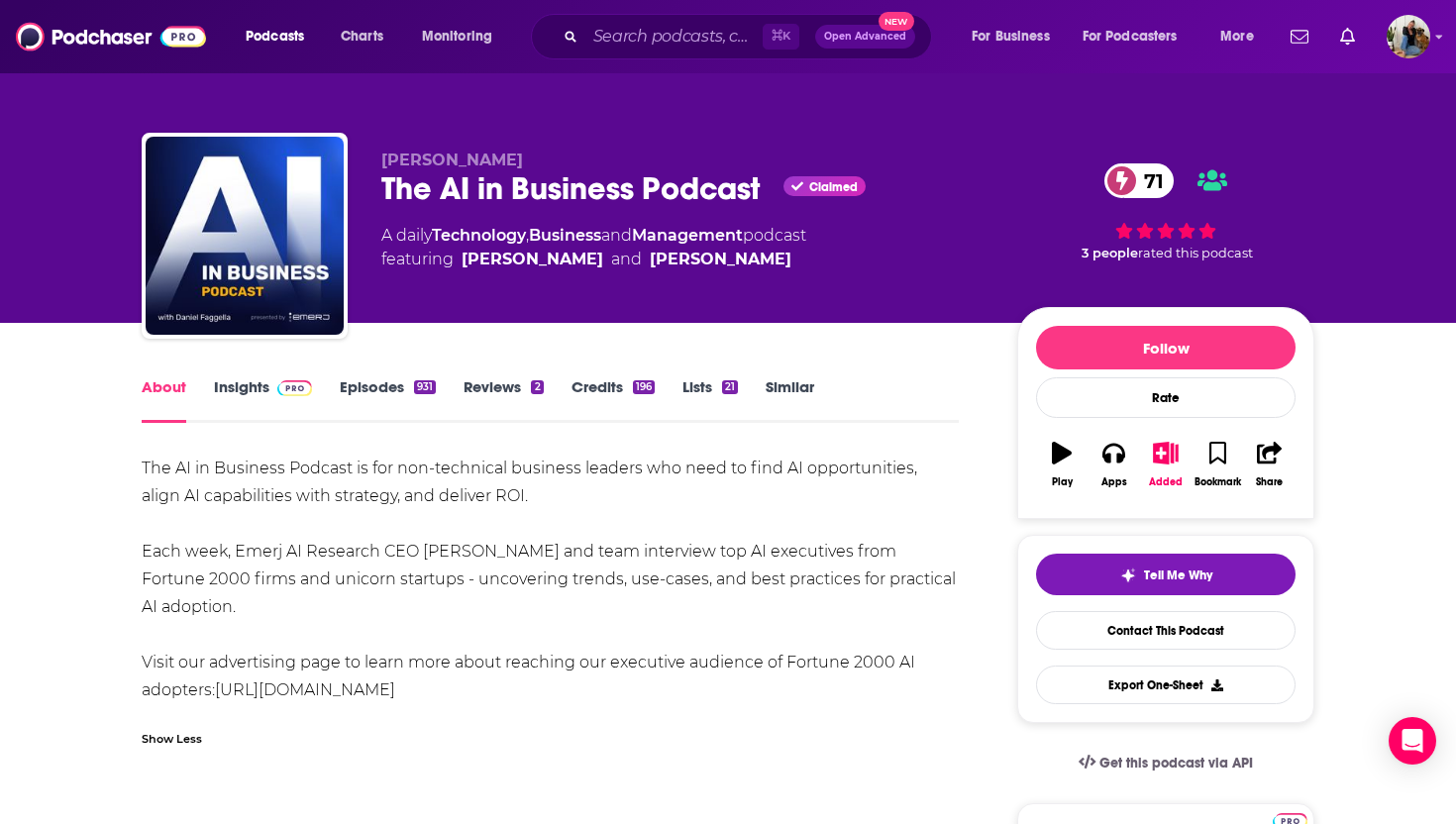 click on "Insights" at bounding box center [262, 400] 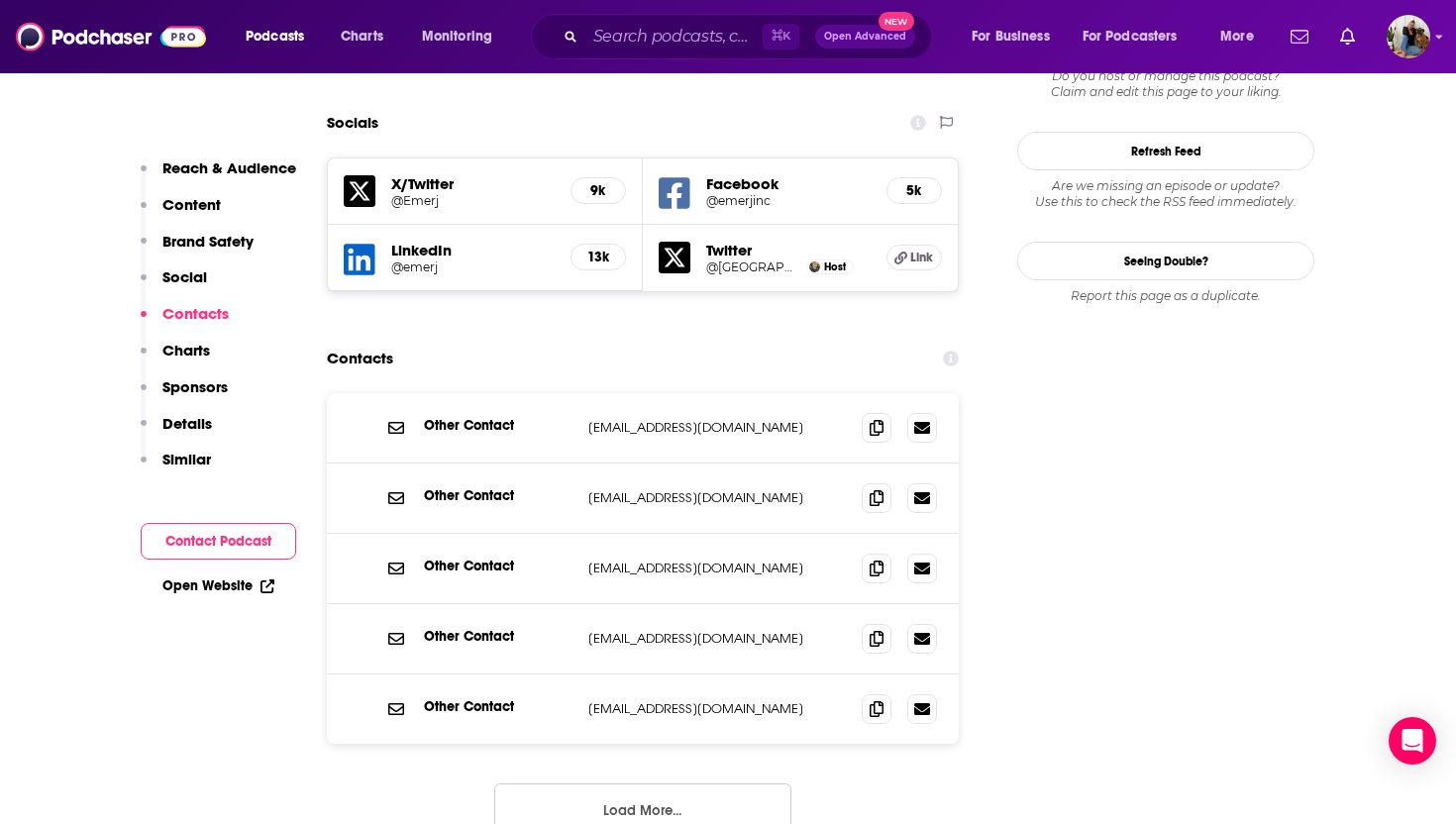 scroll, scrollTop: 2274, scrollLeft: 0, axis: vertical 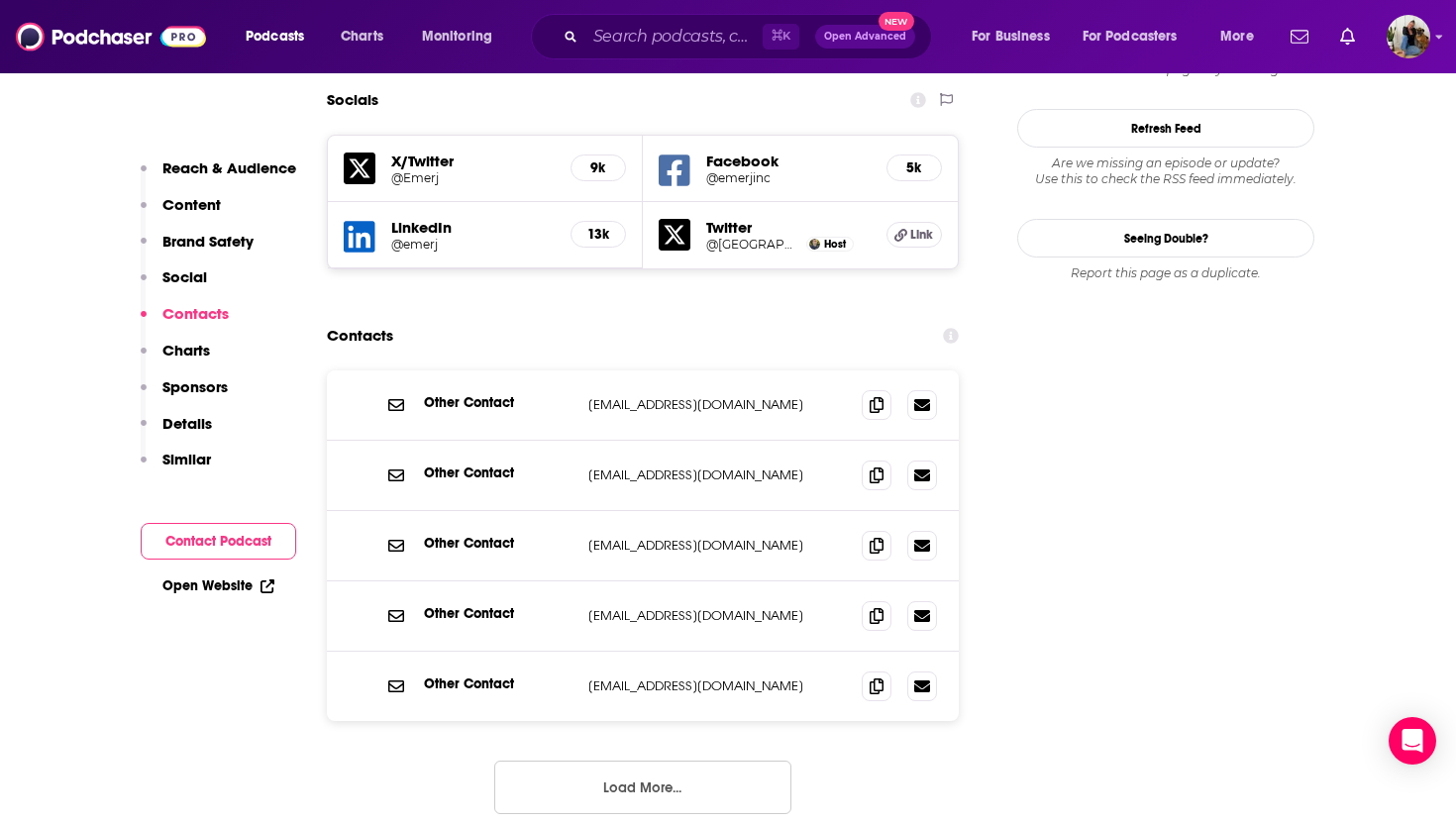 click on "Load More..." at bounding box center (643, 787) 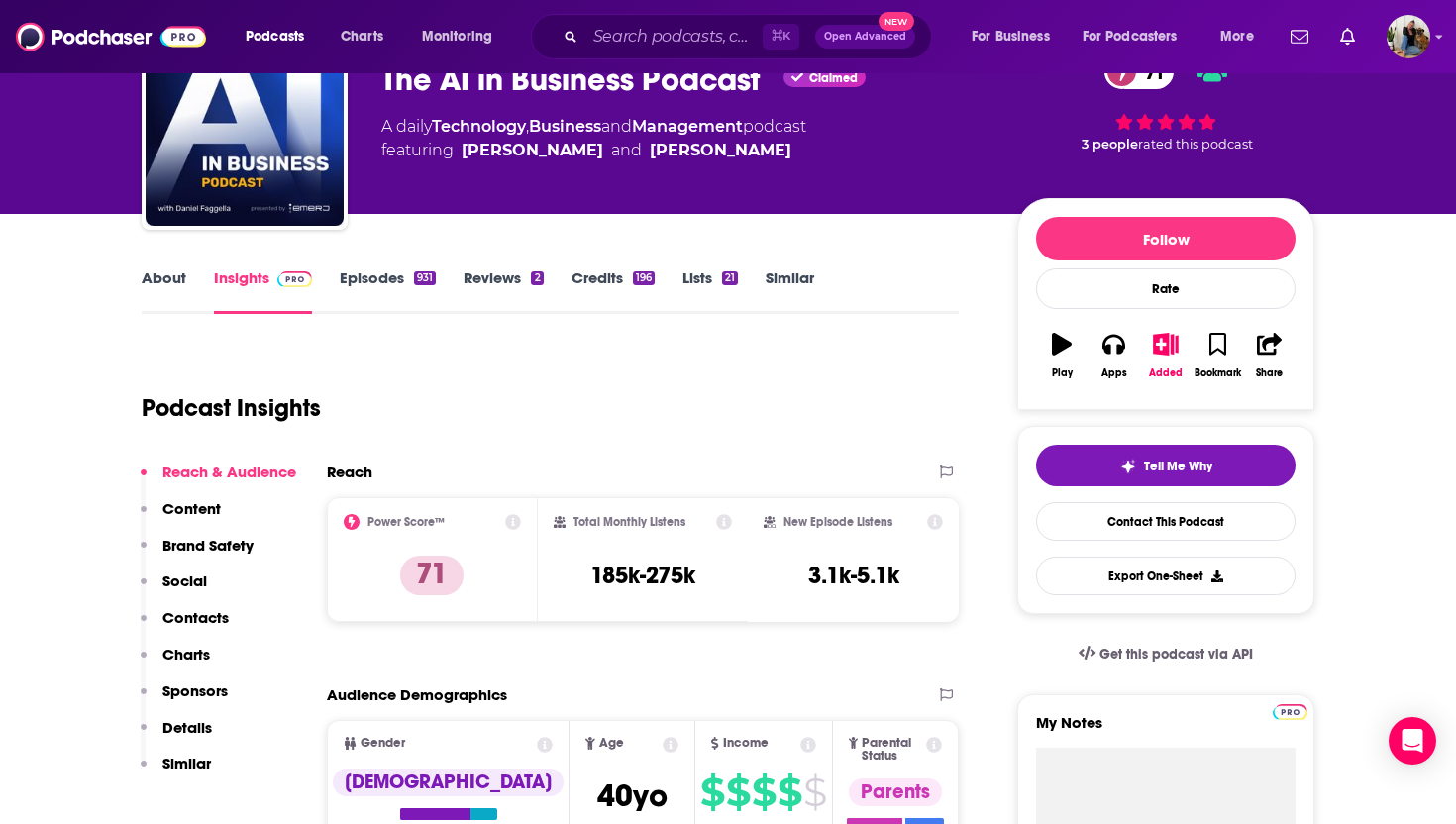 scroll, scrollTop: 0, scrollLeft: 0, axis: both 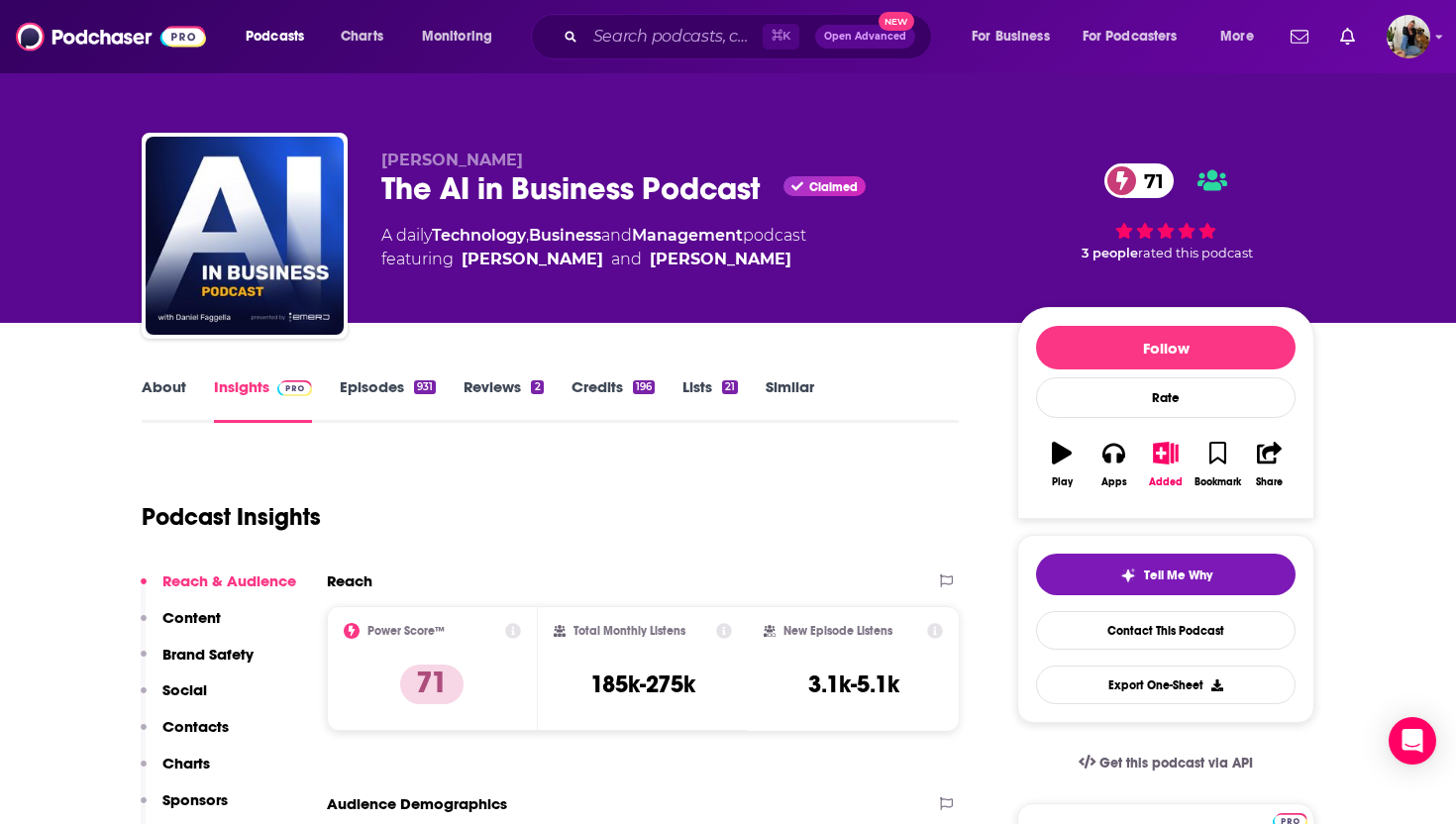 click on "About" at bounding box center (163, 400) 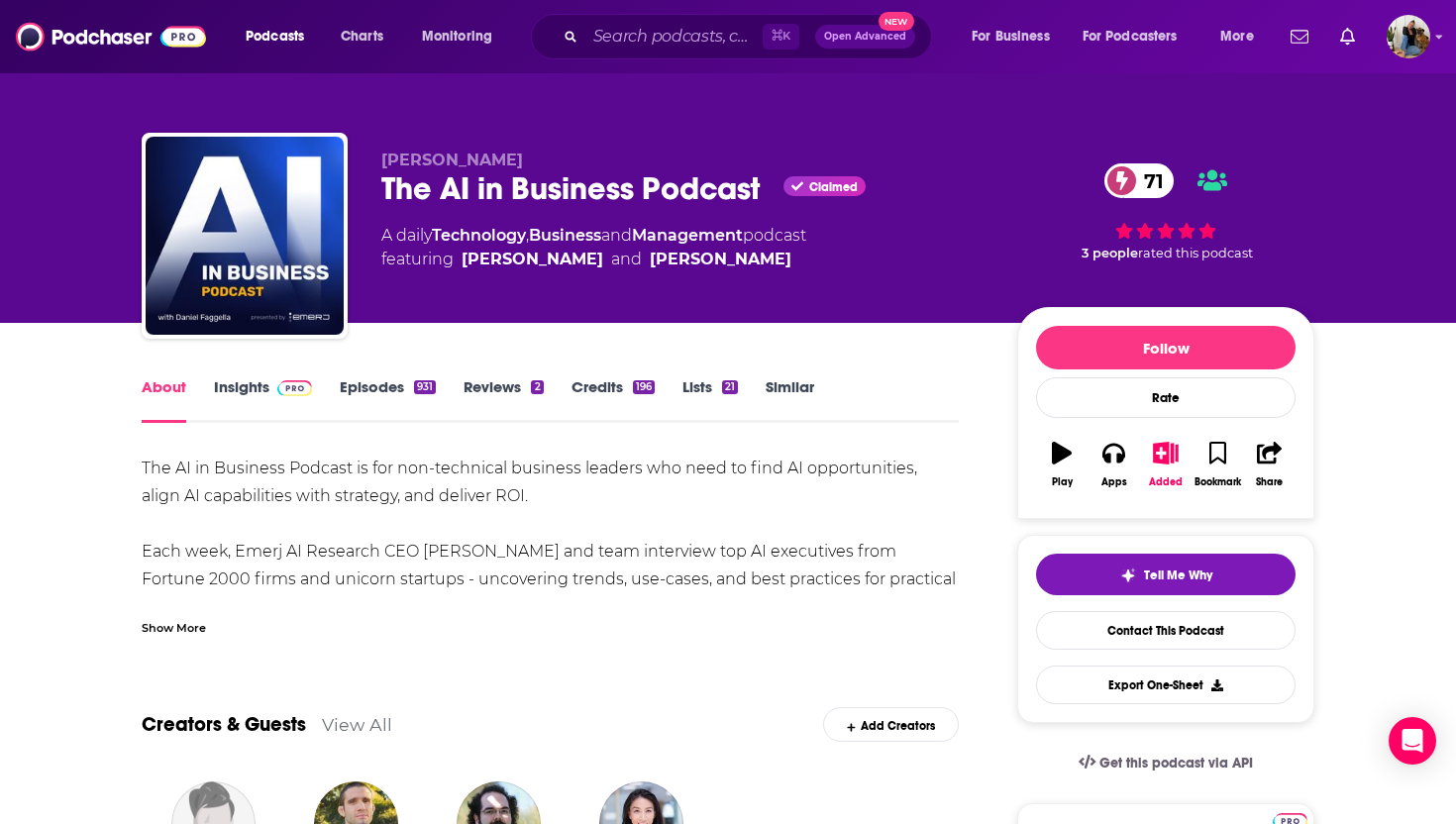 click on "Insights" at bounding box center (262, 400) 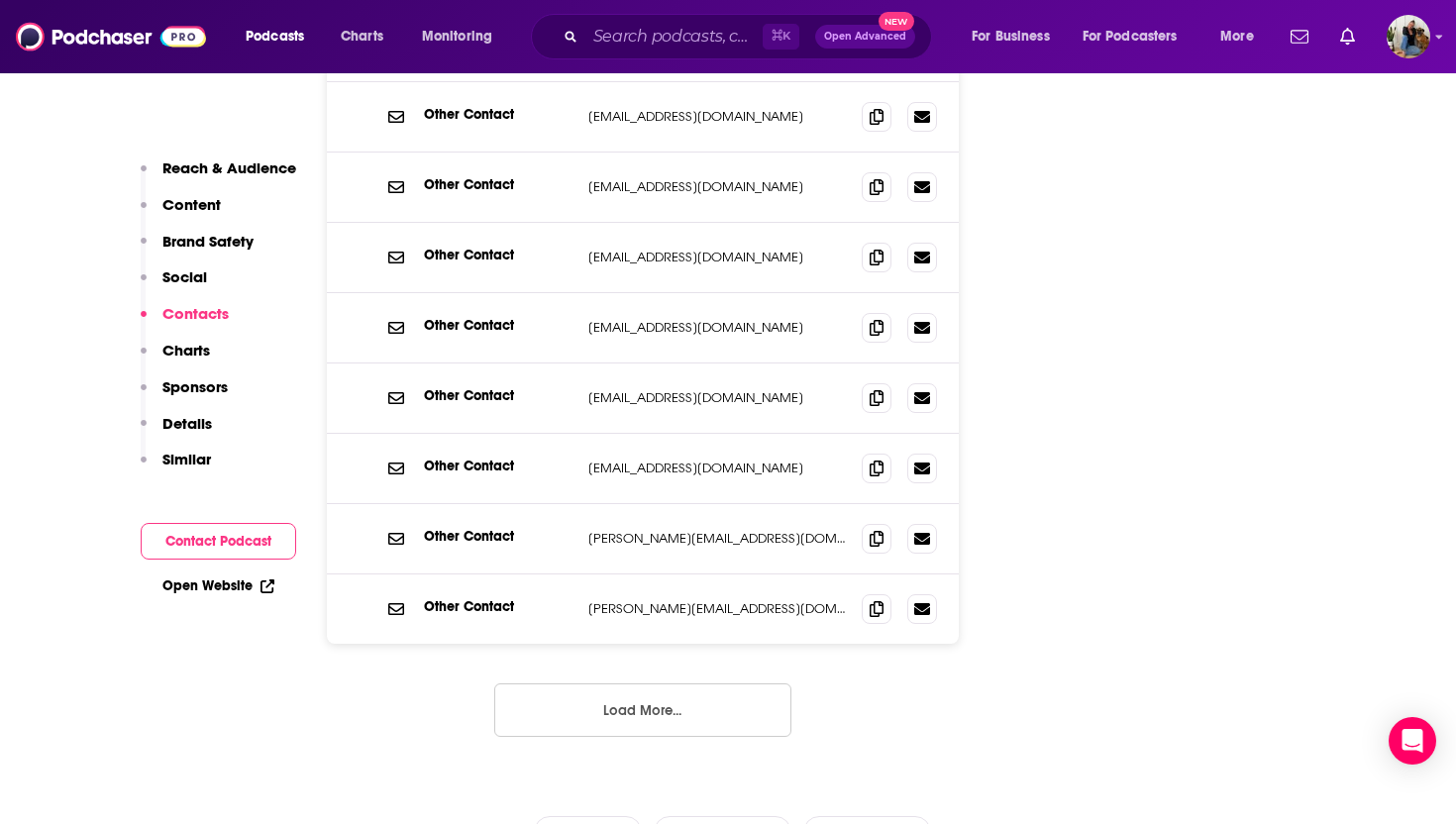 scroll, scrollTop: 2772, scrollLeft: 0, axis: vertical 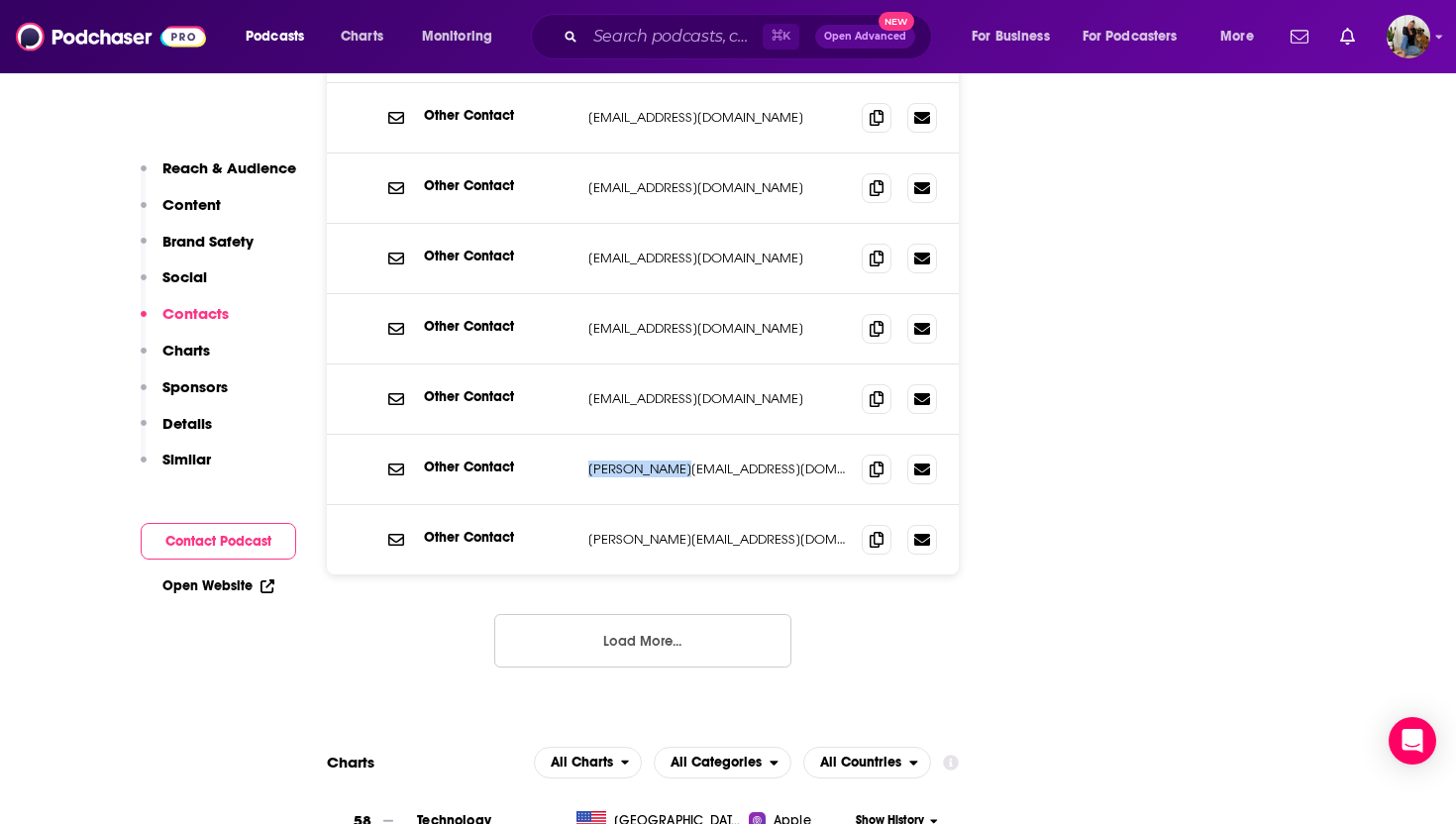 drag, startPoint x: 586, startPoint y: 350, endPoint x: 689, endPoint y: 353, distance: 103.04368 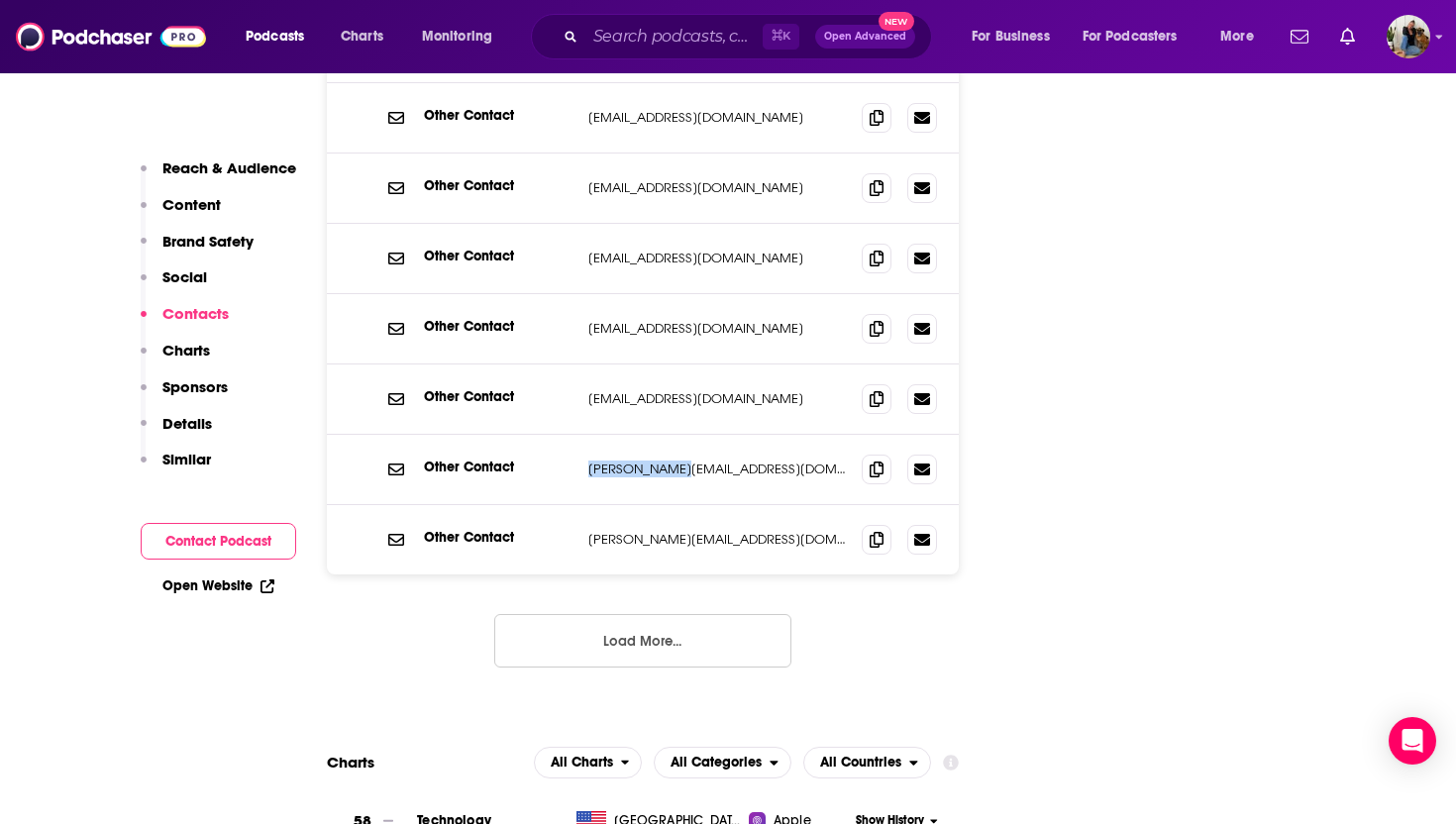 copy on "[PERSON_NAME][EMAIL_ADDRESS][DOMAIN_NAME]" 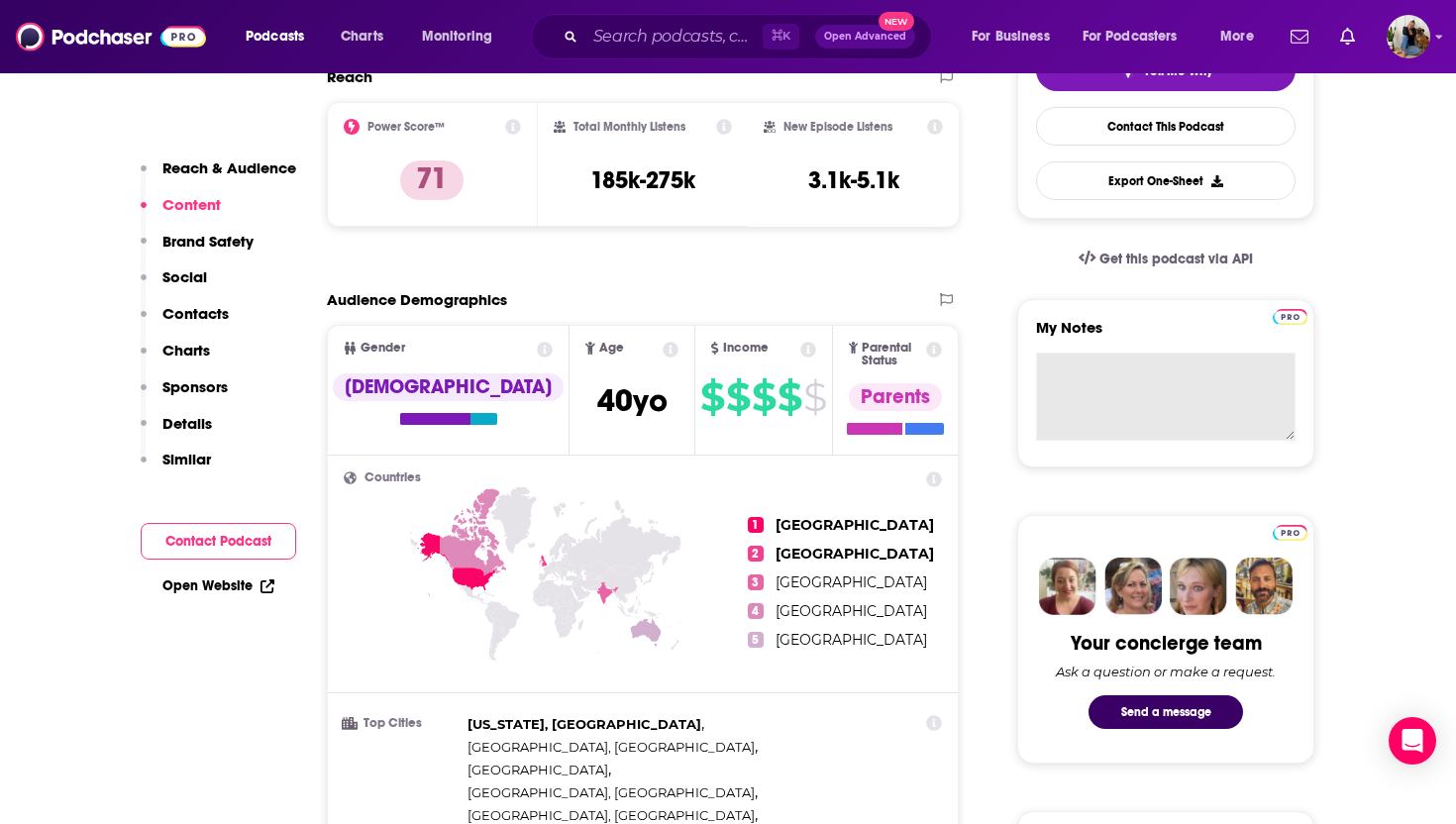 scroll, scrollTop: 490, scrollLeft: 0, axis: vertical 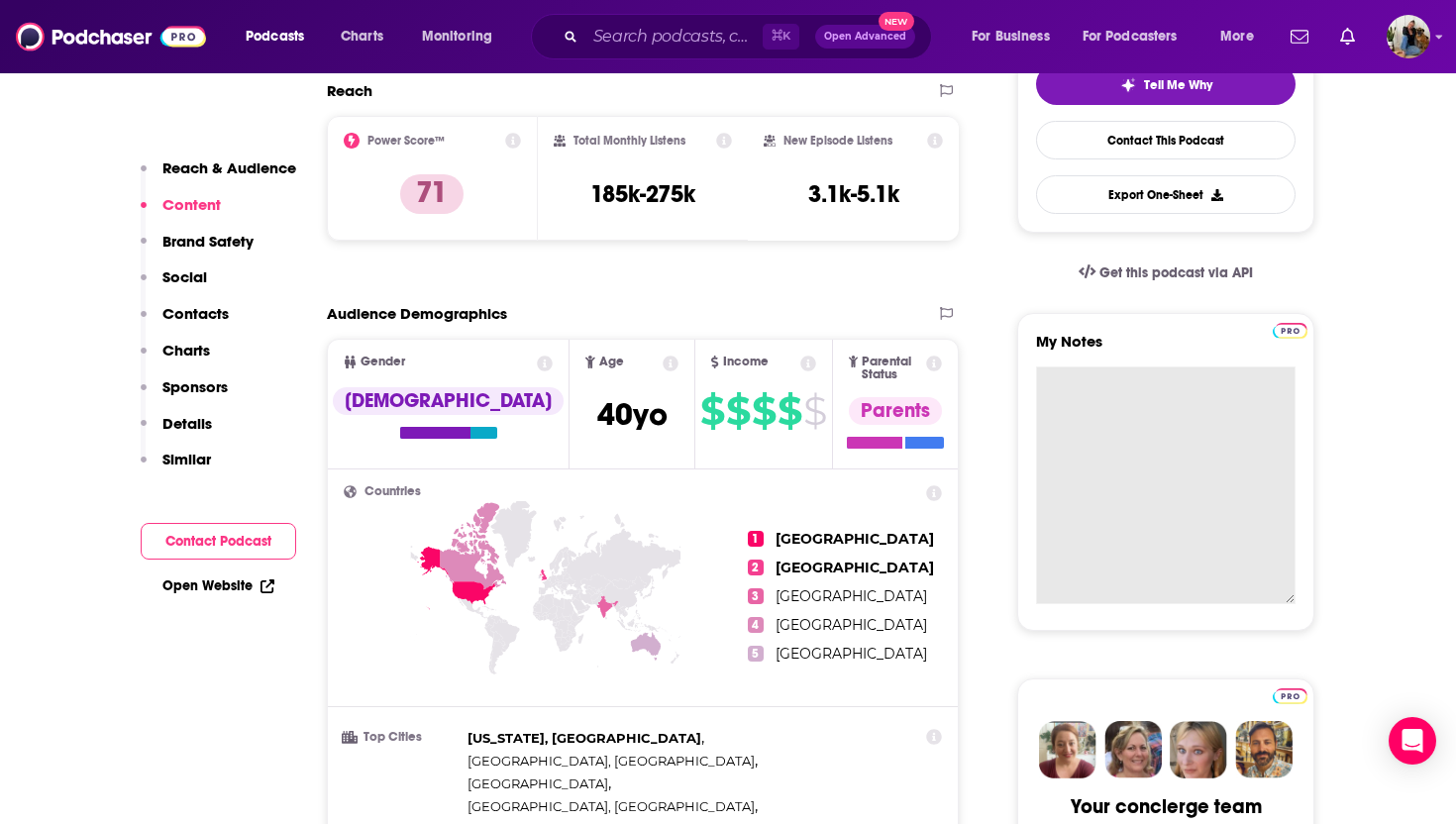 click on "My Notes" at bounding box center (1166, 485) 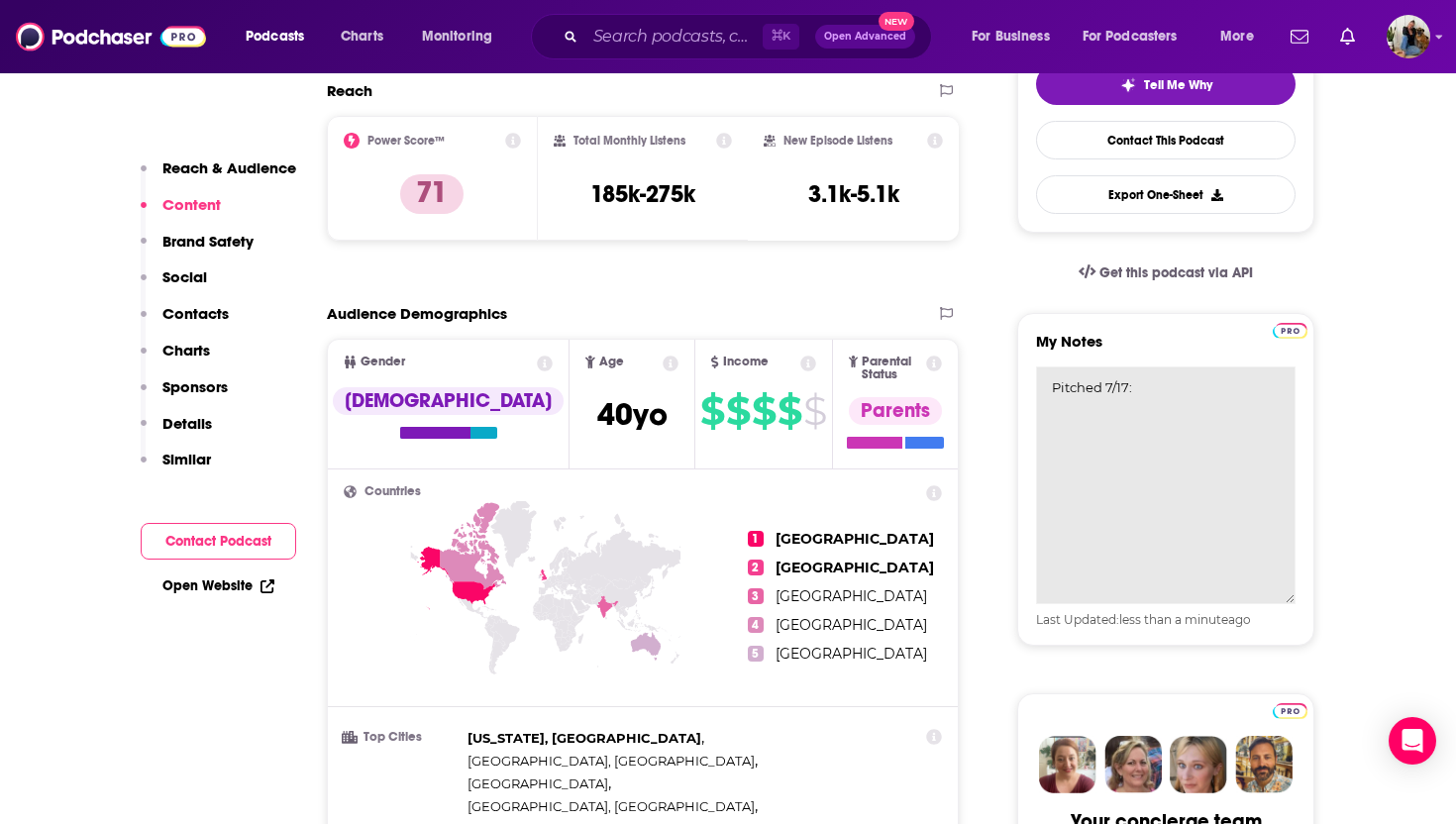 paste on "How a Rural Fintech is Using AI Agents to Drive Revenue and Scale" 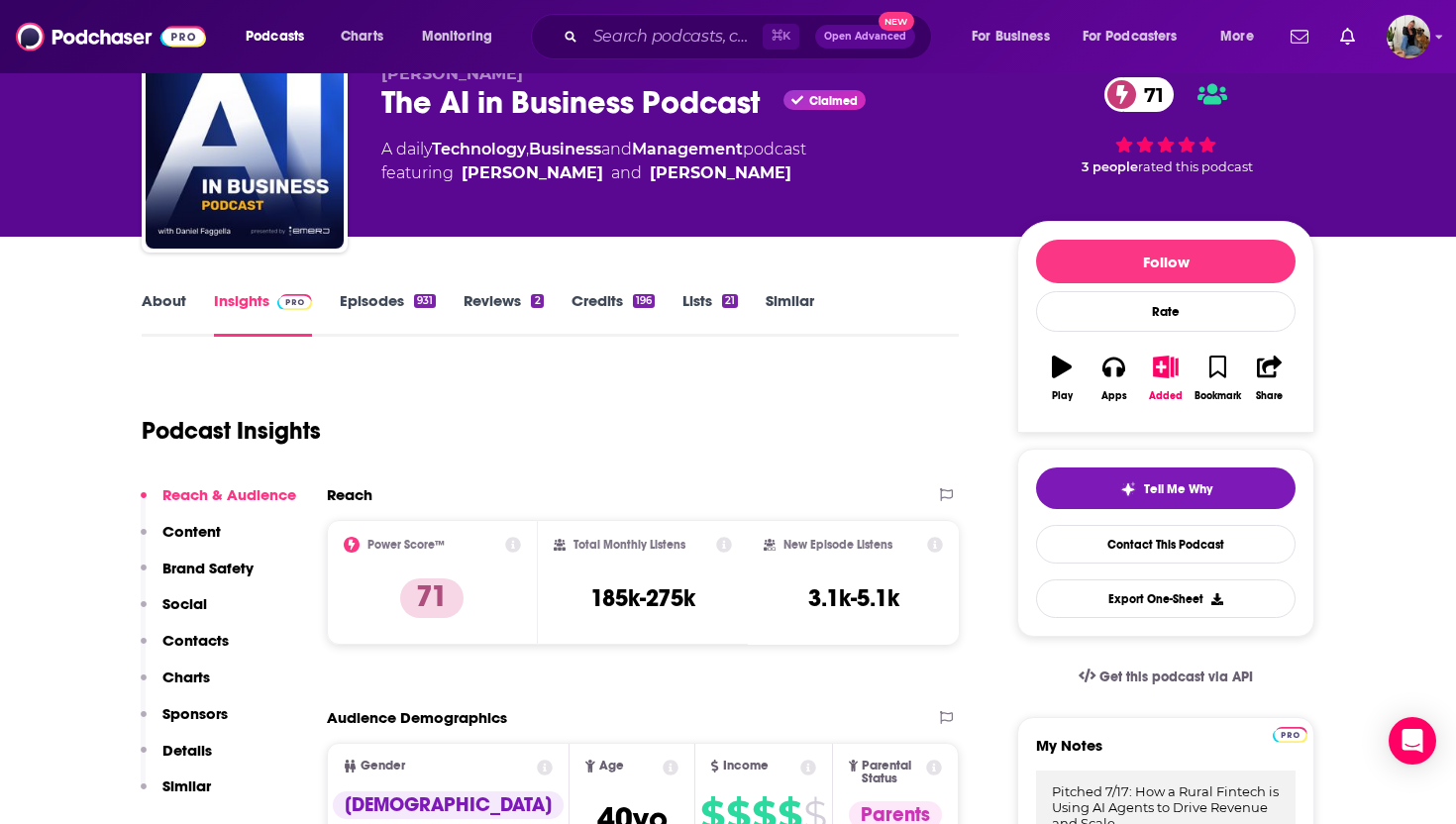scroll, scrollTop: 0, scrollLeft: 0, axis: both 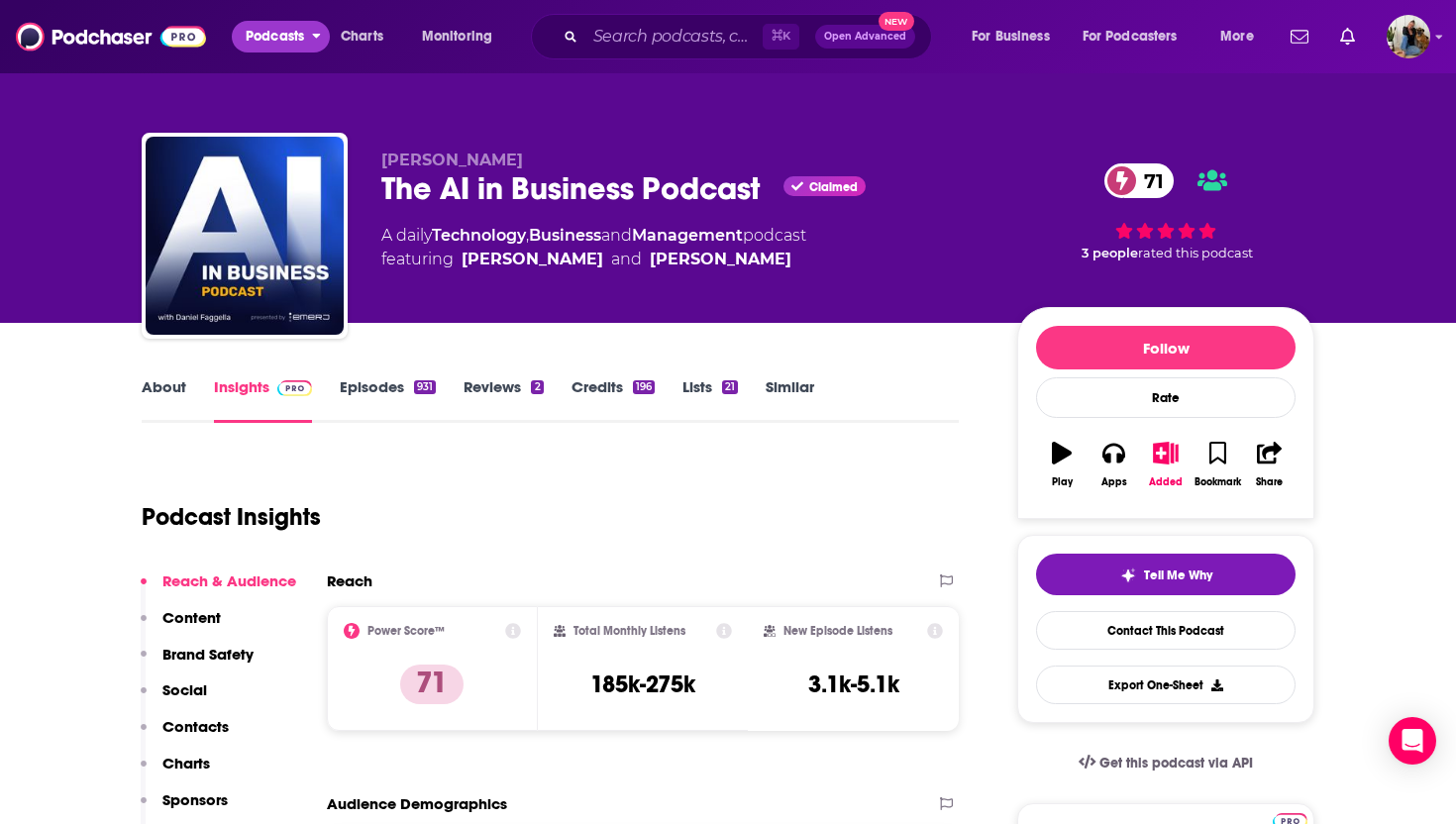 type on "Pitched 7/17: How a Rural Fintech is Using AI Agents to Drive Revenue and Scale" 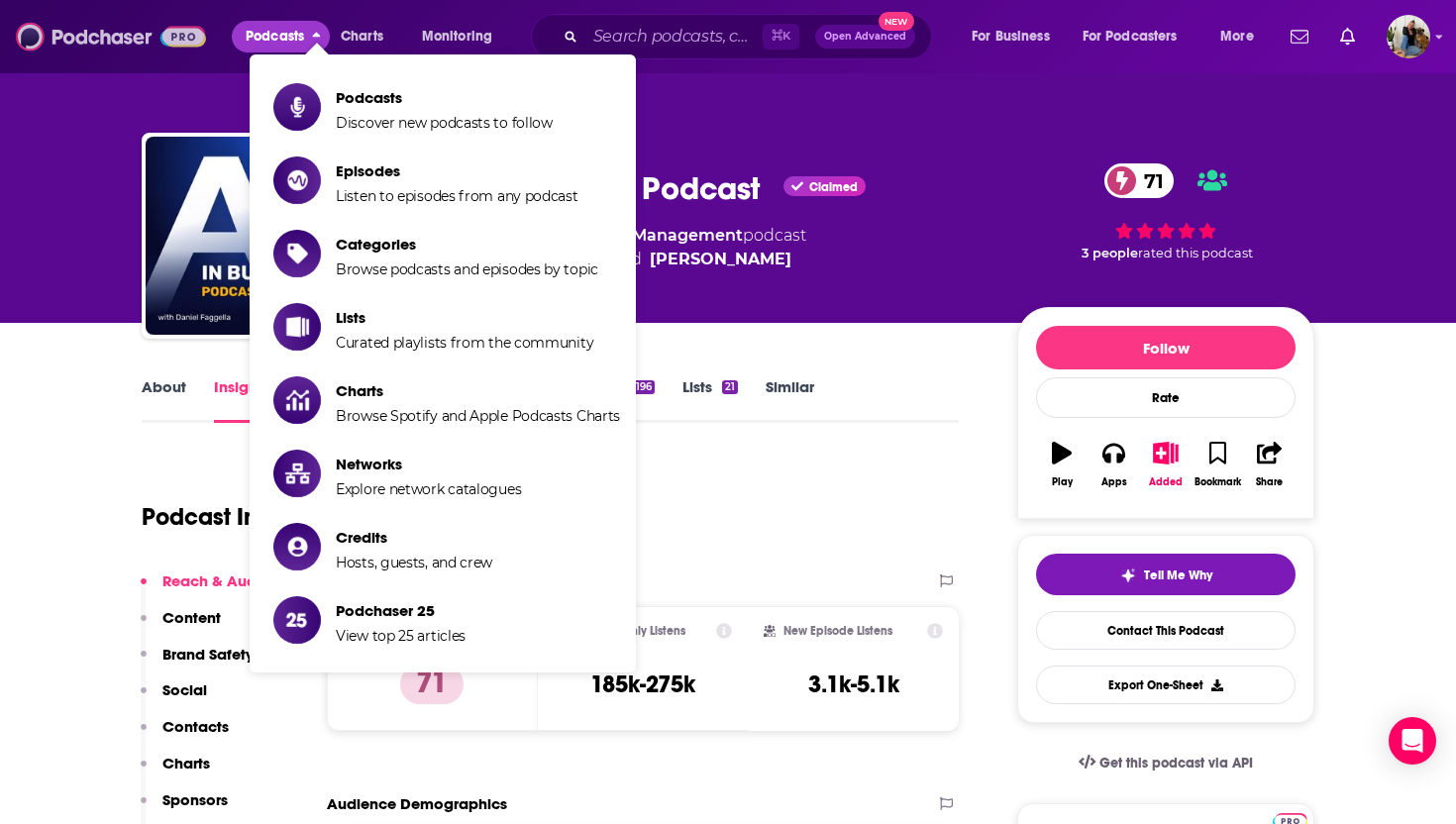 click at bounding box center [111, 37] 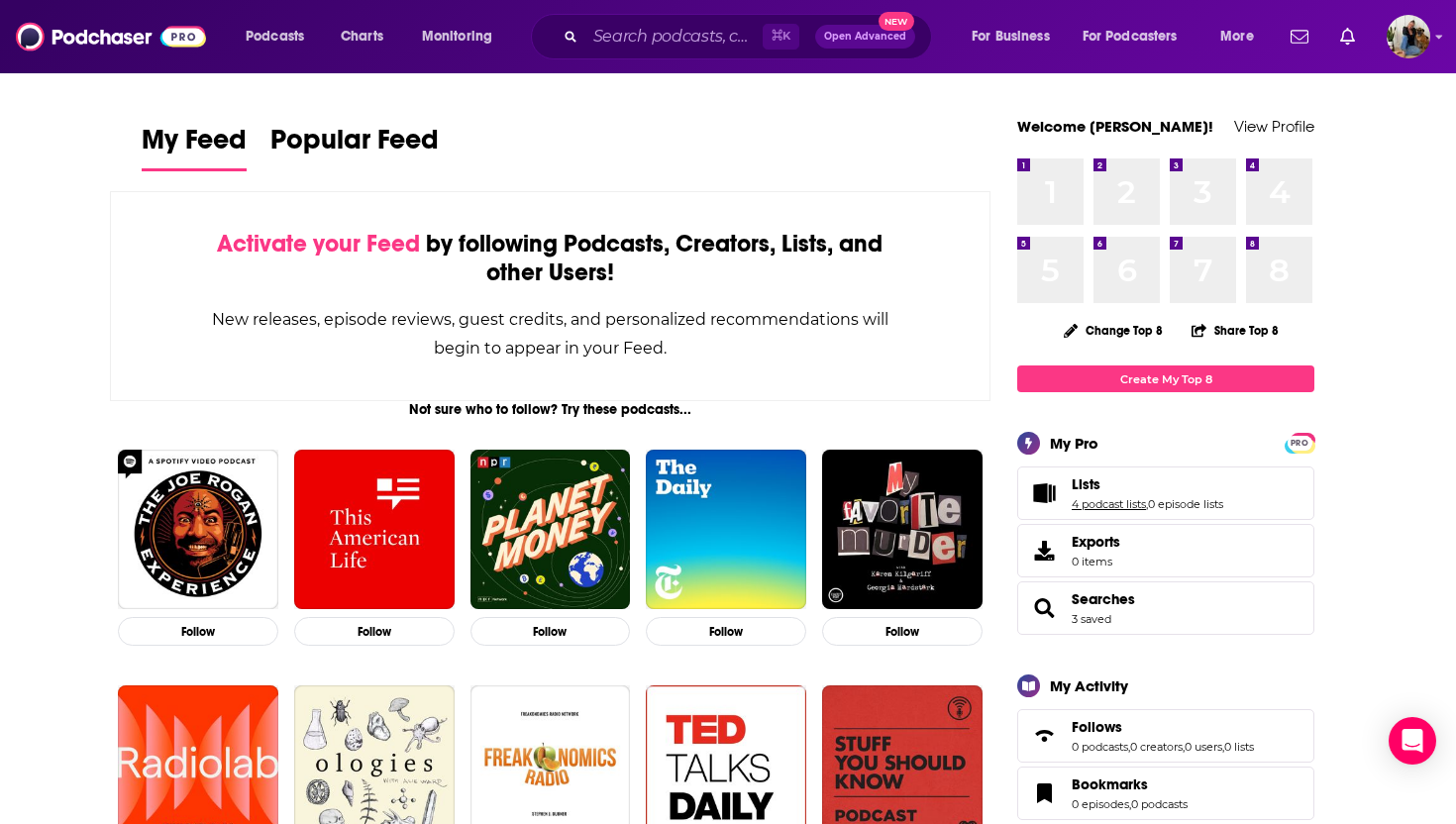 click on "4 podcast lists" at bounding box center [1108, 504] 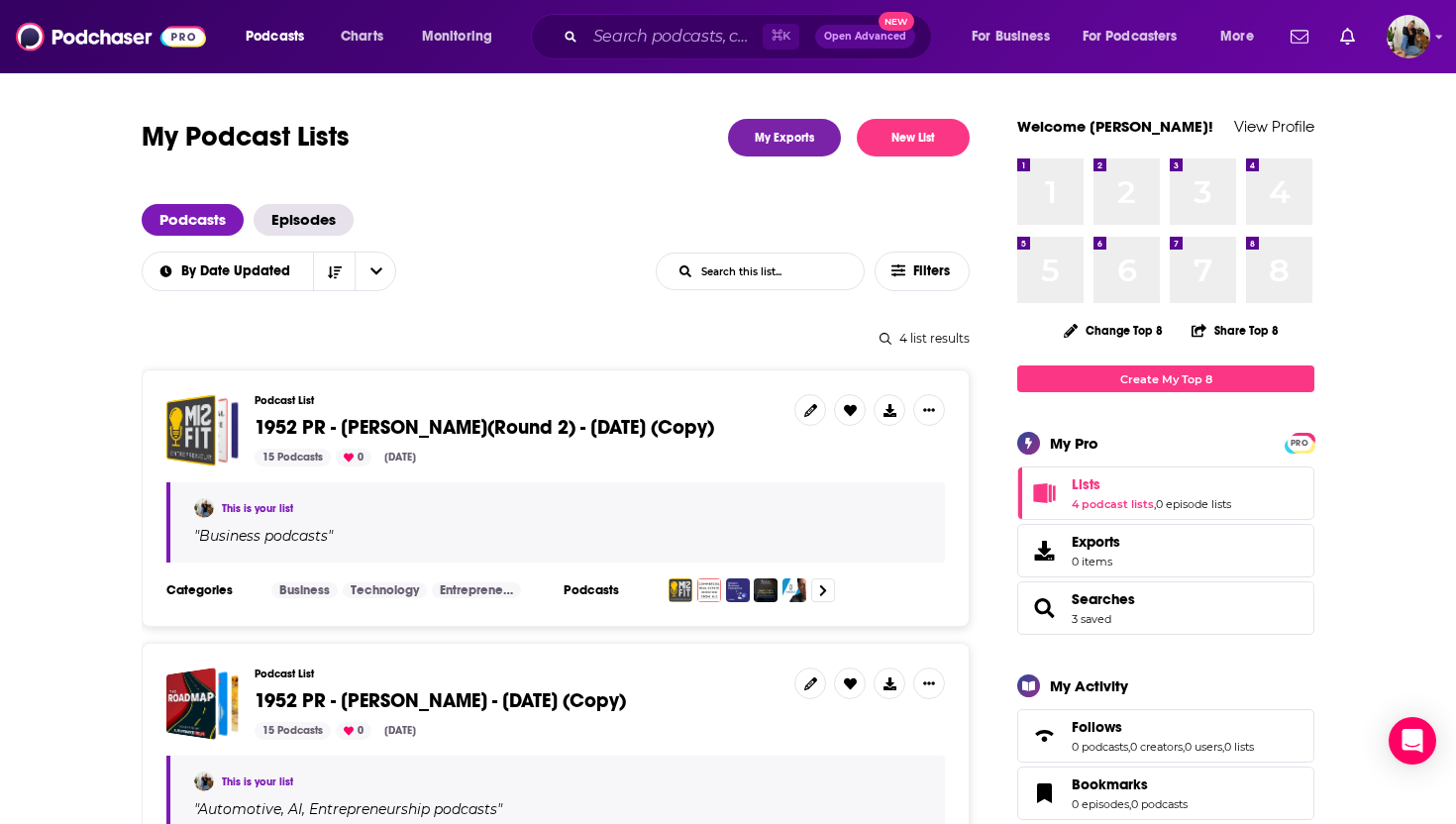 click on "Podcast List" at bounding box center (516, 673) 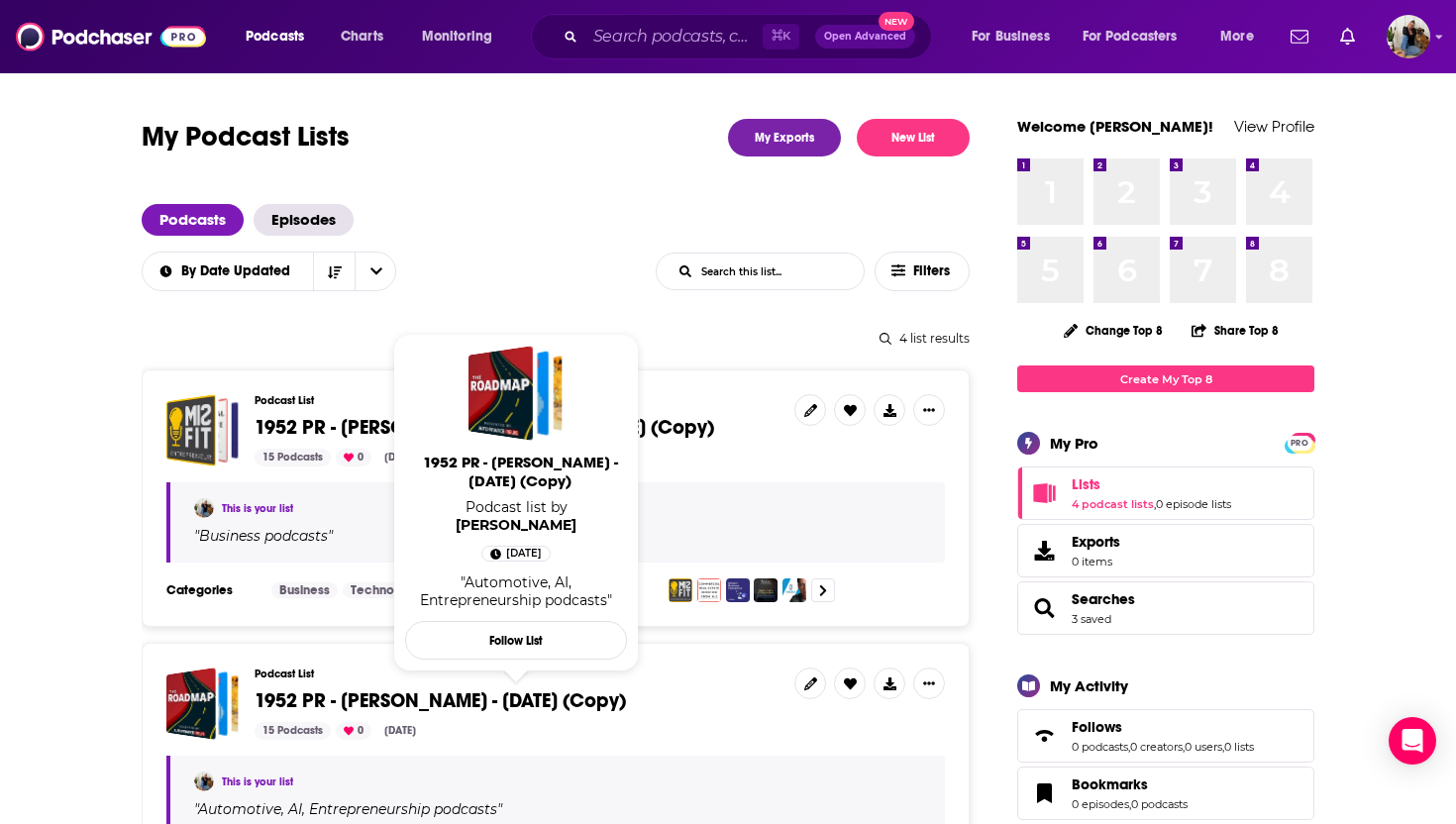 click on "1952 PR - [PERSON_NAME] - [DATE] (Copy)" at bounding box center (440, 700) 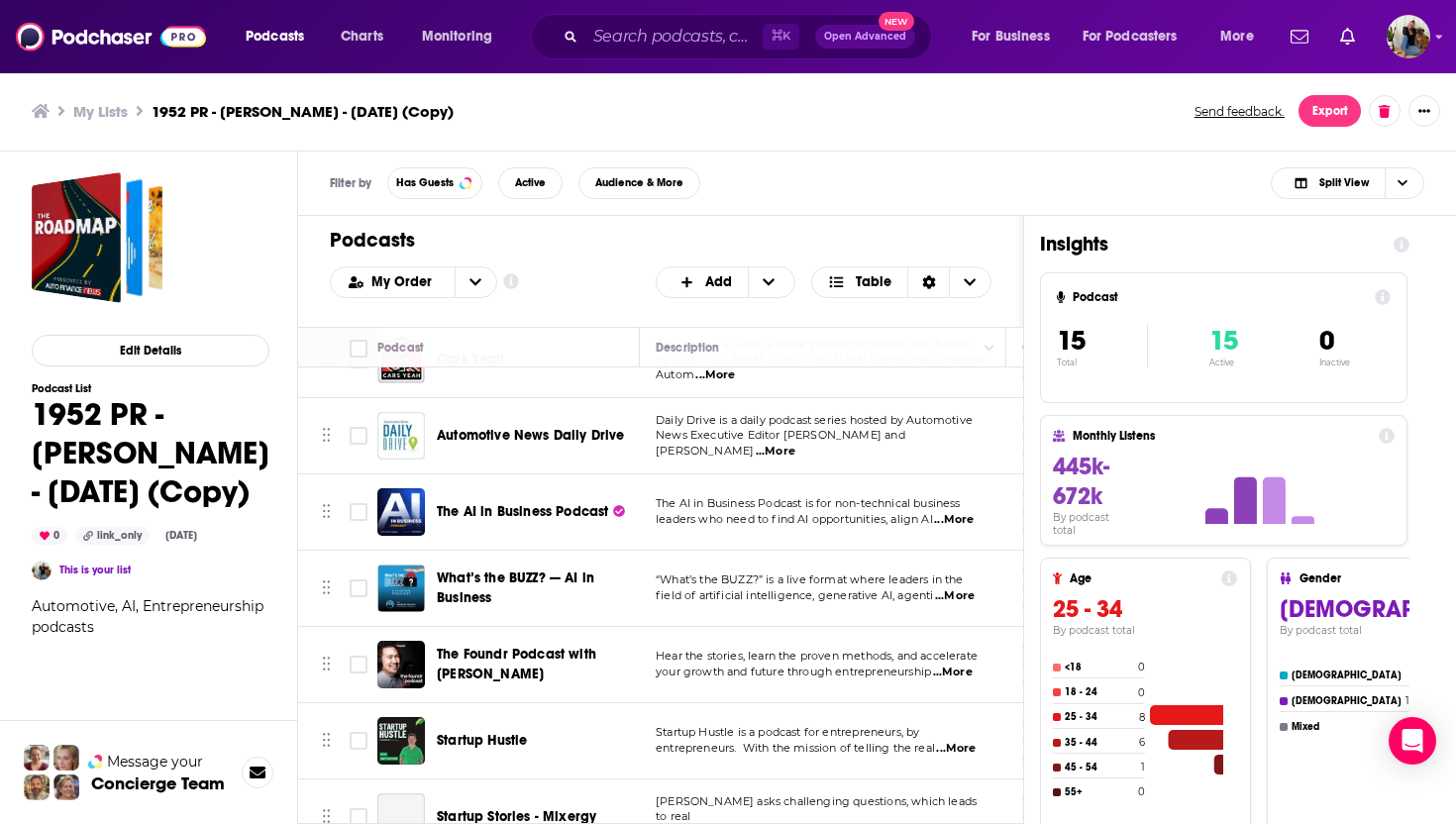 scroll, scrollTop: 433, scrollLeft: 0, axis: vertical 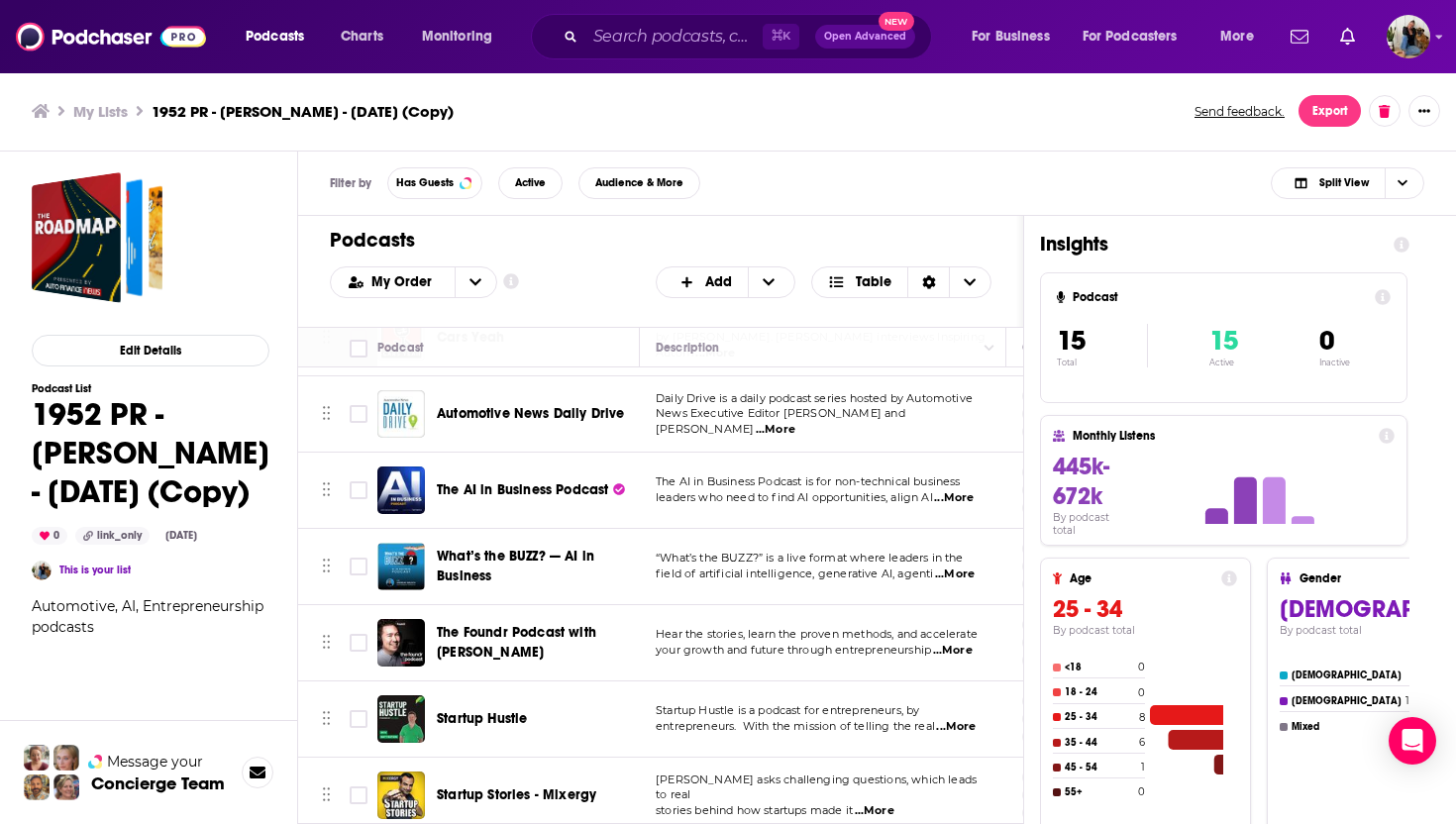 click on "“What’s the BUZZ?” is a live format where leaders in the" at bounding box center (809, 558) 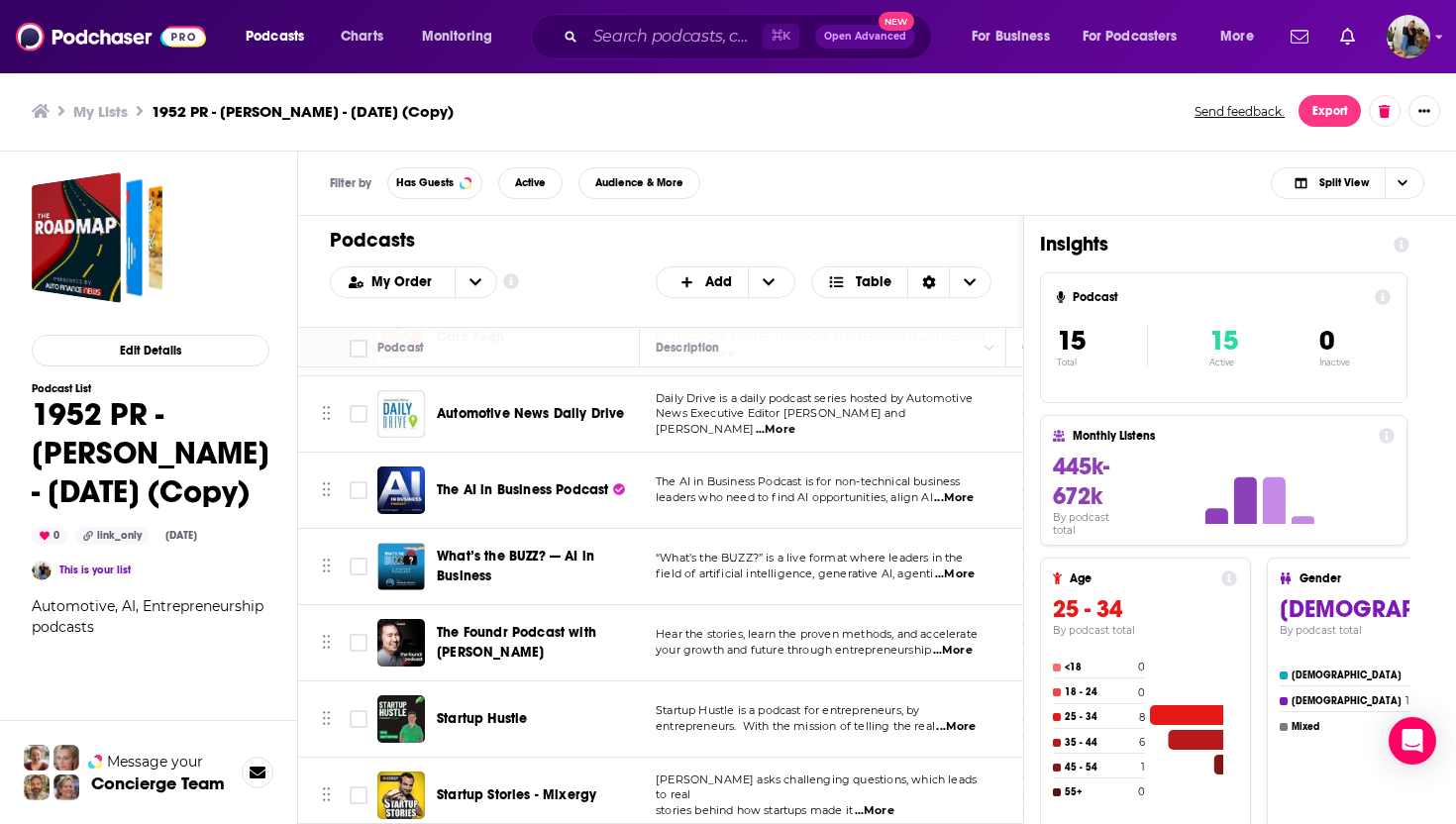 click on "...More" at bounding box center [955, 574] 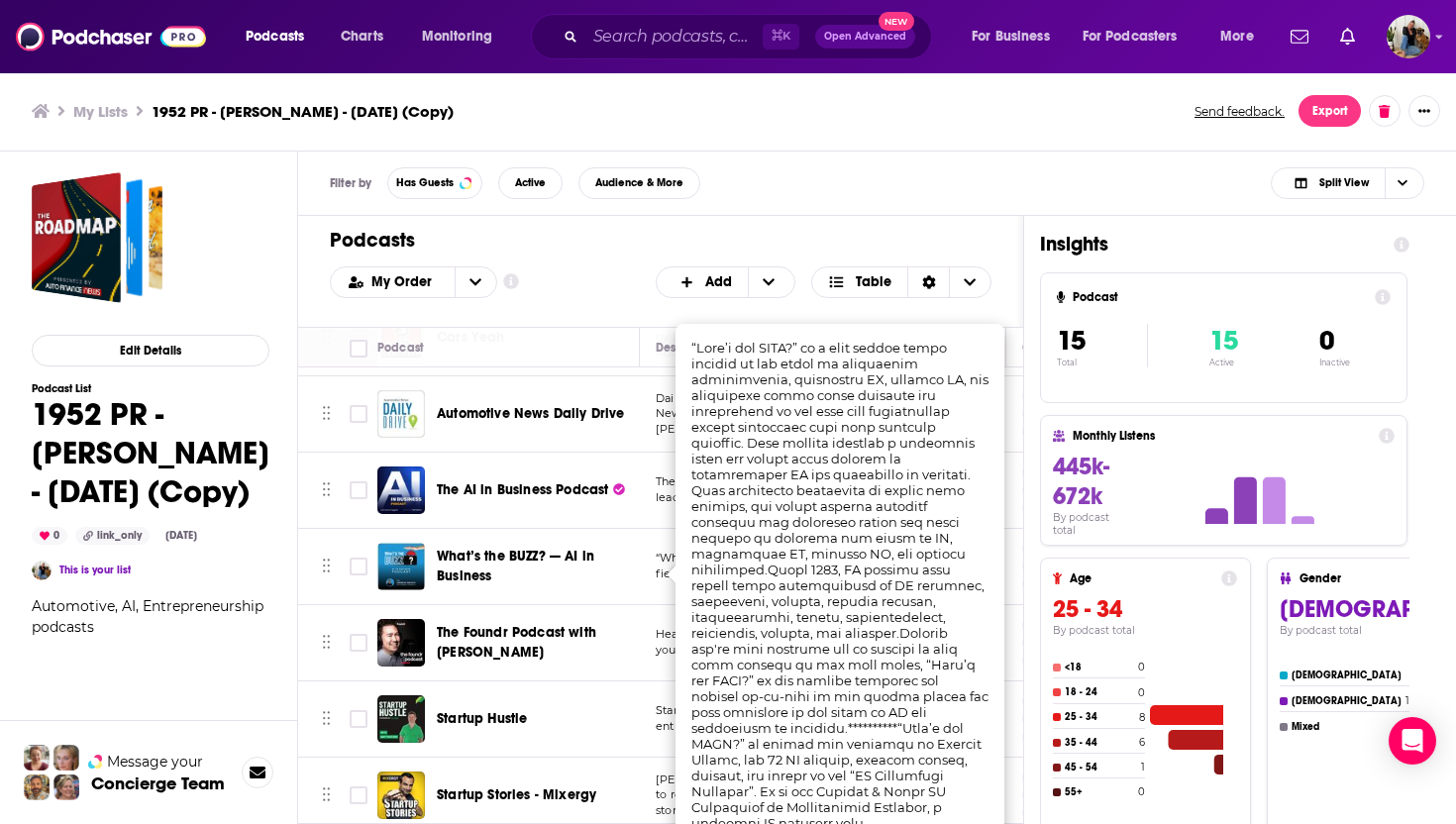click on "Podcasts Charts Monitoring ⌘  K Open Advanced New For Business For Podcasters More Podcasts Charts Monitoring For Business For Podcasters More My Lists 1952 PR - [PERSON_NAME] - [DATE] (Copy) Send feedback. Export Edit Details Podcast List 1952 PR - [PERSON_NAME] - [DATE] (Copy) 0 link_only [DATE] This is your list Automotive, AI, Entrepreneurship podcasts Message your Concierge Team Filter by Has Guests Active Audience & More Split View Podcasts Add My Order Customize Your List Order Select the  “My Order”  sort and remove all filters to enable drag-and-drop reordering. Add Table Move Podcast Description Categories Reach (Monthly) Reach (Episode) Contacts Your Notes The Auto Finance Roadmap Auto Finance News is pleased to present The Roadmap, the podcast on best practices and trending topics   ...More News Business News Business 47 1.1k-3.1k Under 2k 1   Contact CarEdge Live [PERSON_NAME] brings 43 years of car dealership experience, and [PERSON_NAME] (his son), brings the questions. In each episode Ra" at bounding box center [728, 412] 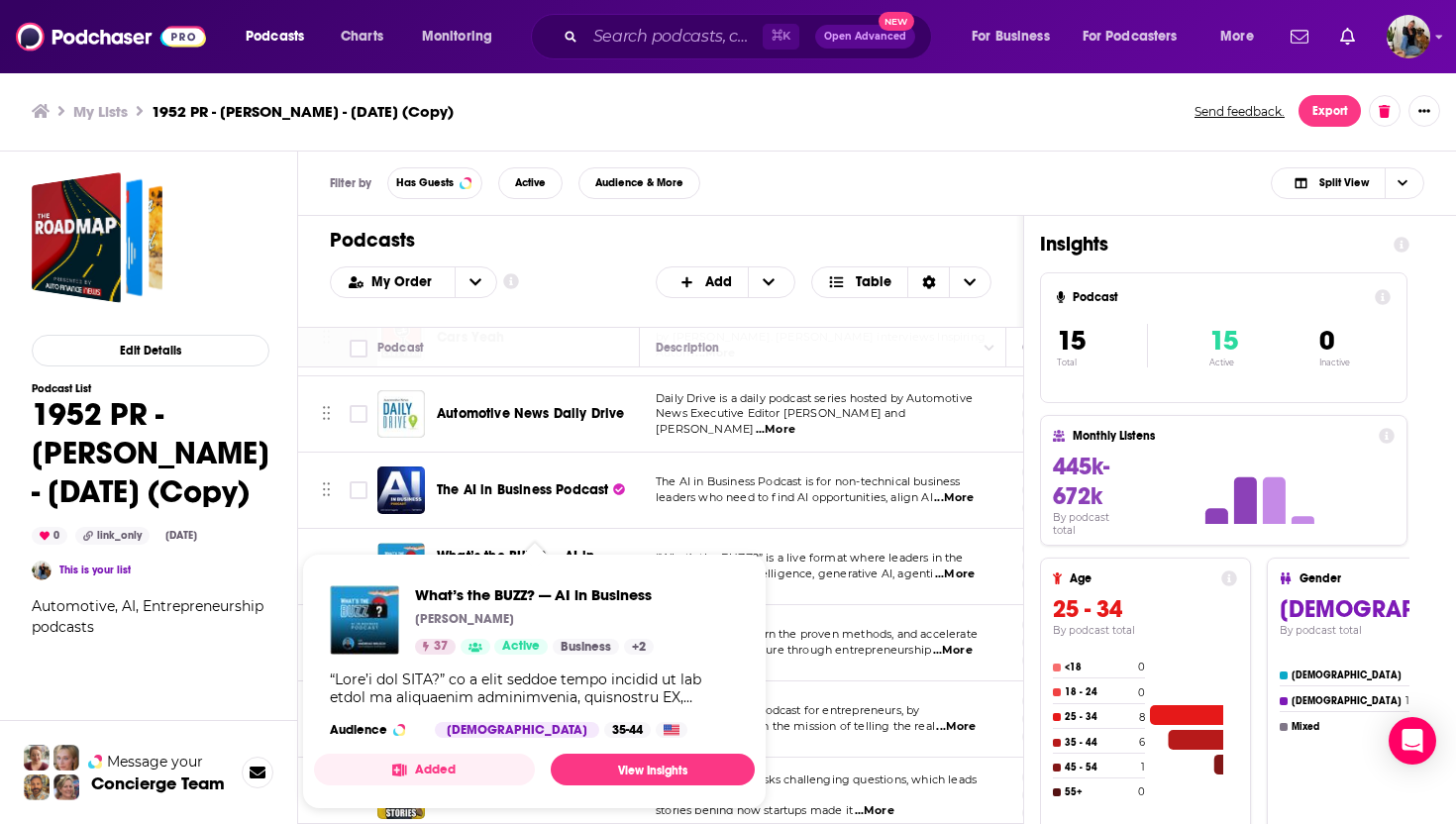 click on "What’s the BUZZ? — AI in Business [PERSON_NAME] 37 Active Business + 2 Audience [DEMOGRAPHIC_DATA] 35-44 Added View Insights" at bounding box center [534, 681] 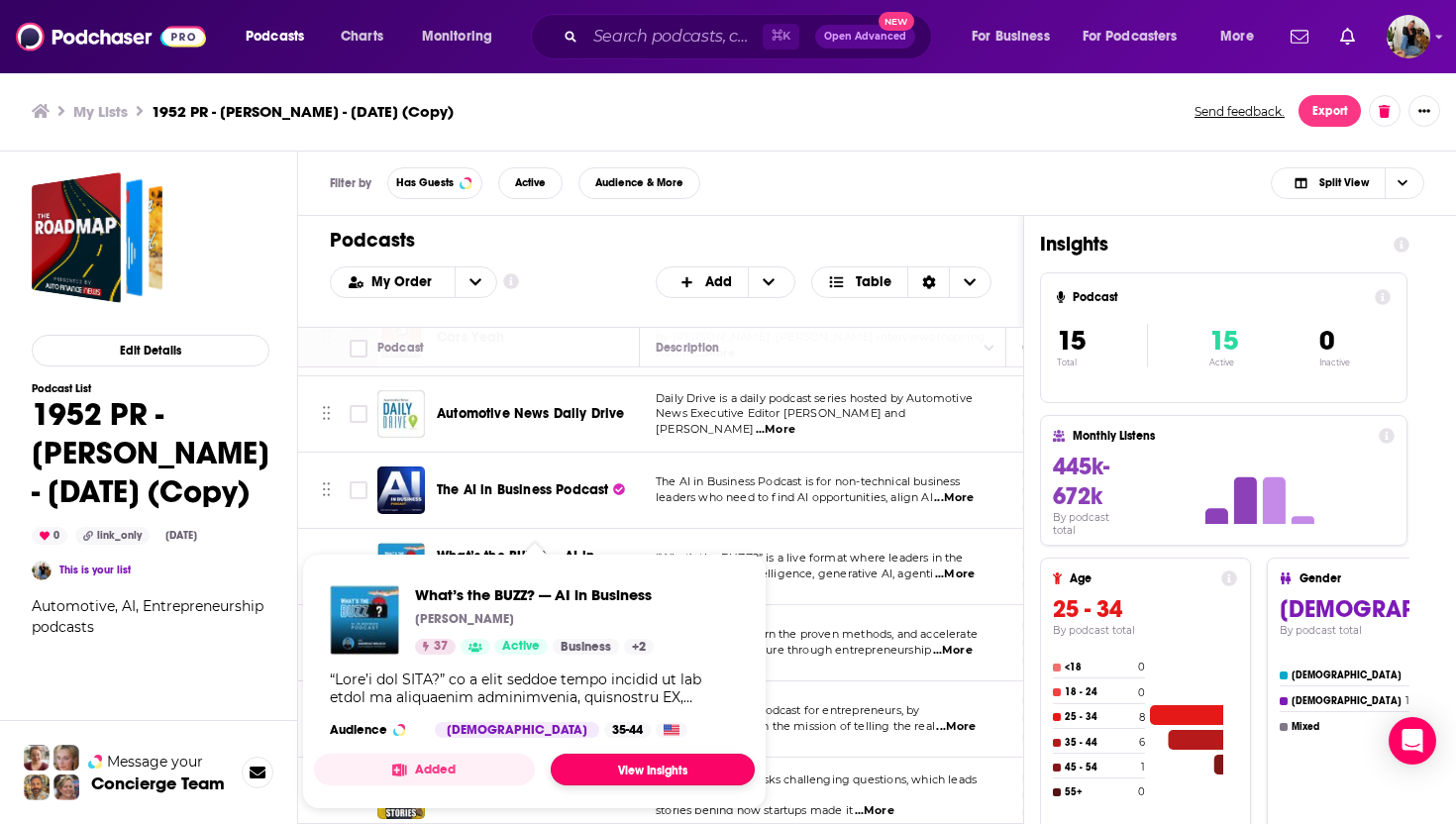 click on "View Insights" at bounding box center [653, 770] 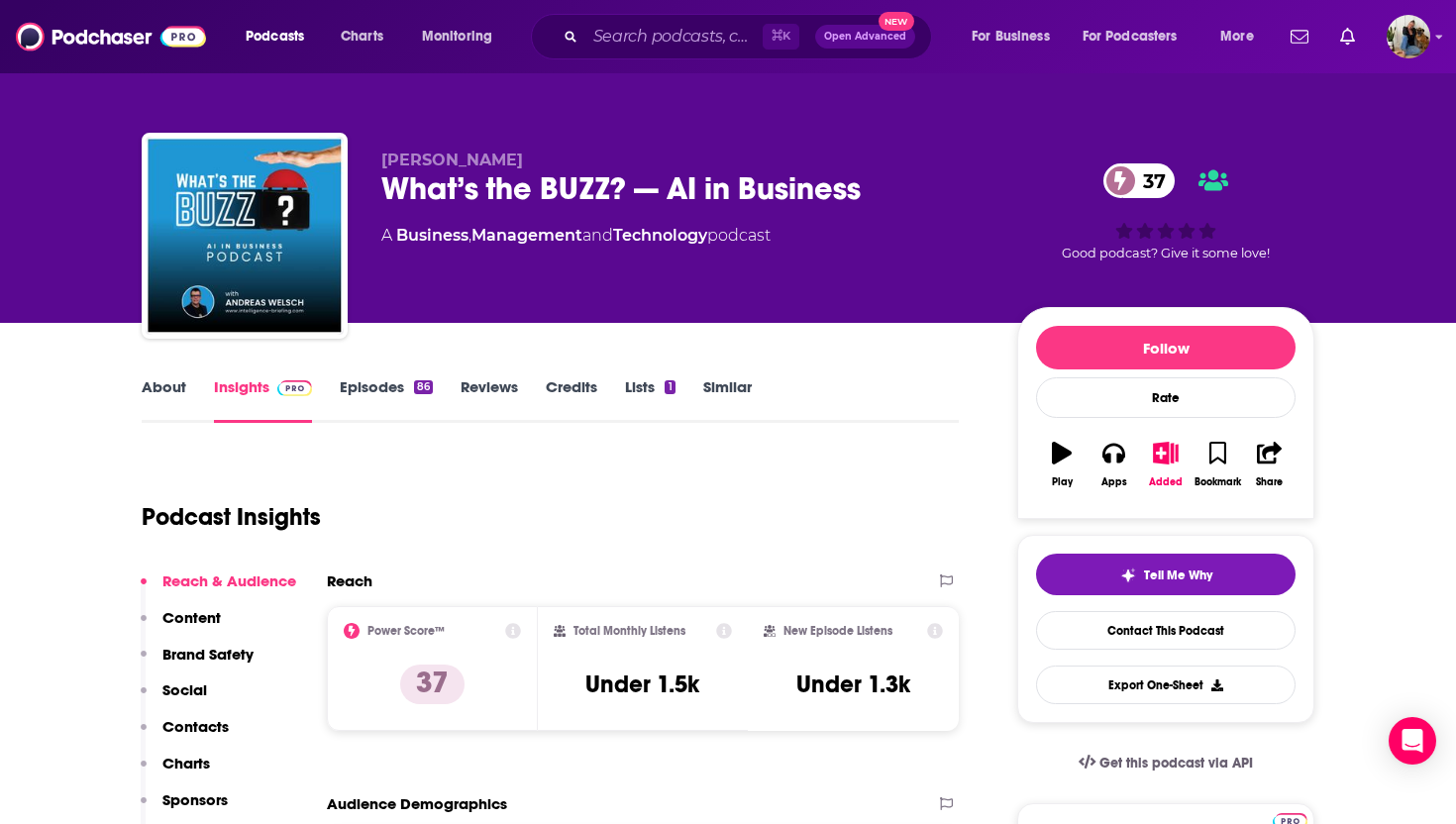 click on "About" at bounding box center (163, 400) 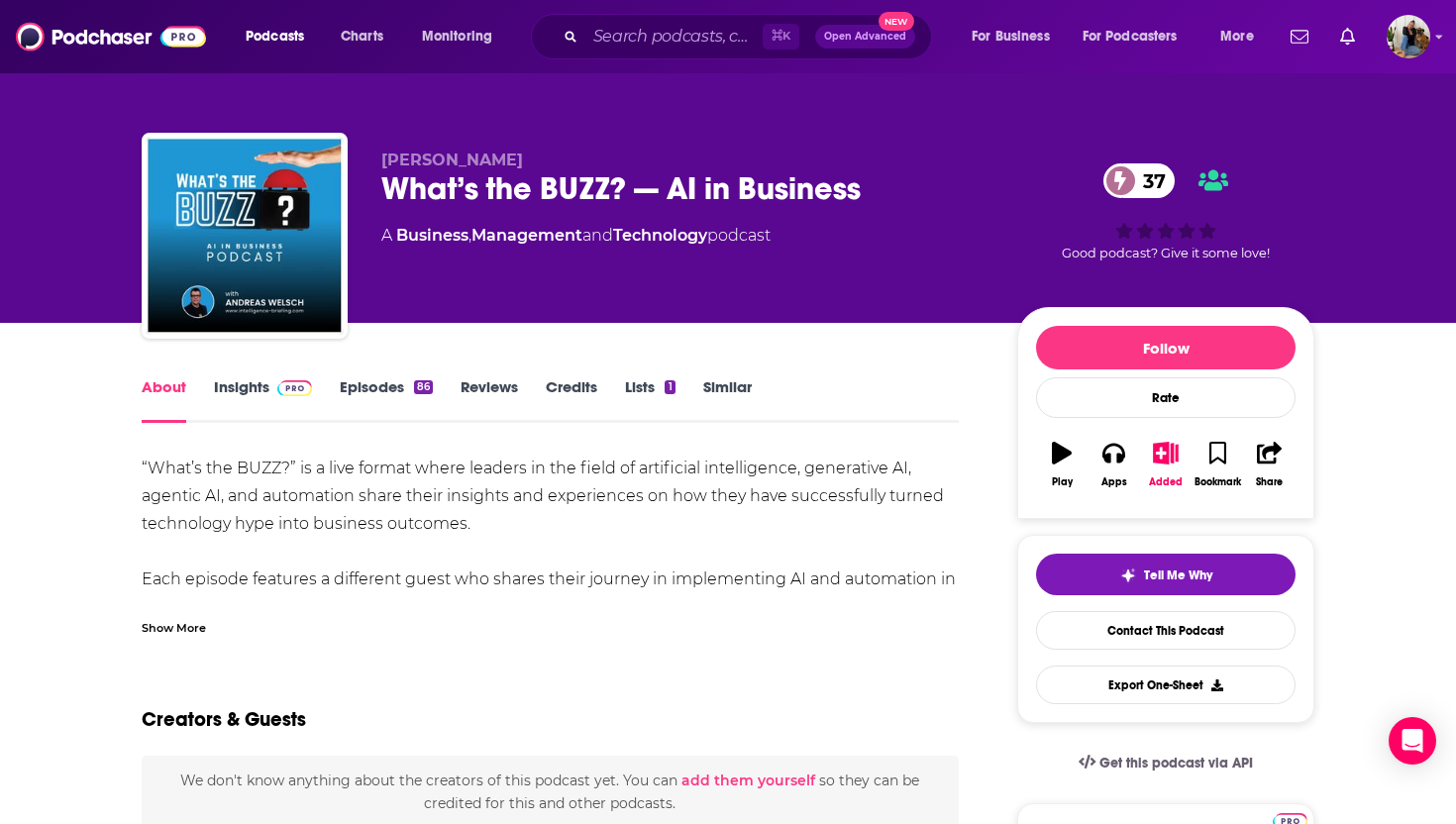 click on "Show More" at bounding box center [173, 626] 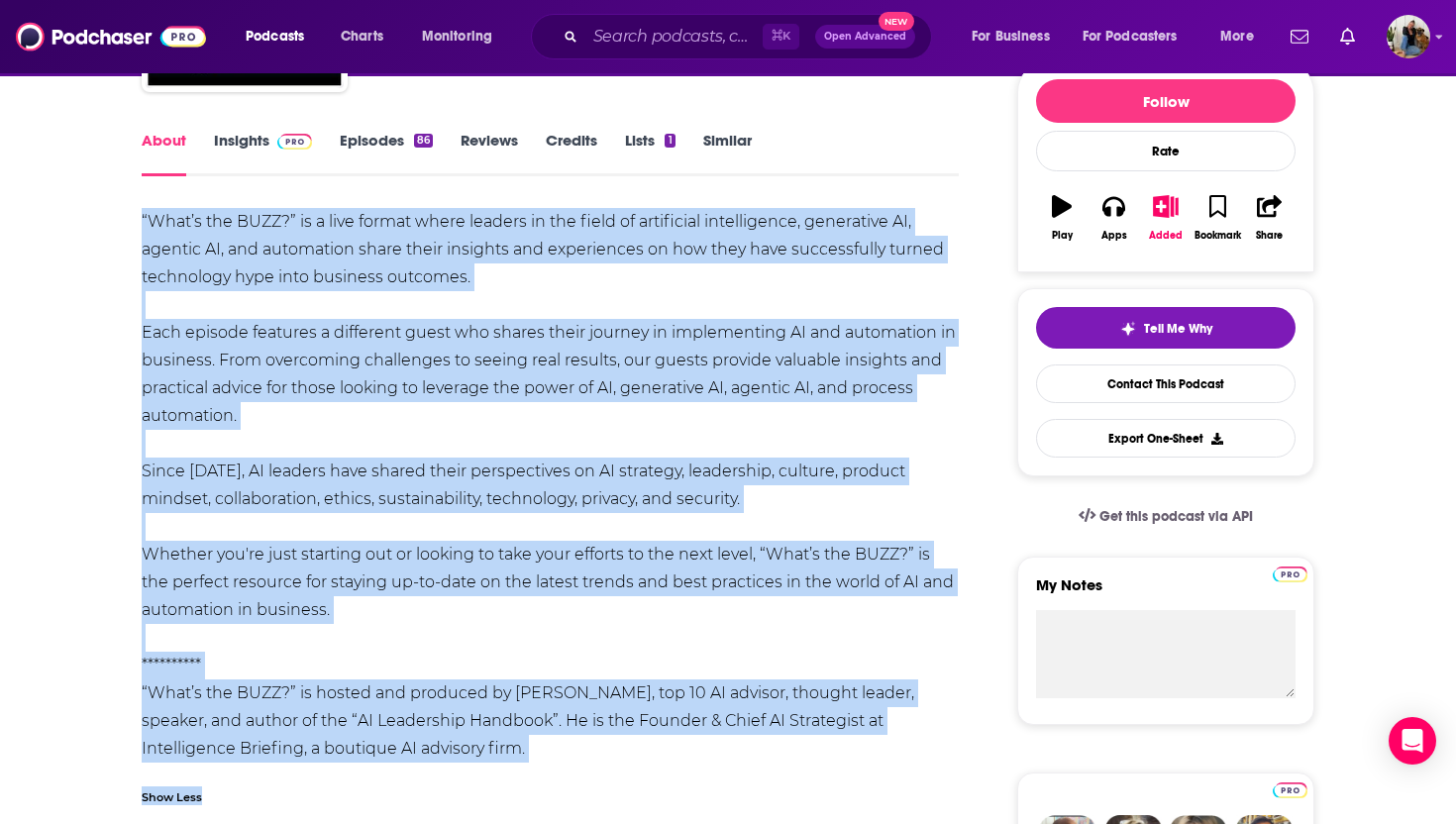 scroll, scrollTop: 252, scrollLeft: 0, axis: vertical 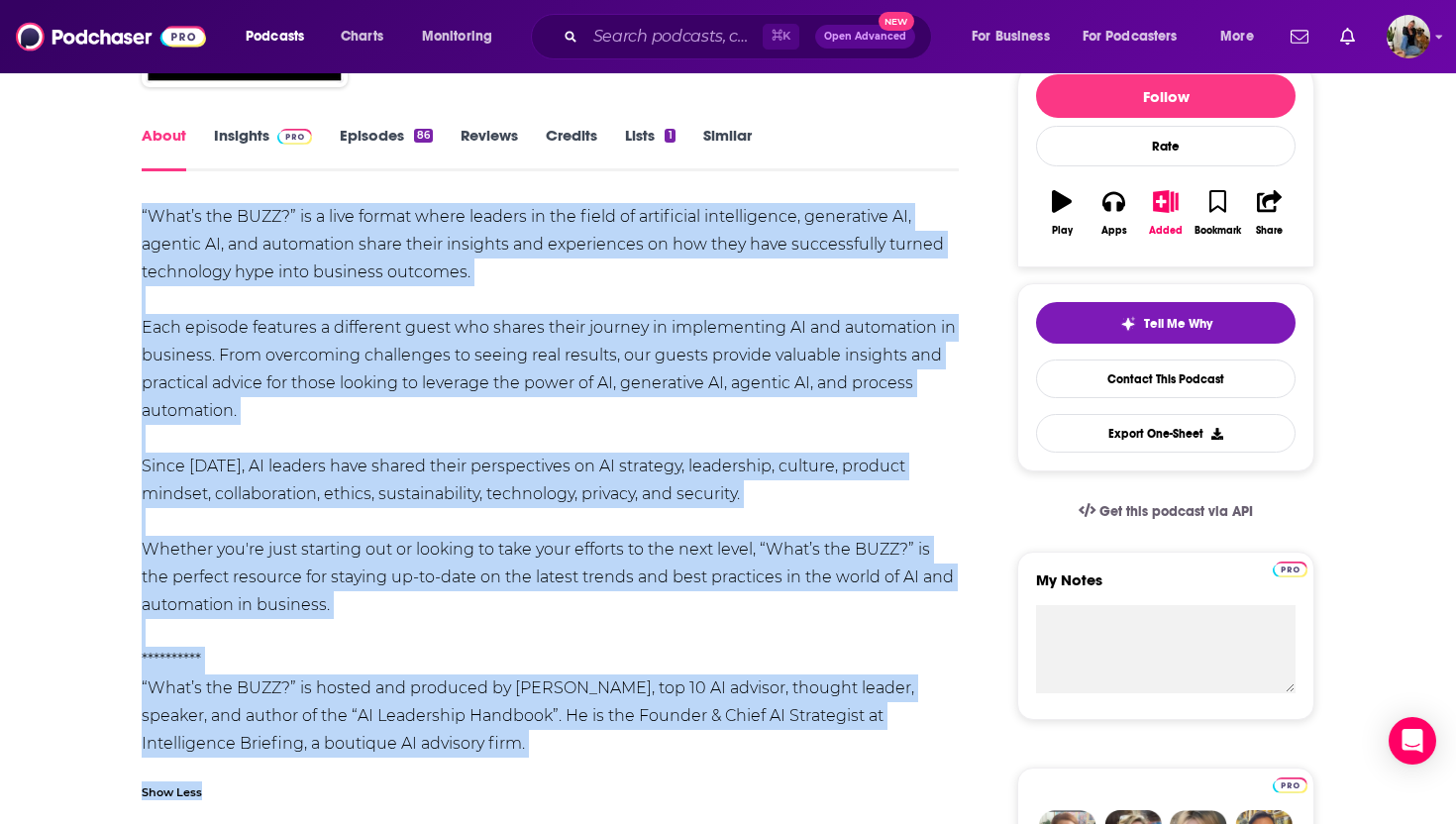 drag, startPoint x: 144, startPoint y: 464, endPoint x: 640, endPoint y: 735, distance: 565.20527 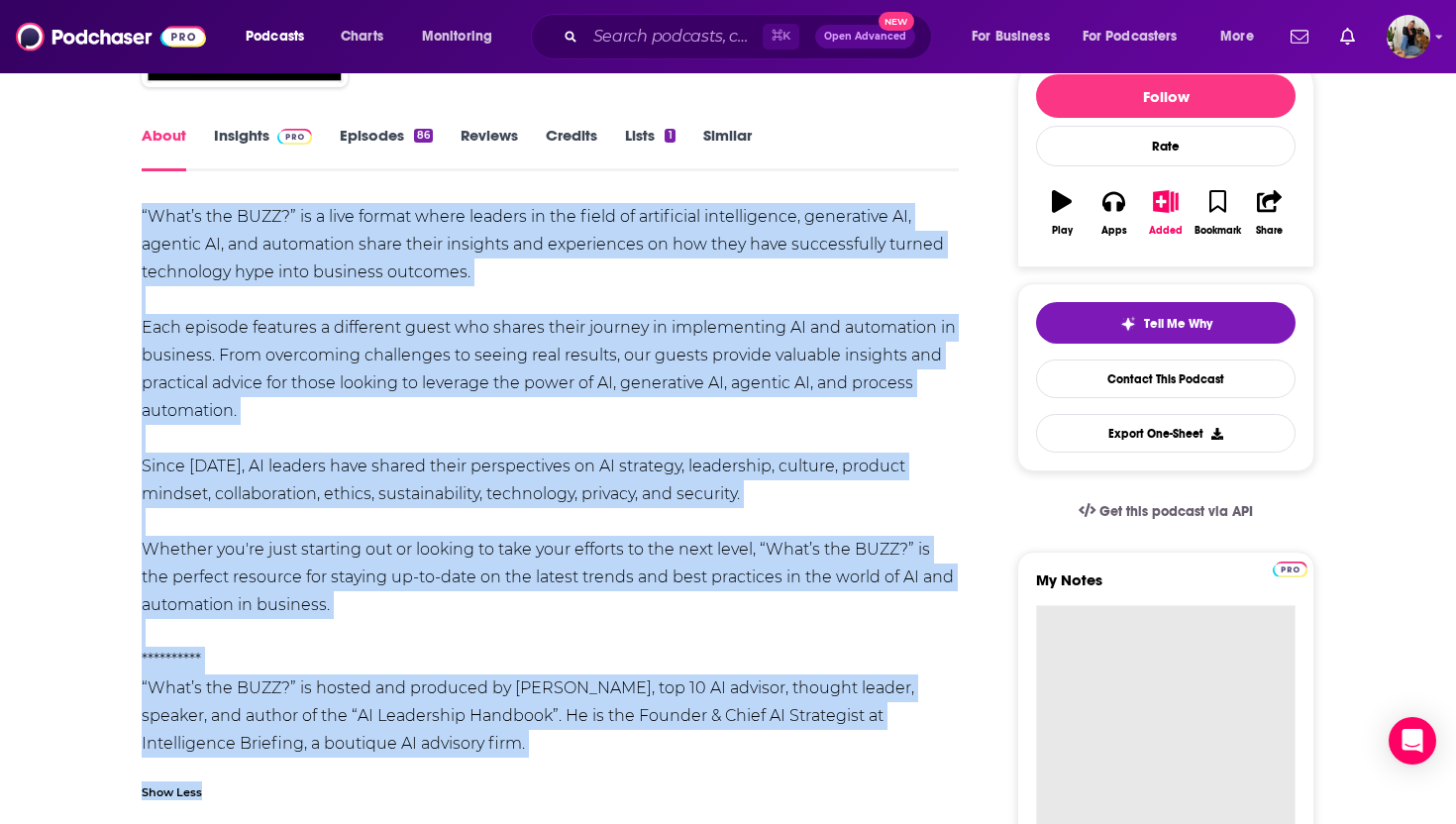 click on "My Notes" at bounding box center (1166, 724) 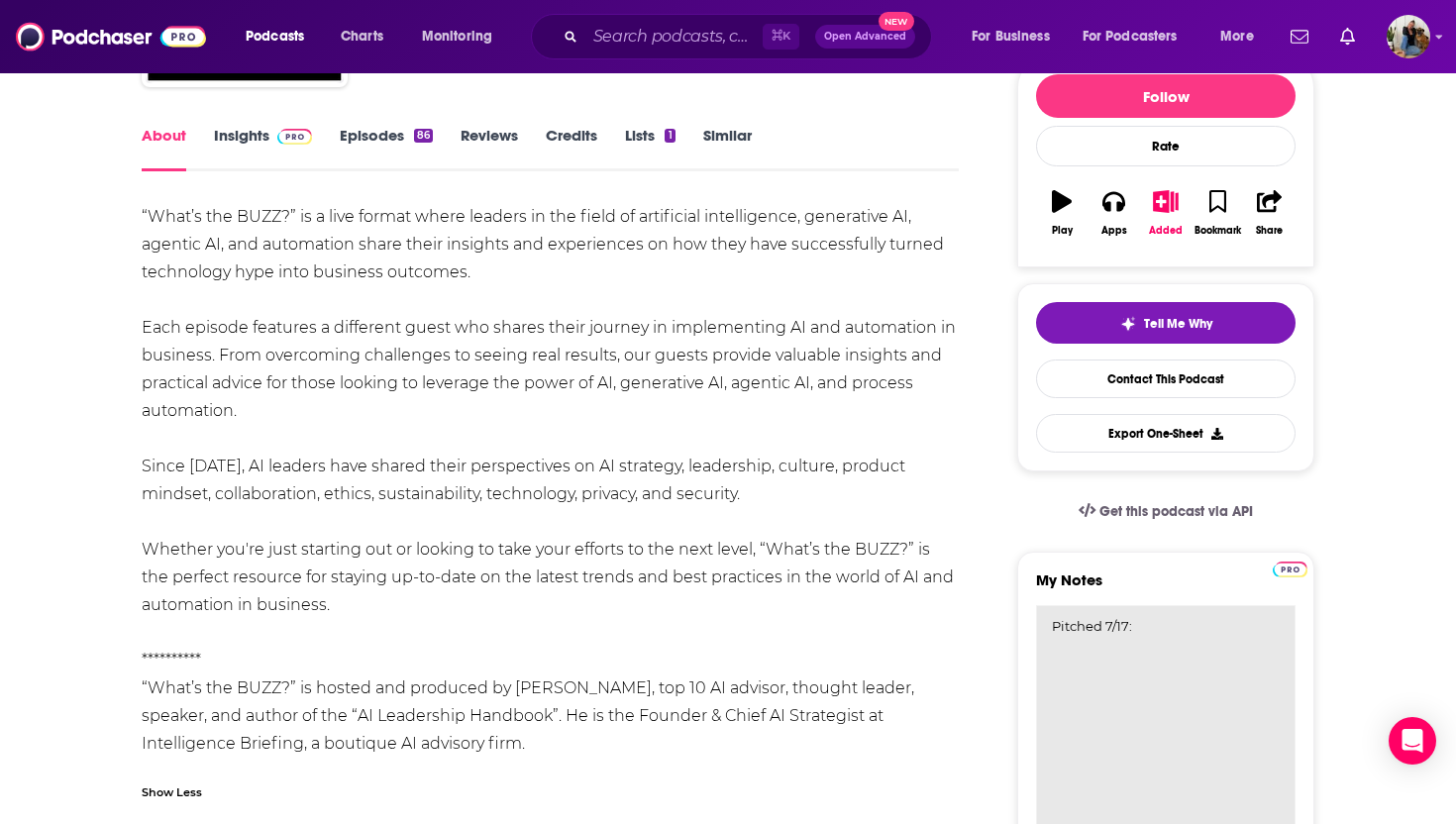 paste on "How Lease End Is Using Agentic AI to Drive Revenue and Reshape Operations" 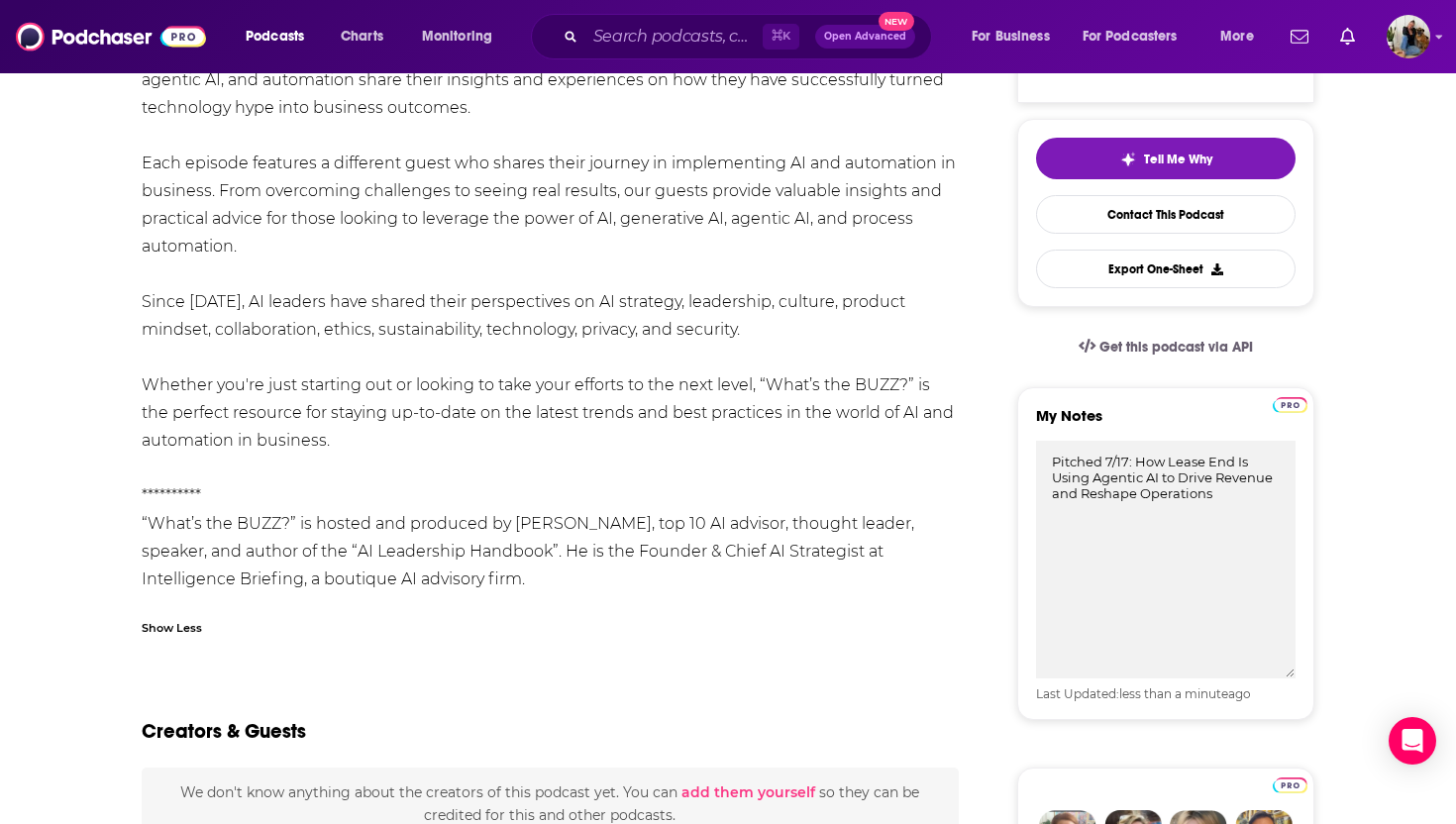 scroll, scrollTop: 0, scrollLeft: 0, axis: both 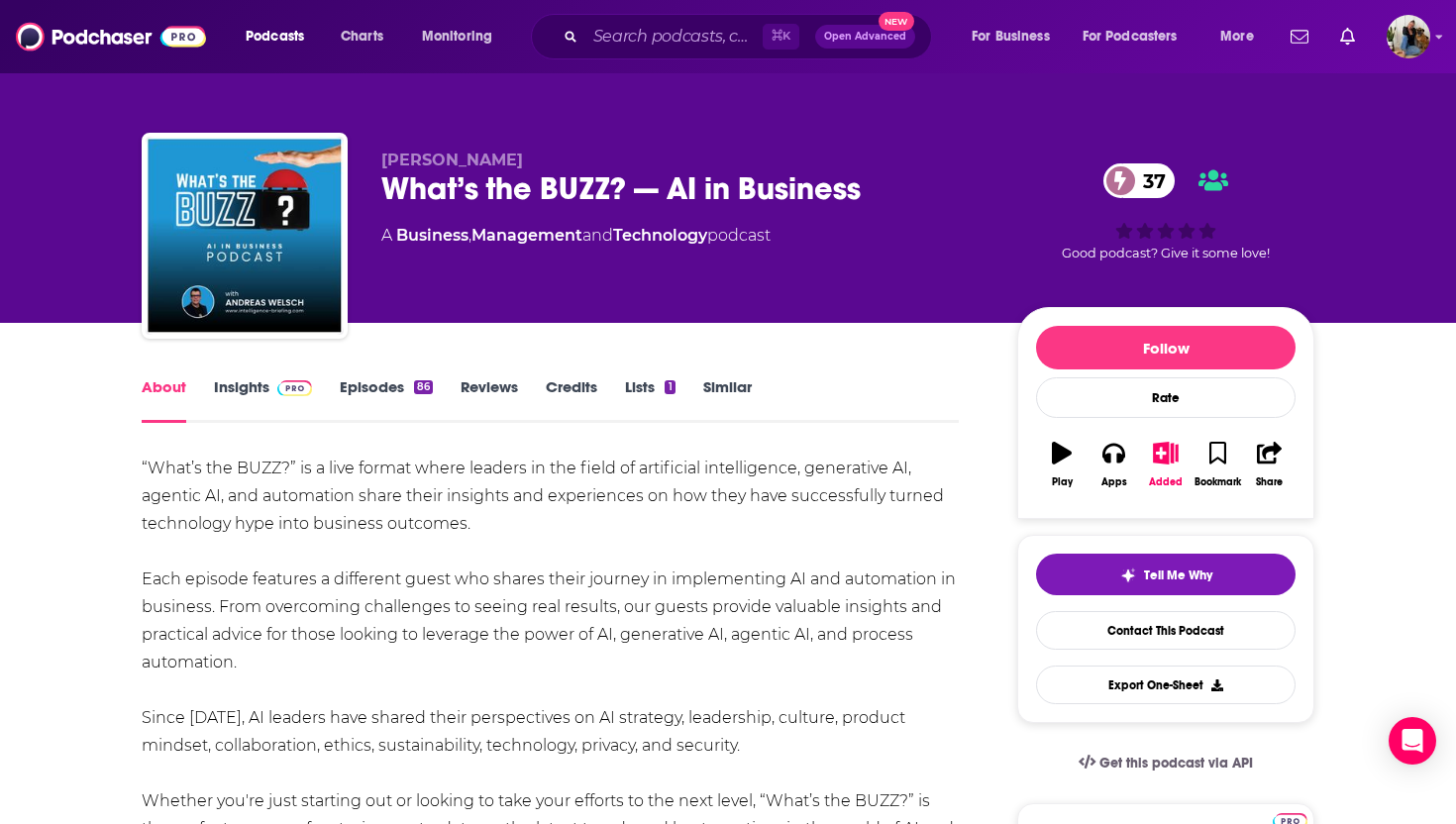 type on "Pitched 7/17: How Lease End Is Using Agentic AI to Drive Revenue and Reshape Operations" 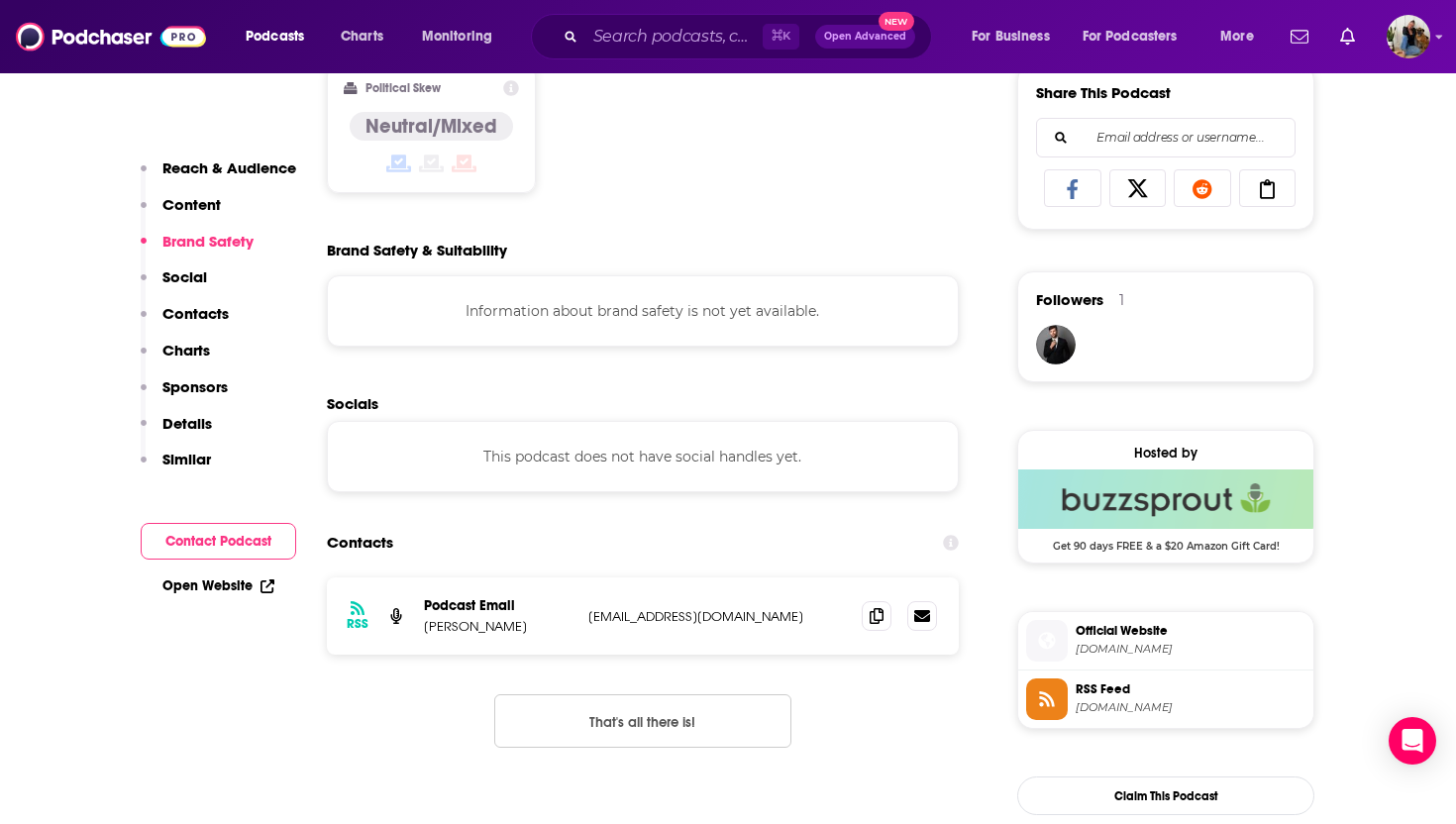 scroll, scrollTop: 1384, scrollLeft: 0, axis: vertical 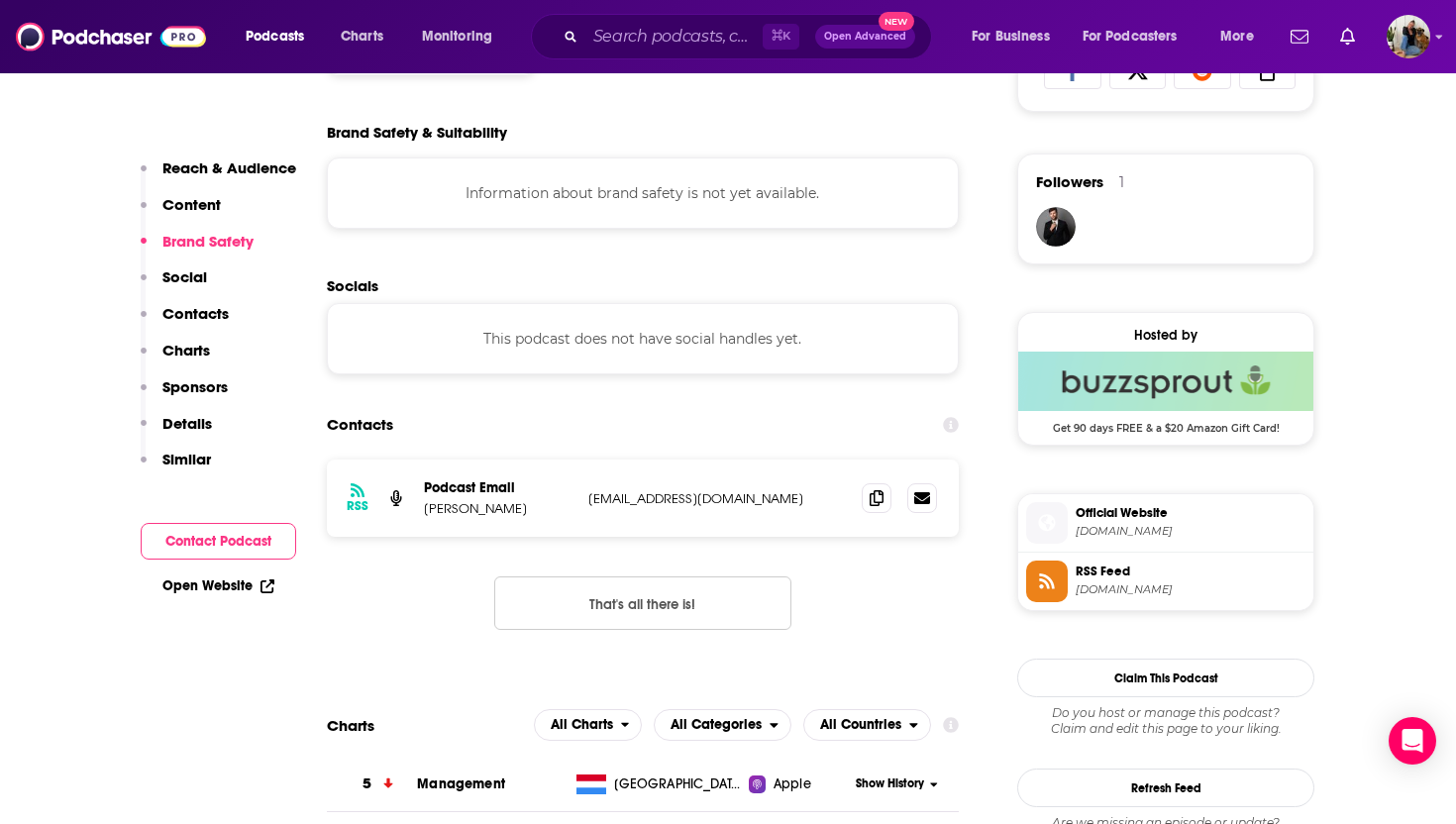 drag, startPoint x: 575, startPoint y: 499, endPoint x: 799, endPoint y: 495, distance: 224.0357 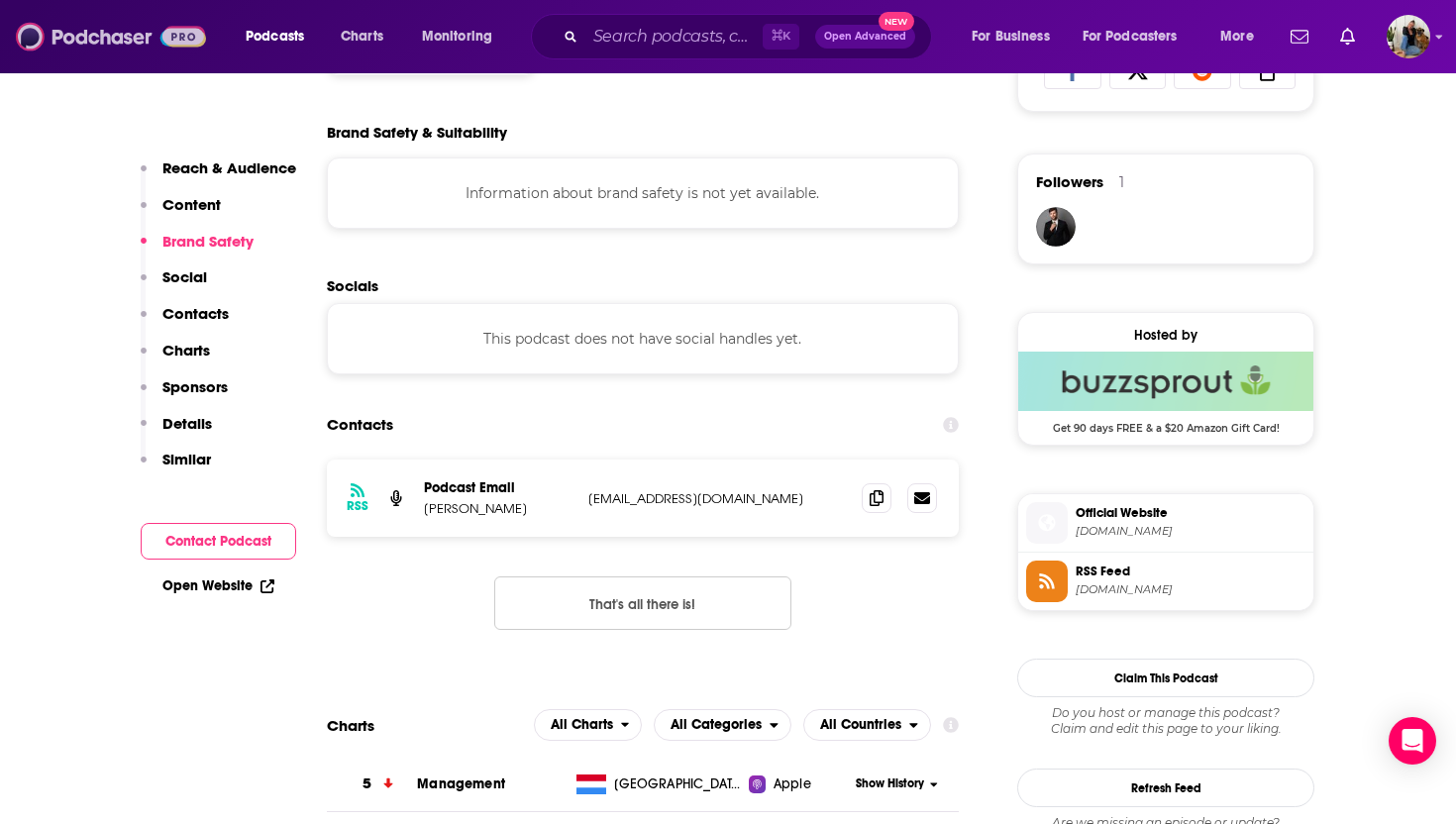 click at bounding box center (111, 37) 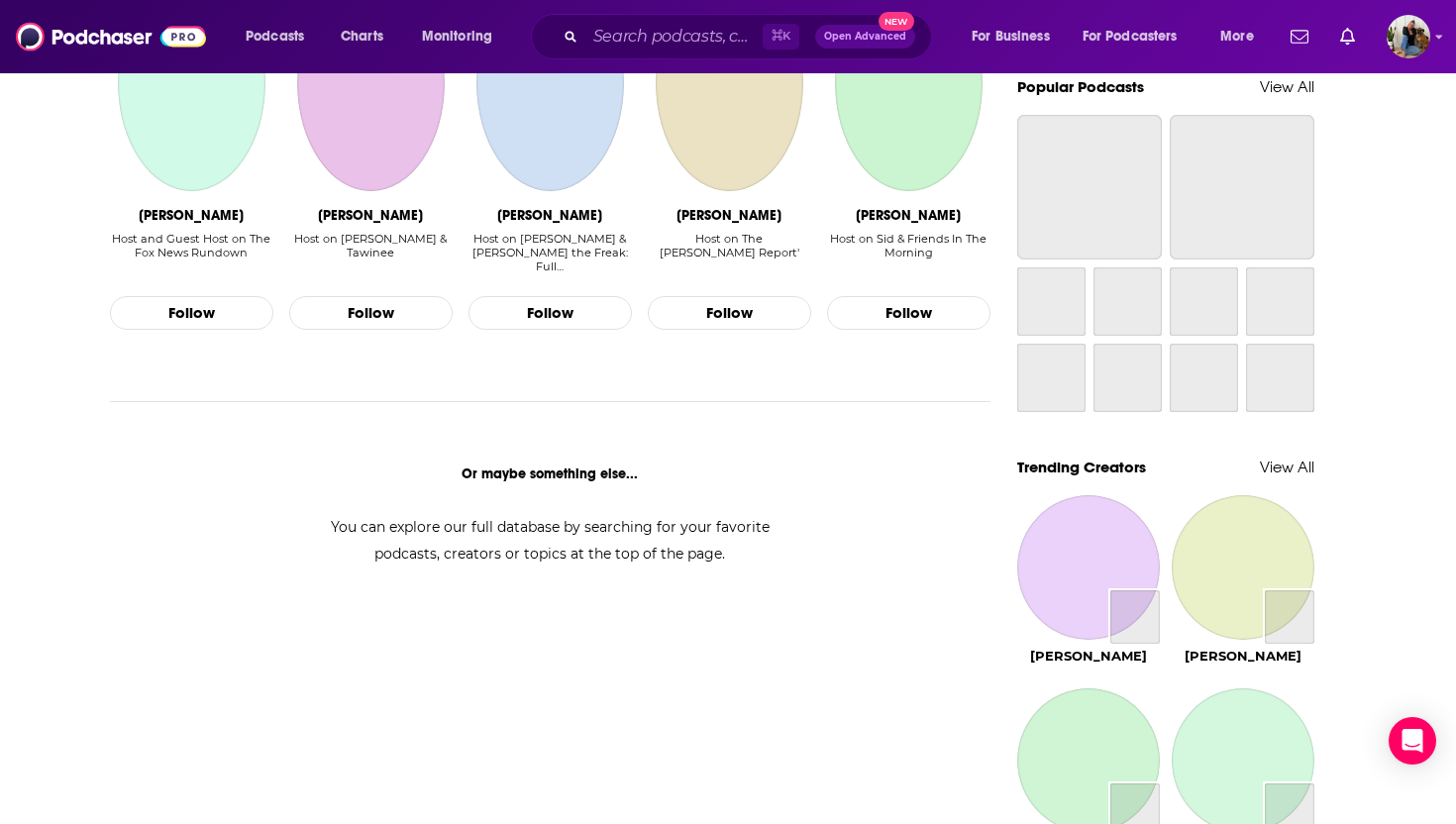 scroll, scrollTop: 0, scrollLeft: 0, axis: both 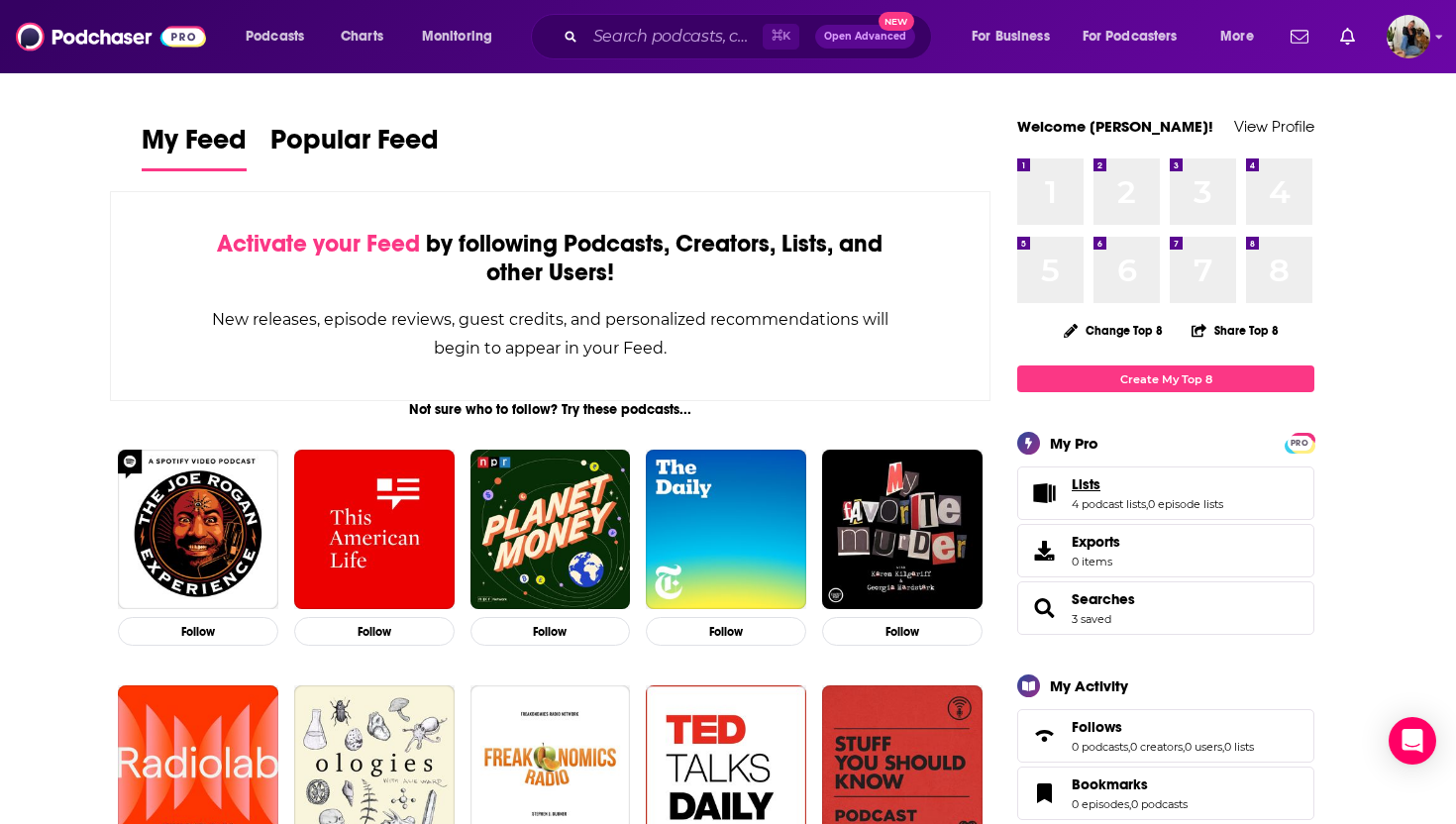 click on "Lists" at bounding box center (1147, 484) 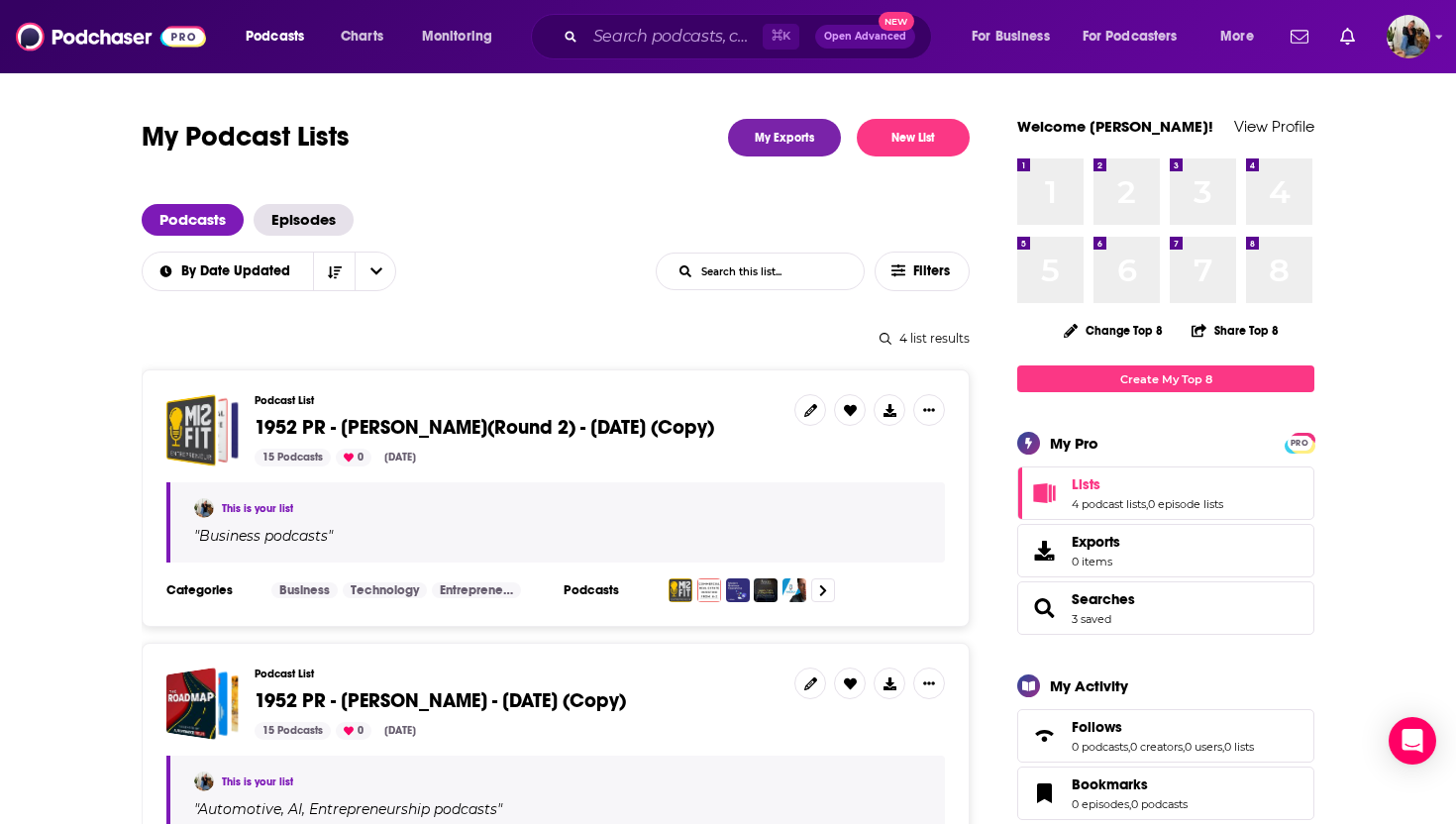 click on "1952 PR - [PERSON_NAME] - [DATE] (Copy)" at bounding box center [440, 700] 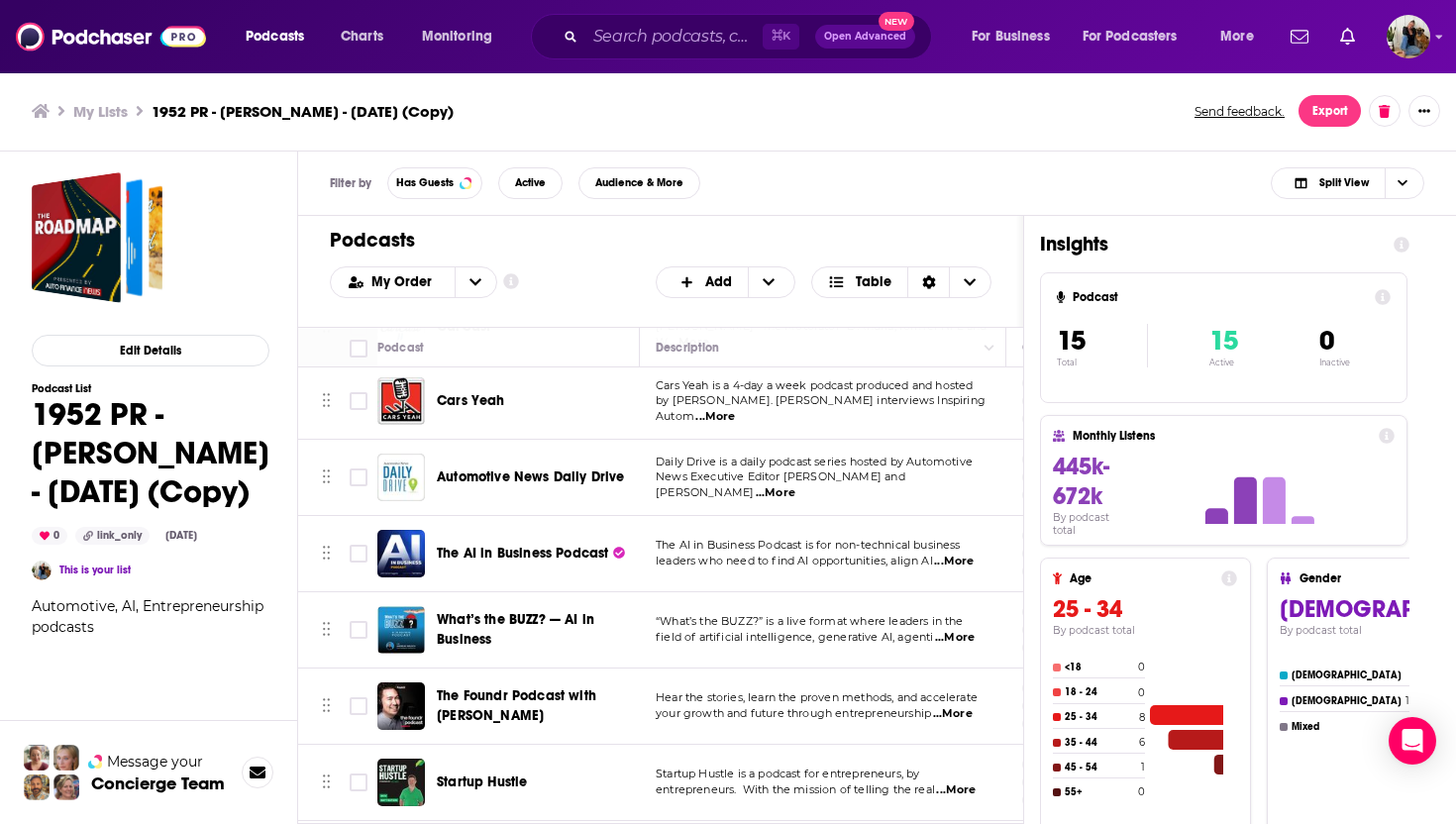 scroll, scrollTop: 411, scrollLeft: 0, axis: vertical 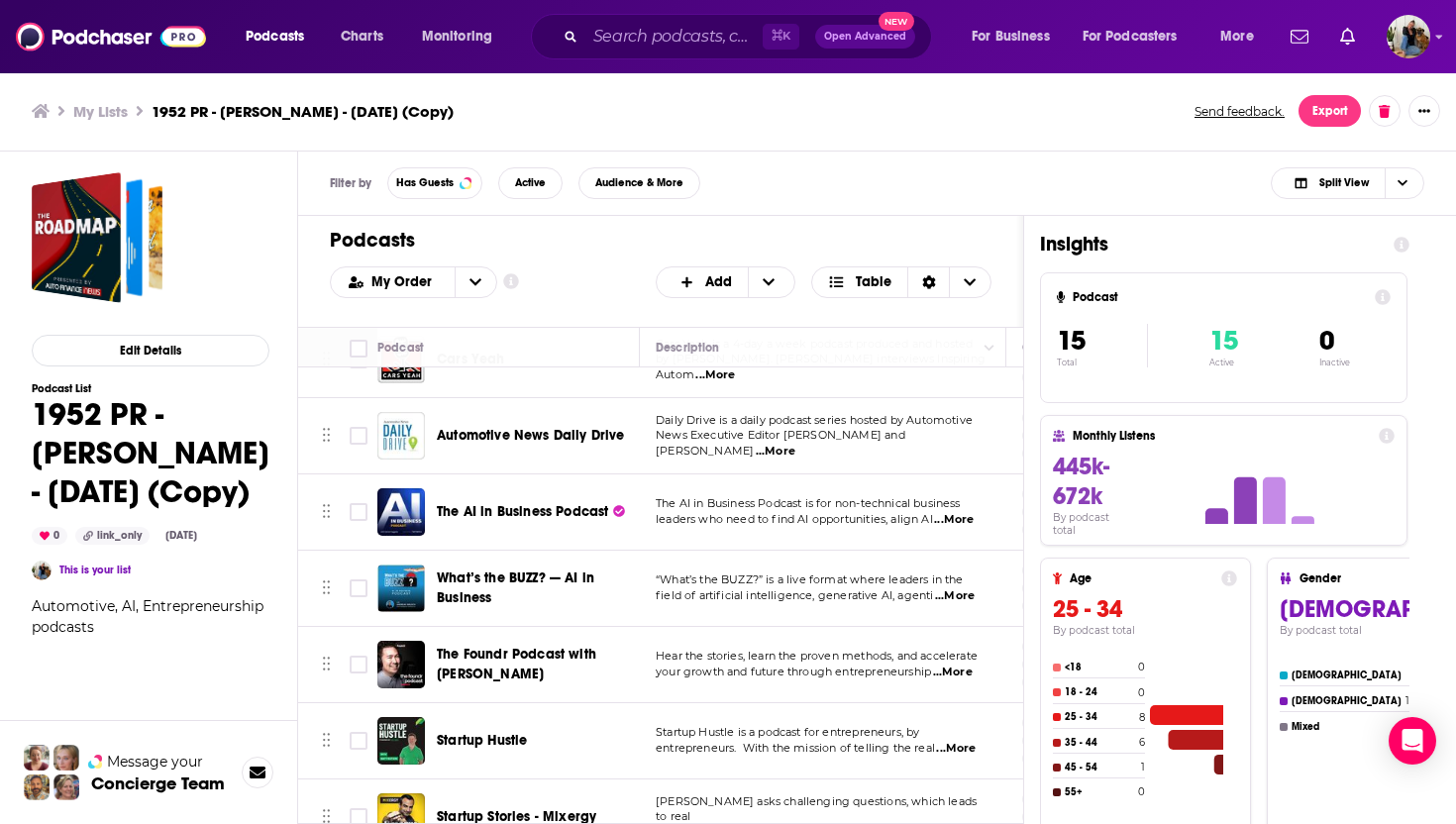 click on "your growth and future through entrepreneurship" at bounding box center (793, 671) 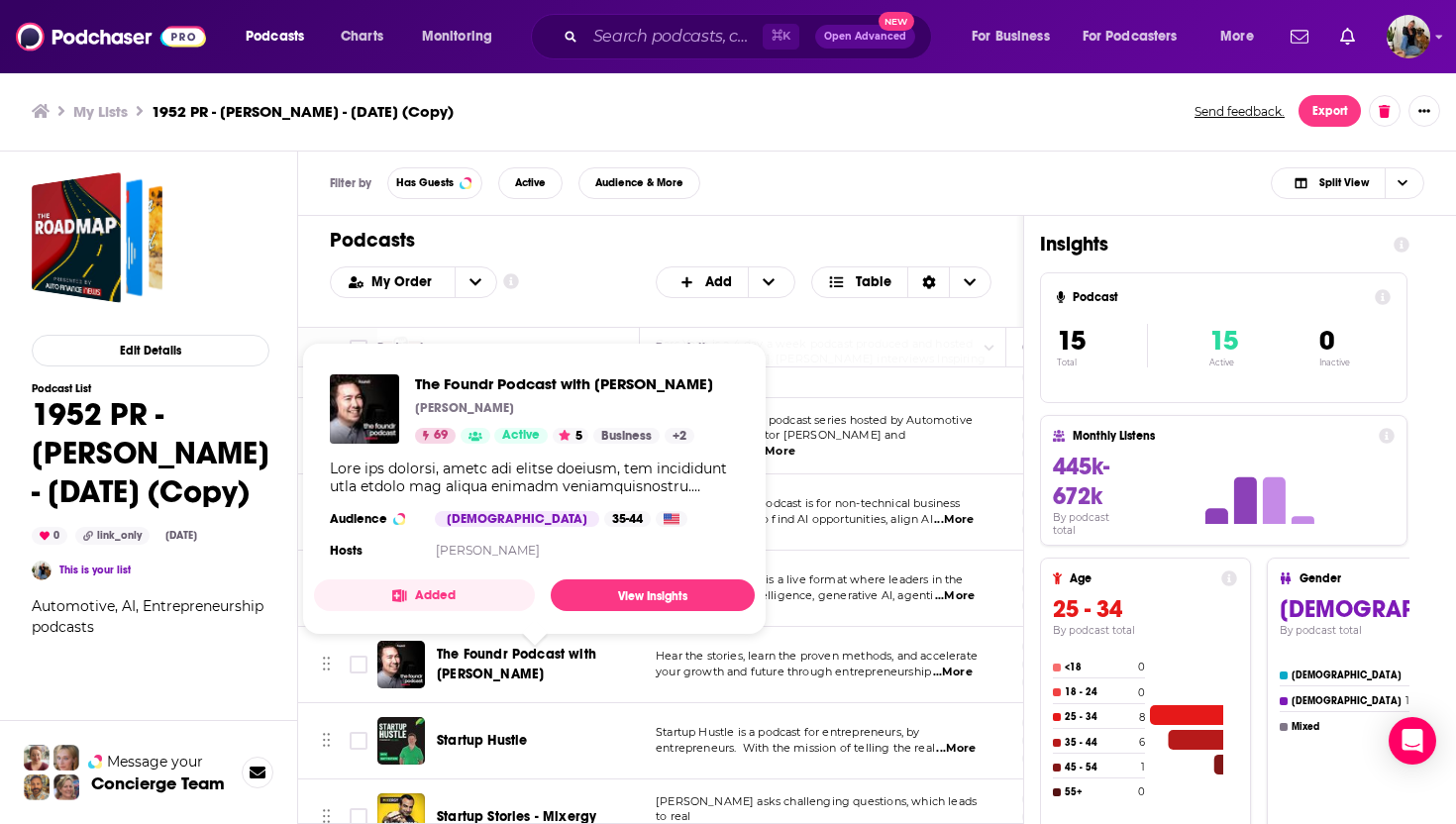 click on "The Foundr Podcast with [PERSON_NAME]" at bounding box center (516, 664) 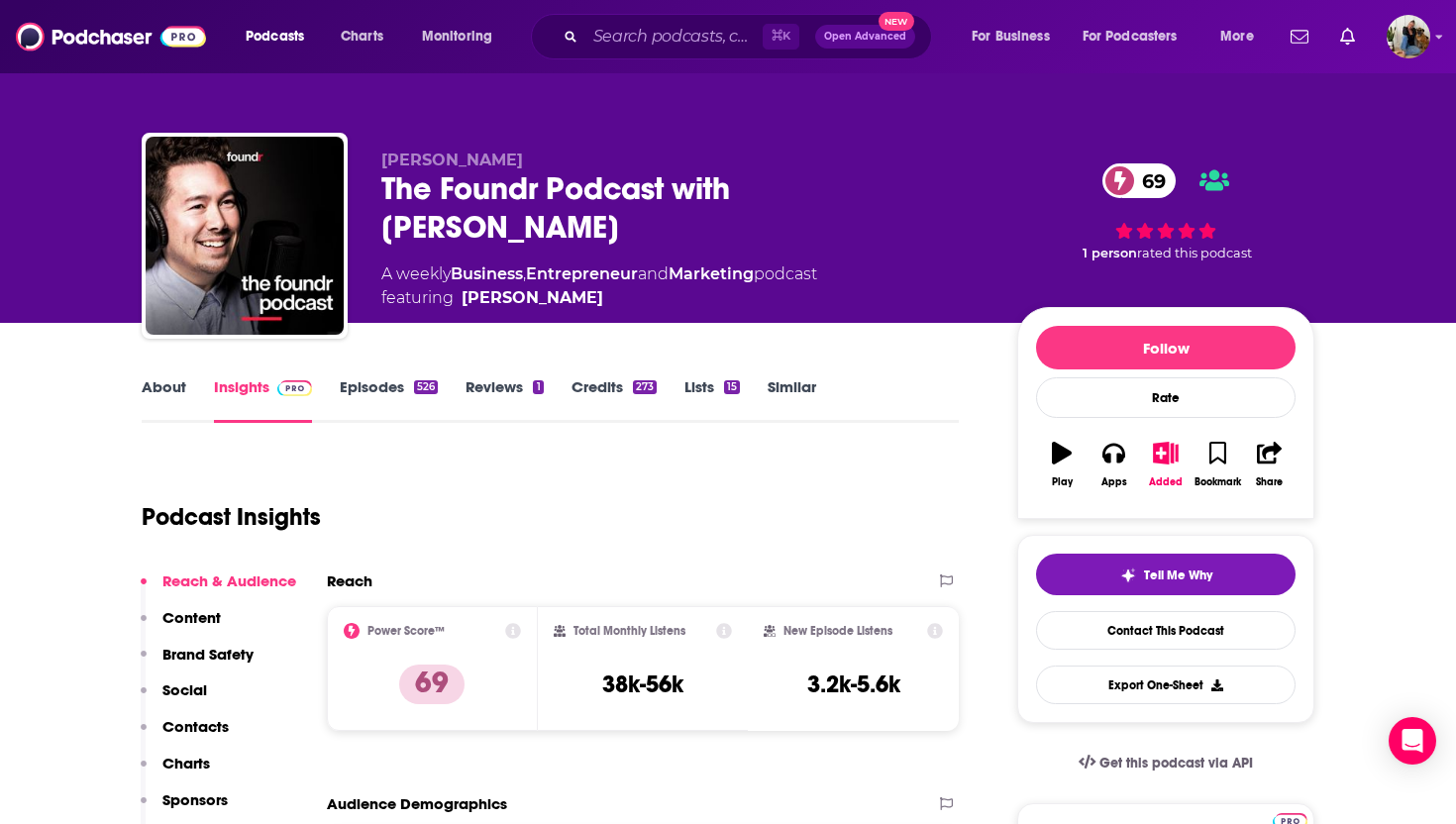 click on "About" at bounding box center [163, 400] 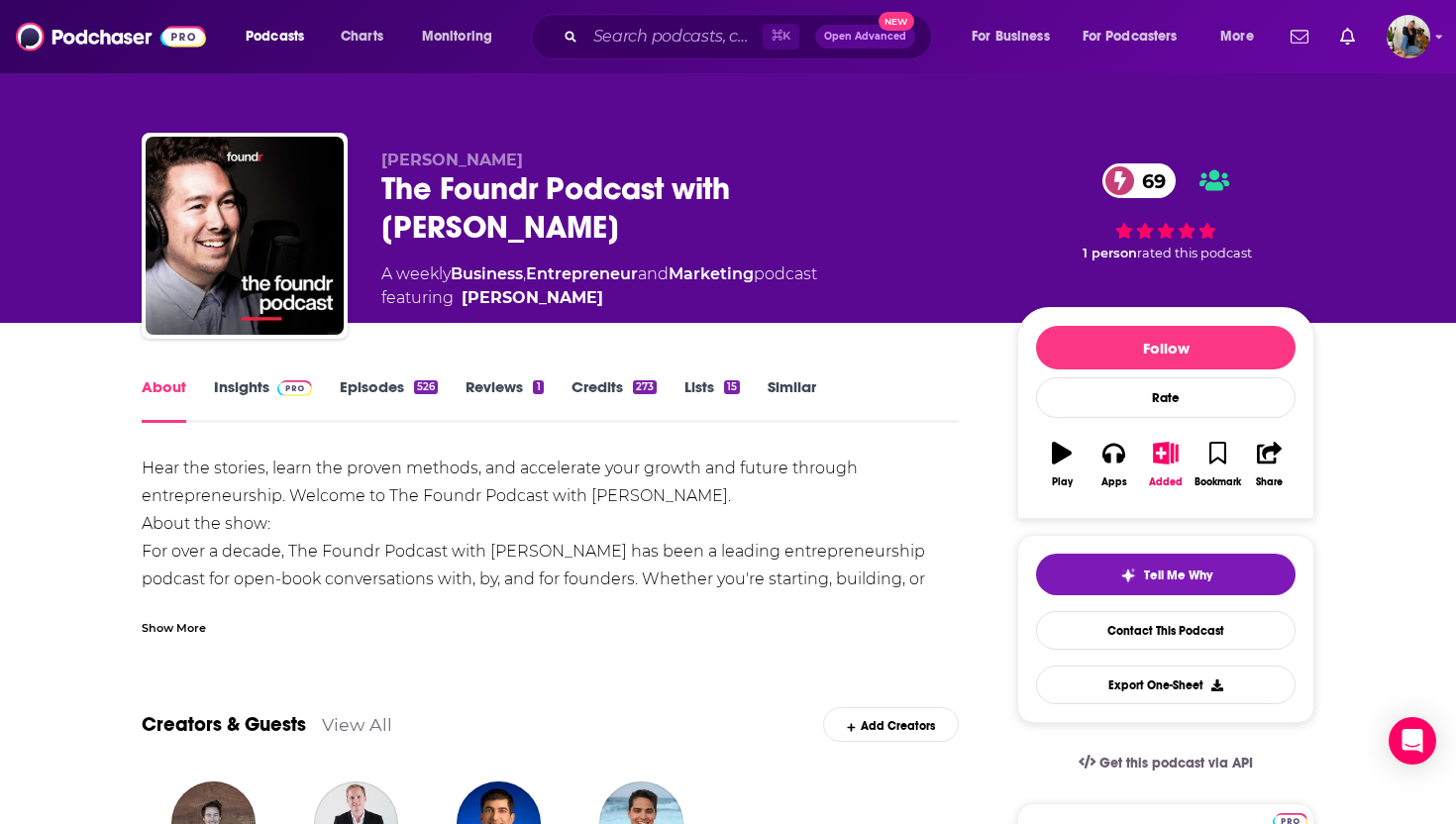 scroll, scrollTop: 12, scrollLeft: 0, axis: vertical 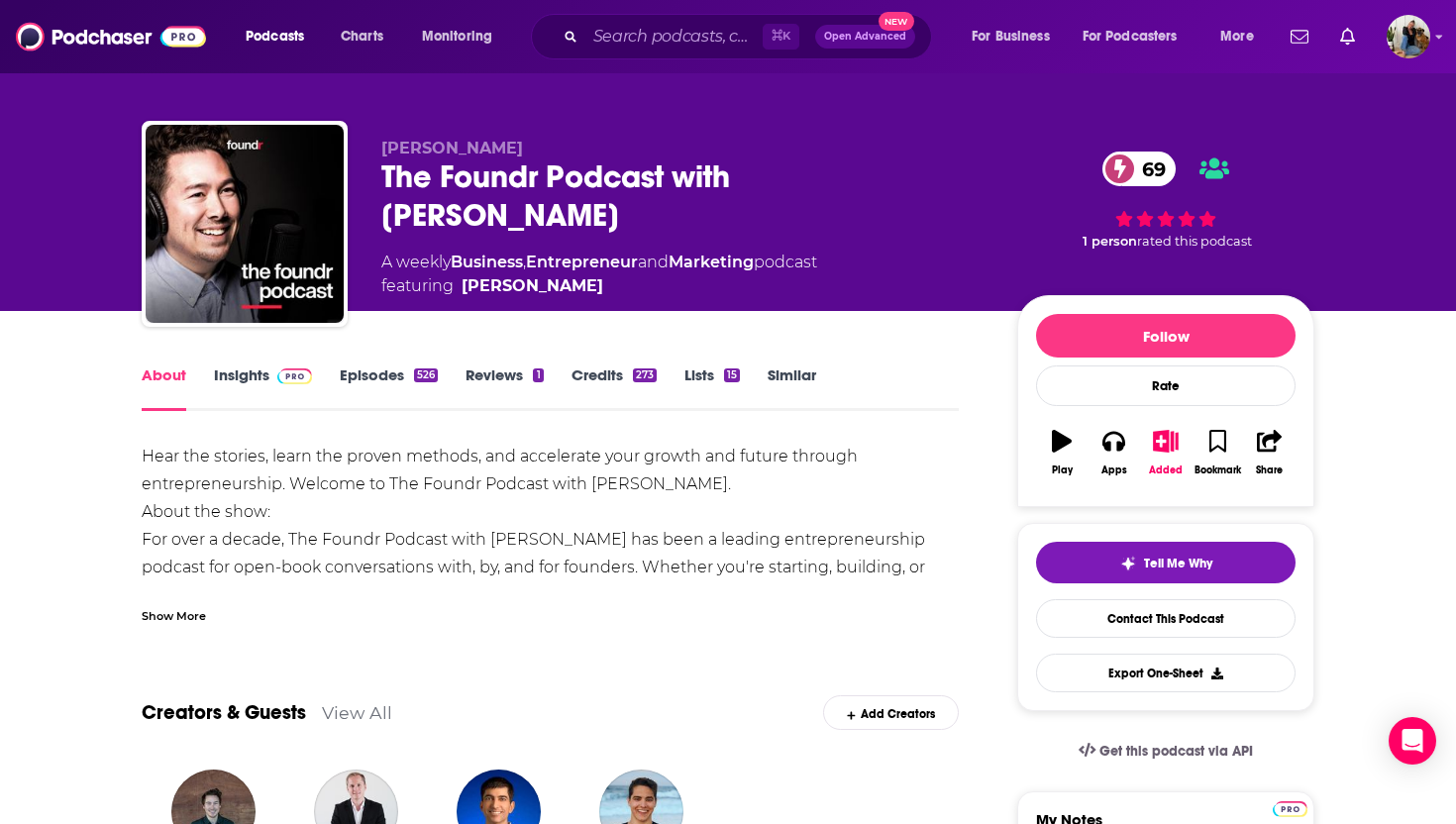 click on "Show More" at bounding box center [173, 614] 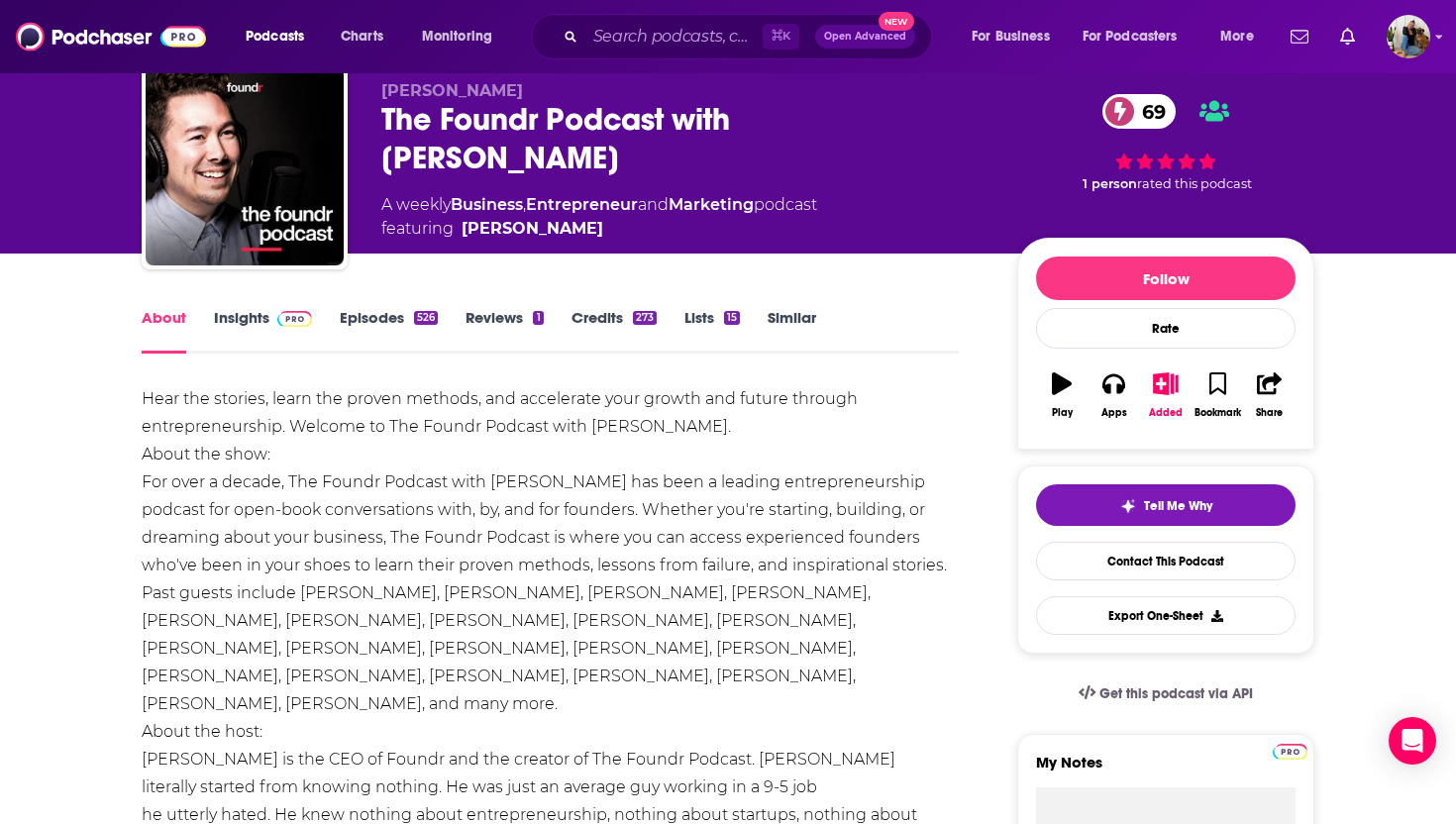 scroll, scrollTop: 114, scrollLeft: 0, axis: vertical 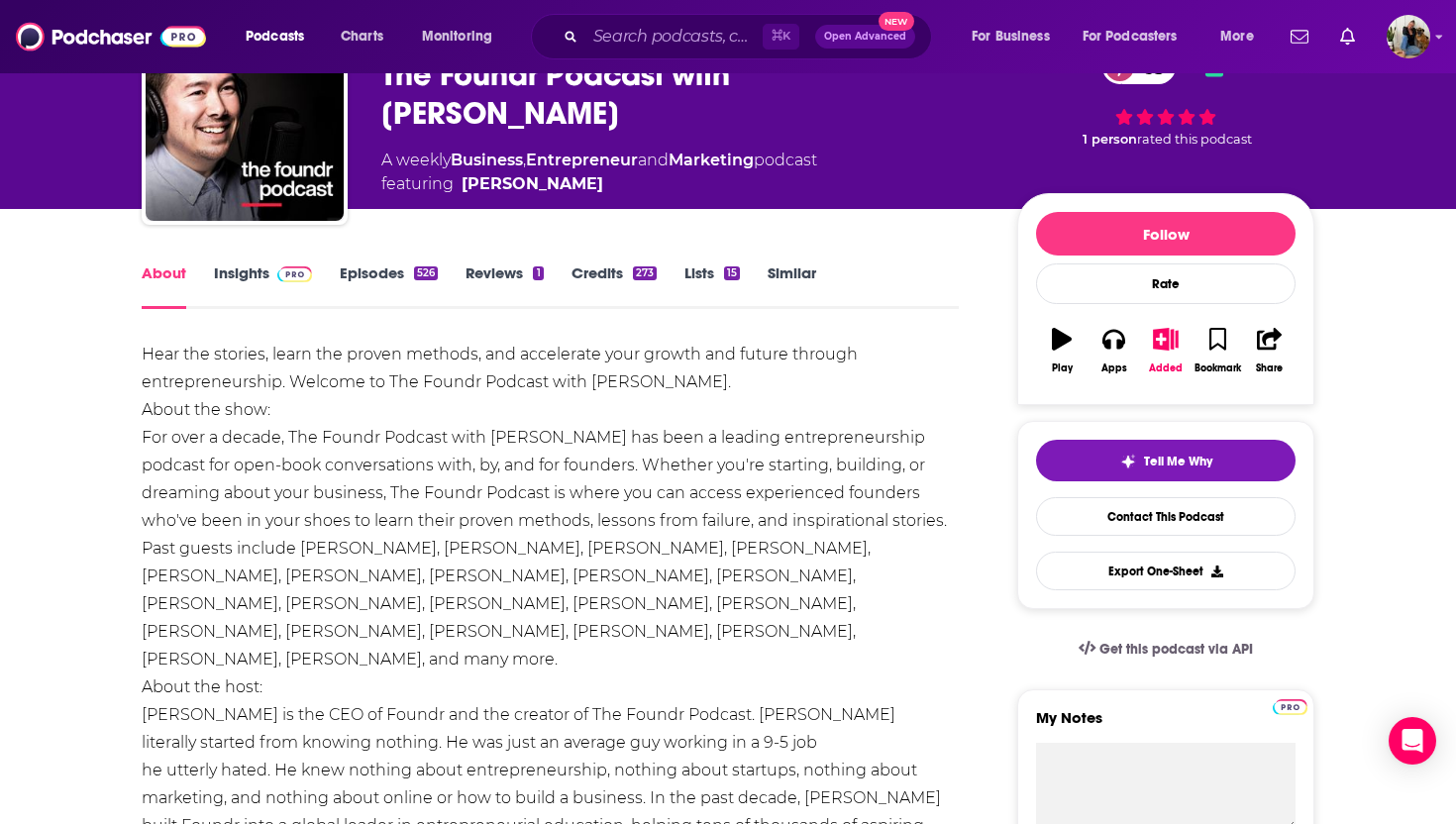click on "Insights" at bounding box center (262, 286) 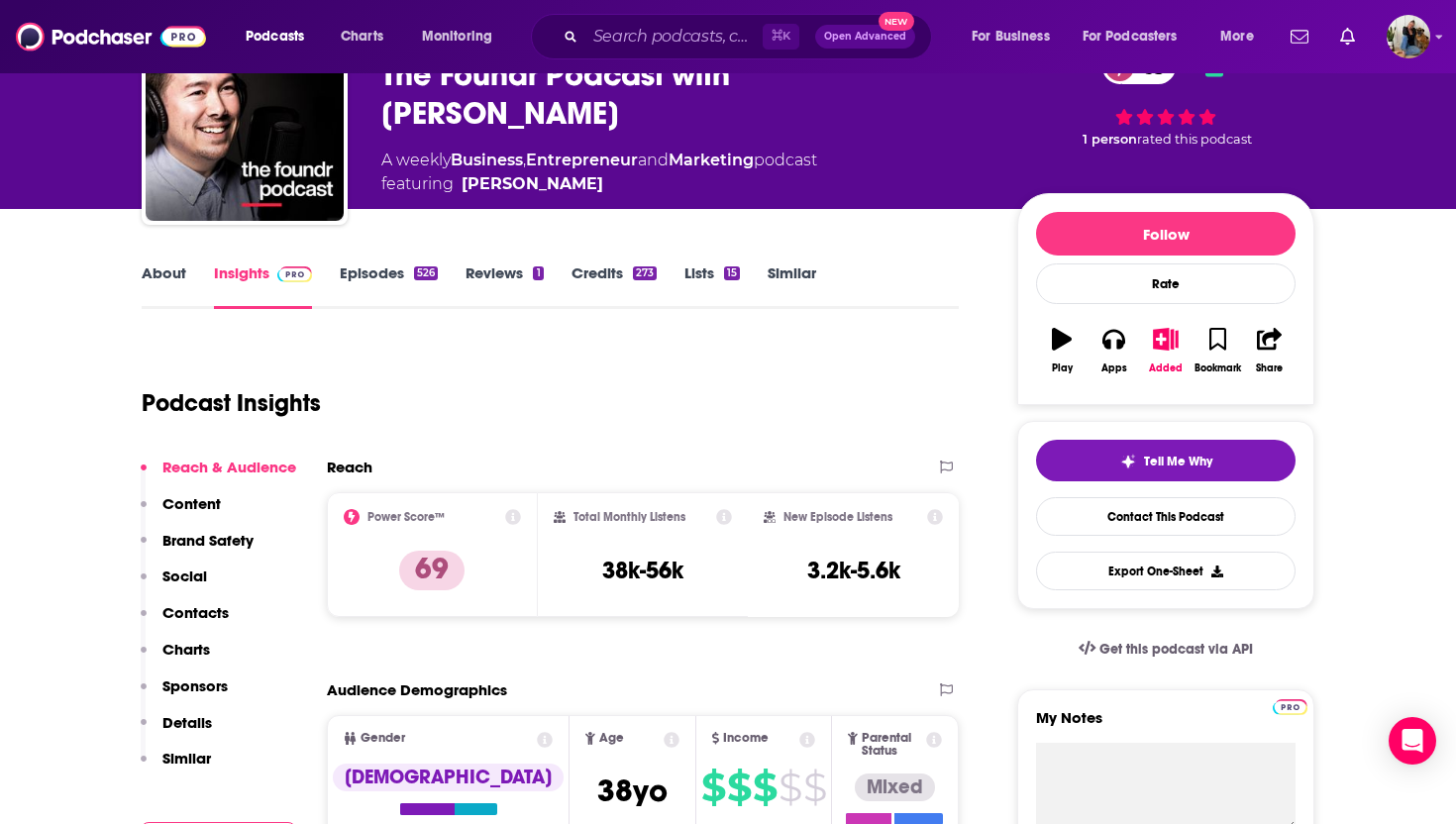 scroll, scrollTop: 0, scrollLeft: 0, axis: both 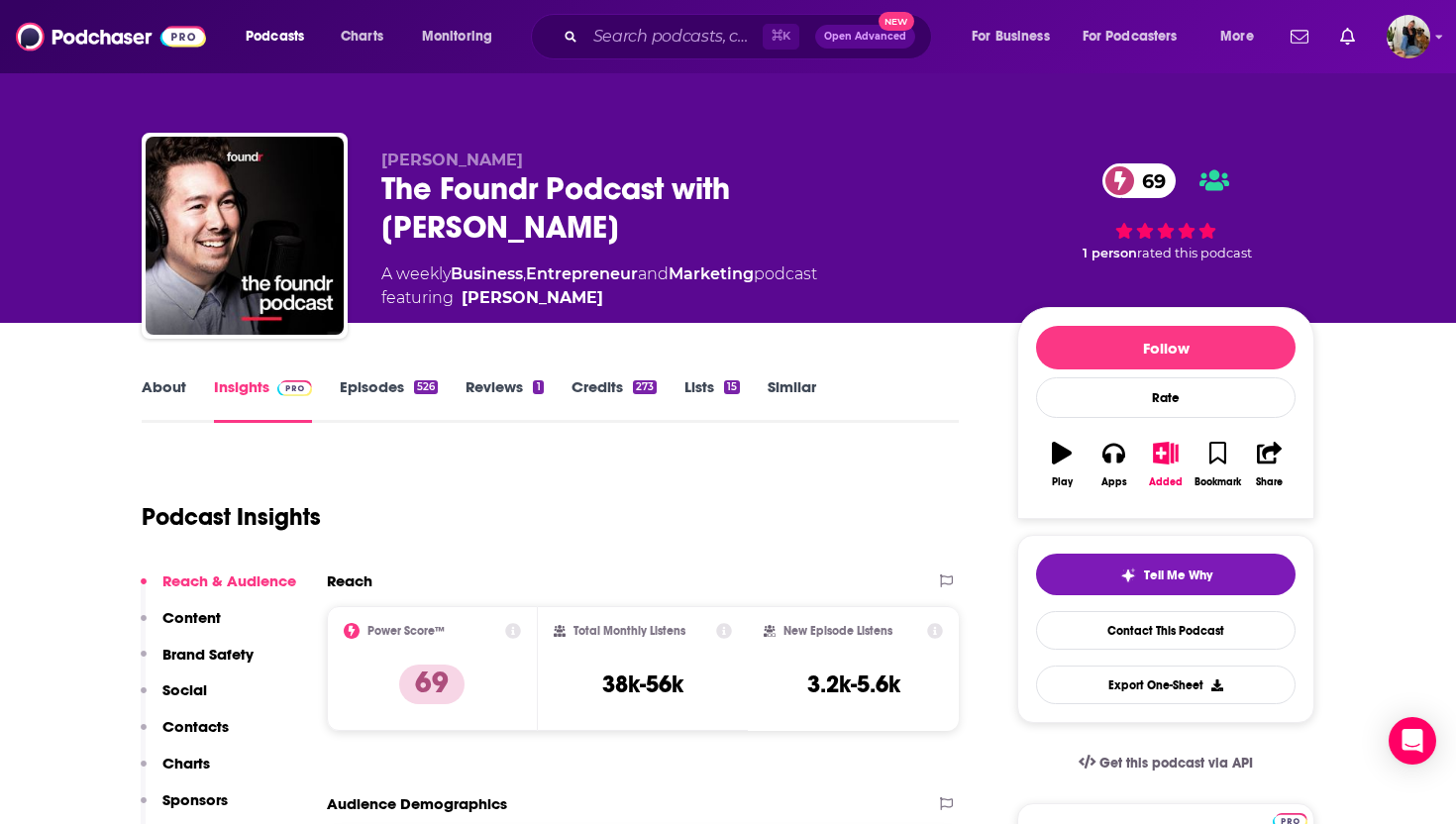 click on "About Insights Episodes 526 Reviews 1 Credits 273 Lists 15 Similar Podcast Insights Reach & Audience Content Brand Safety Social Contacts Charts Sponsors Details Similar Contact Podcast Open Website  Reach Power Score™ 69 Total Monthly Listens 38k-56k New Episode Listens 3.2k-5.6k Export One-Sheet Audience Demographics Gender [DEMOGRAPHIC_DATA] Age [DEMOGRAPHIC_DATA] yo Income $ $ $ $ $ Parental Status Mixed Countries 1 [GEOGRAPHIC_DATA] 2 [GEOGRAPHIC_DATA] 3 [GEOGRAPHIC_DATA] 4 [GEOGRAPHIC_DATA] 5 [GEOGRAPHIC_DATA] Top Cities [GEOGRAPHIC_DATA] , [US_STATE], [GEOGRAPHIC_DATA] , [GEOGRAPHIC_DATA], [GEOGRAPHIC_DATA] , [GEOGRAPHIC_DATA] , [GEOGRAPHIC_DATA], [GEOGRAPHIC_DATA] , [GEOGRAPHIC_DATA] Interests Software , News , Self help , Nonfiction , Technology , Financial Jobs Marketing Managers , Company Founders , Entrepreneurs , Directors , Marketing Coordinators , Social Media Specialists Ethnicities White / Caucasian , [DEMOGRAPHIC_DATA] , [DEMOGRAPHIC_DATA] , Asian Show More Content Political Skew Neutral/Mixed Brand Safety & Suitability Adult Graphic Profanity Drugs Weapons Criminal Political Inflammatory 0 15 30 45 60 75 100 Safety Summary Political 17 % Profanity 16 % Adult 12" at bounding box center [564, 6217] 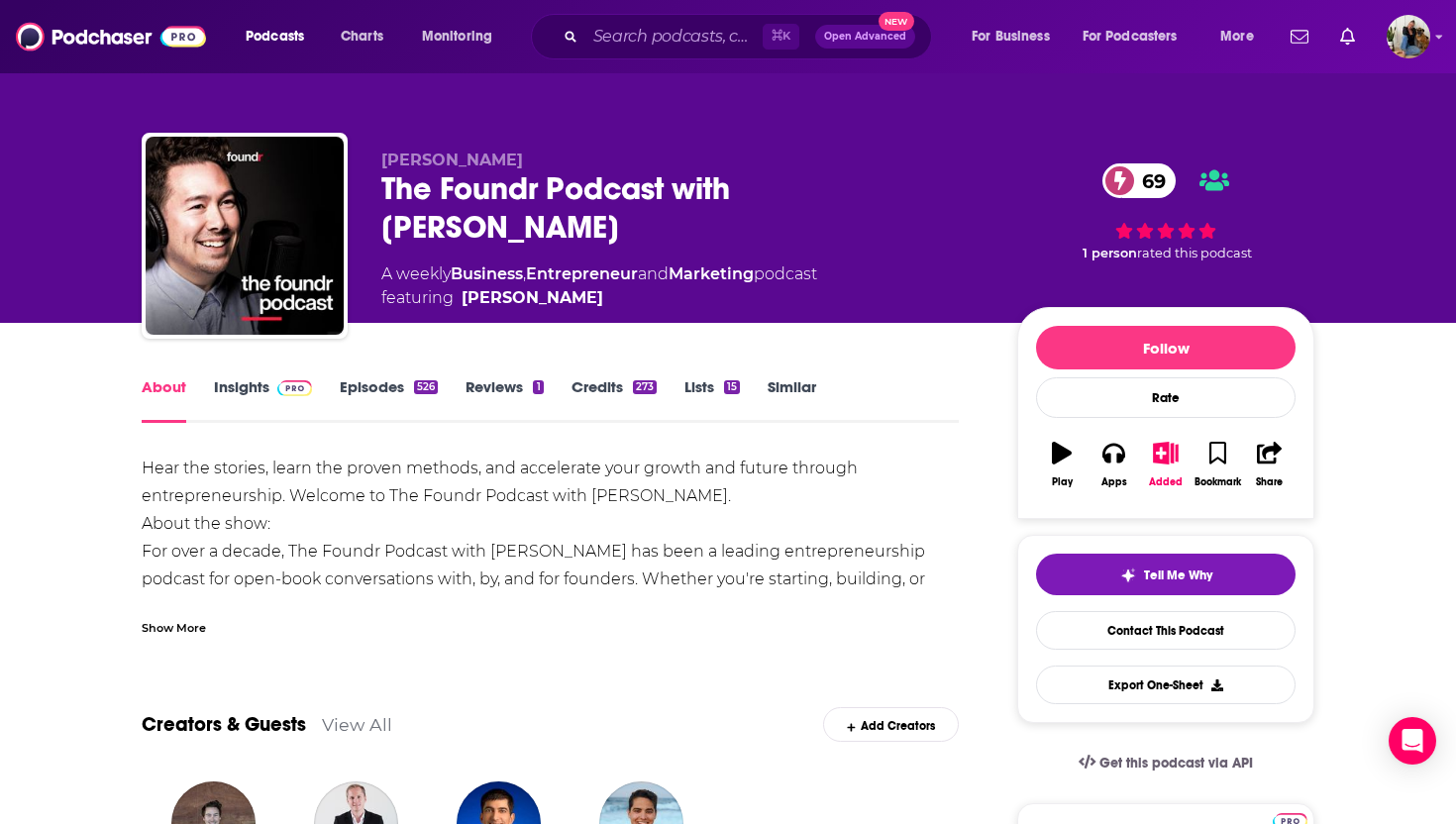 click on "Show More" at bounding box center (173, 626) 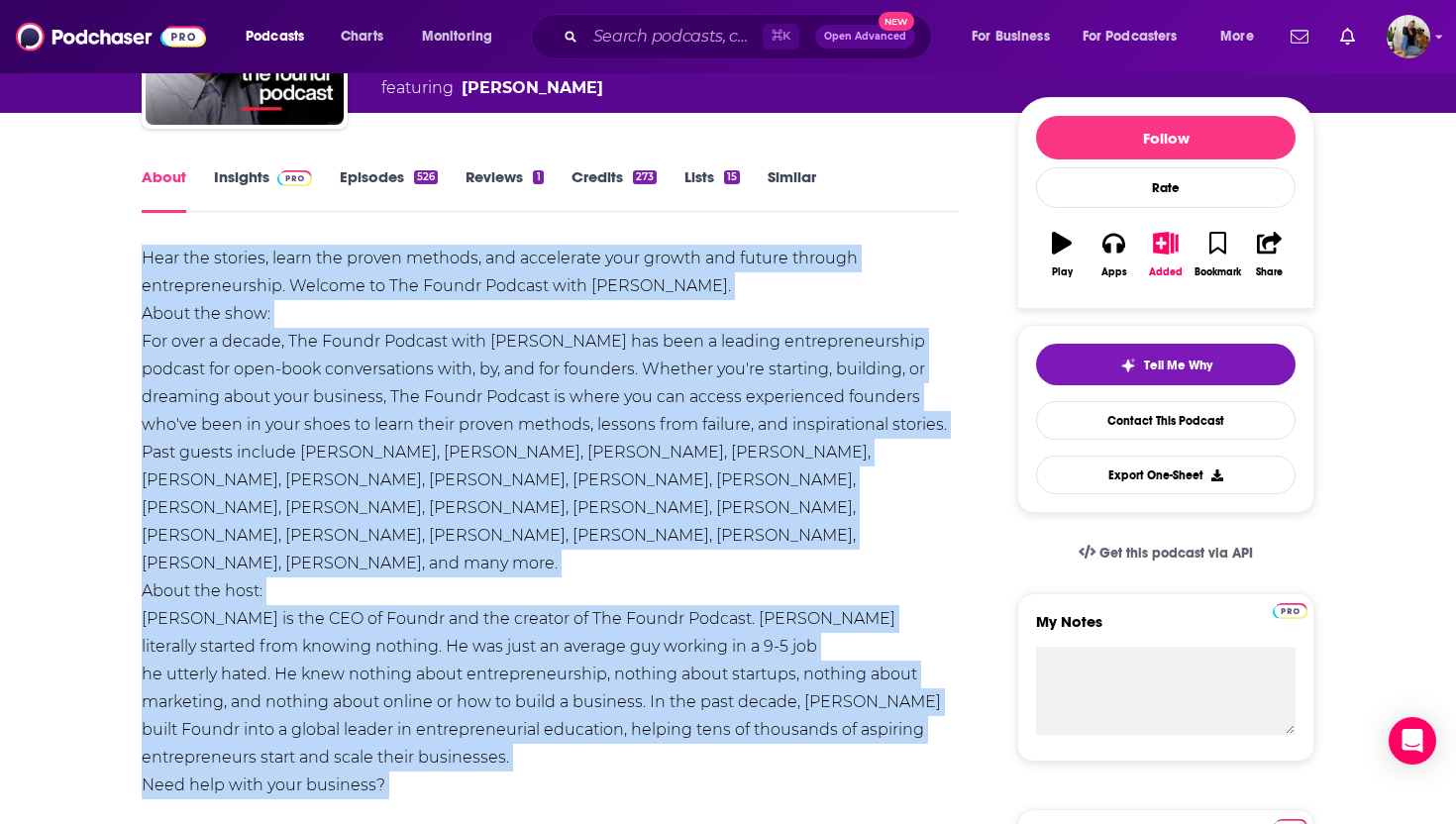 scroll, scrollTop: 265, scrollLeft: 0, axis: vertical 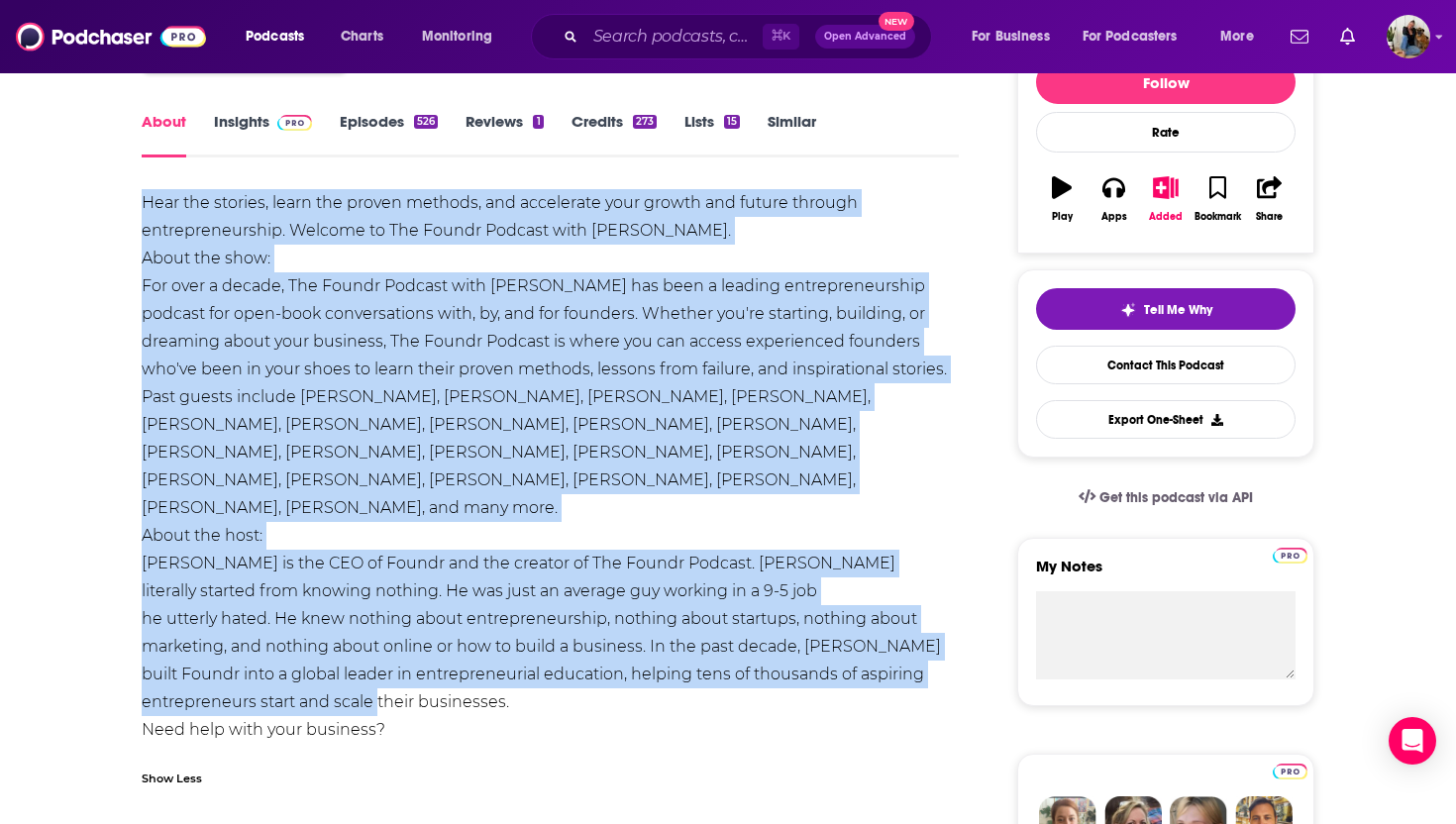 drag, startPoint x: 141, startPoint y: 455, endPoint x: 943, endPoint y: 642, distance: 823.5126 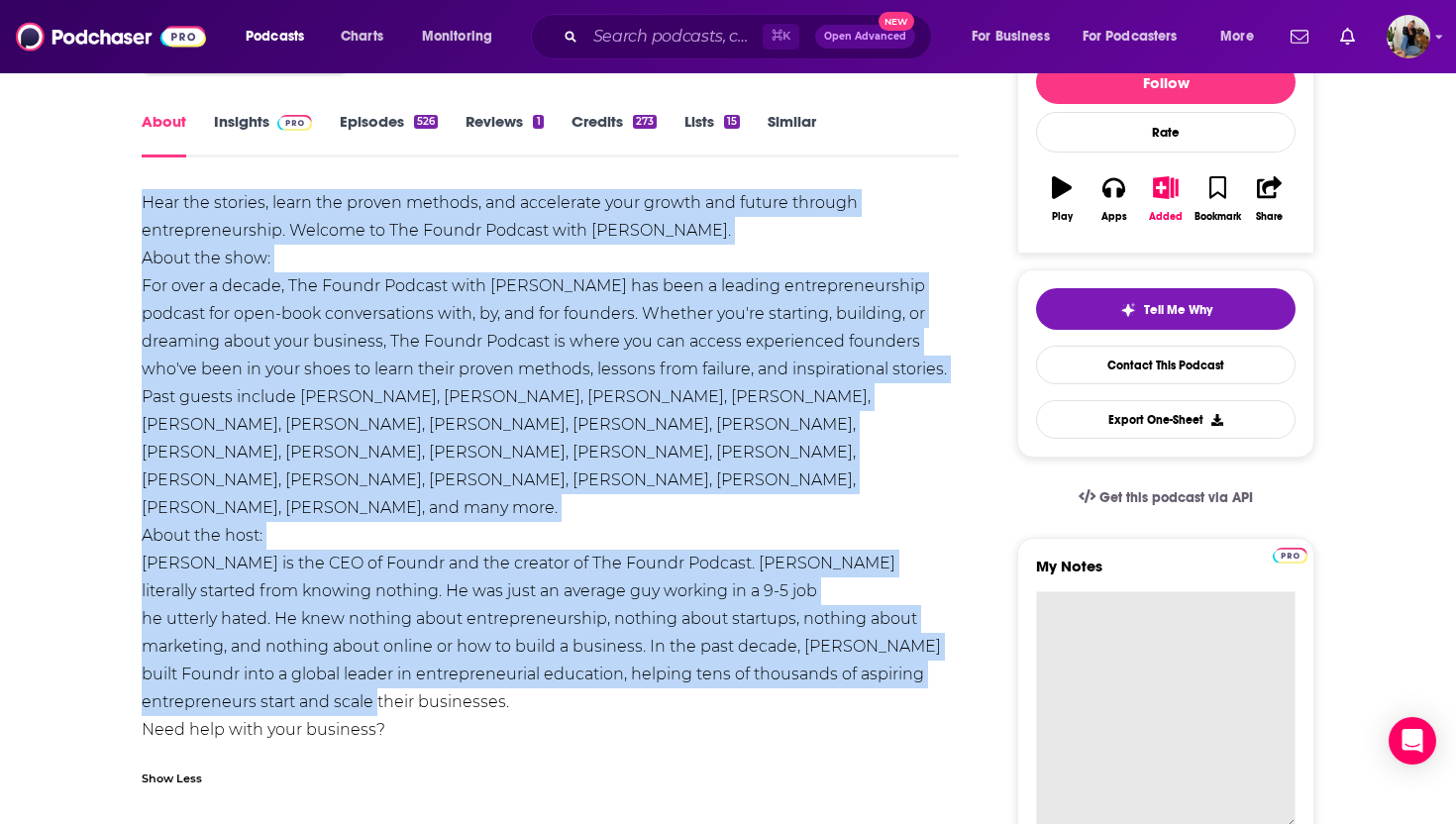 click on "My Notes" at bounding box center (1166, 710) 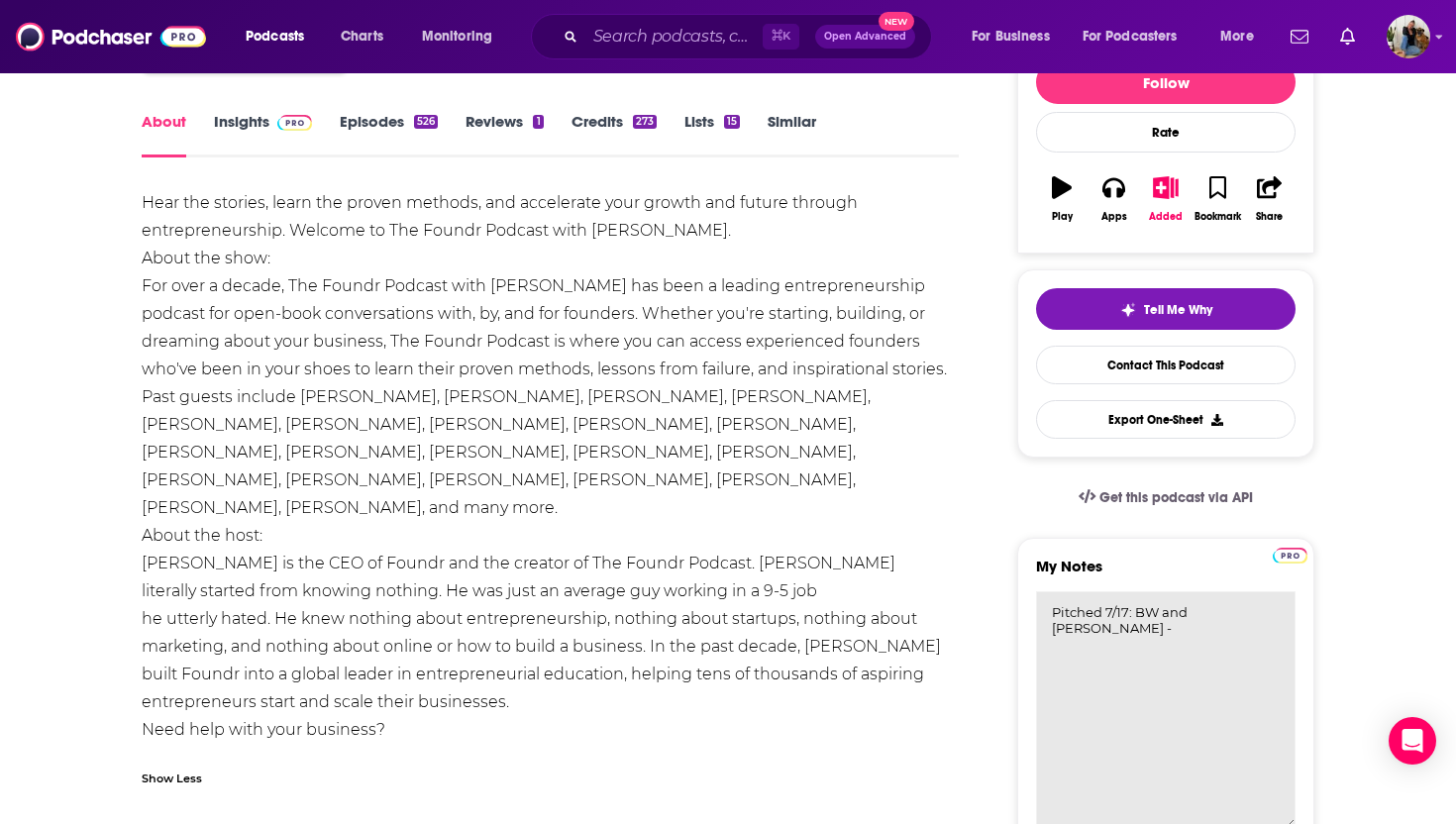 paste on "Bootstrapped in [US_STATE]. Scaling with AI." 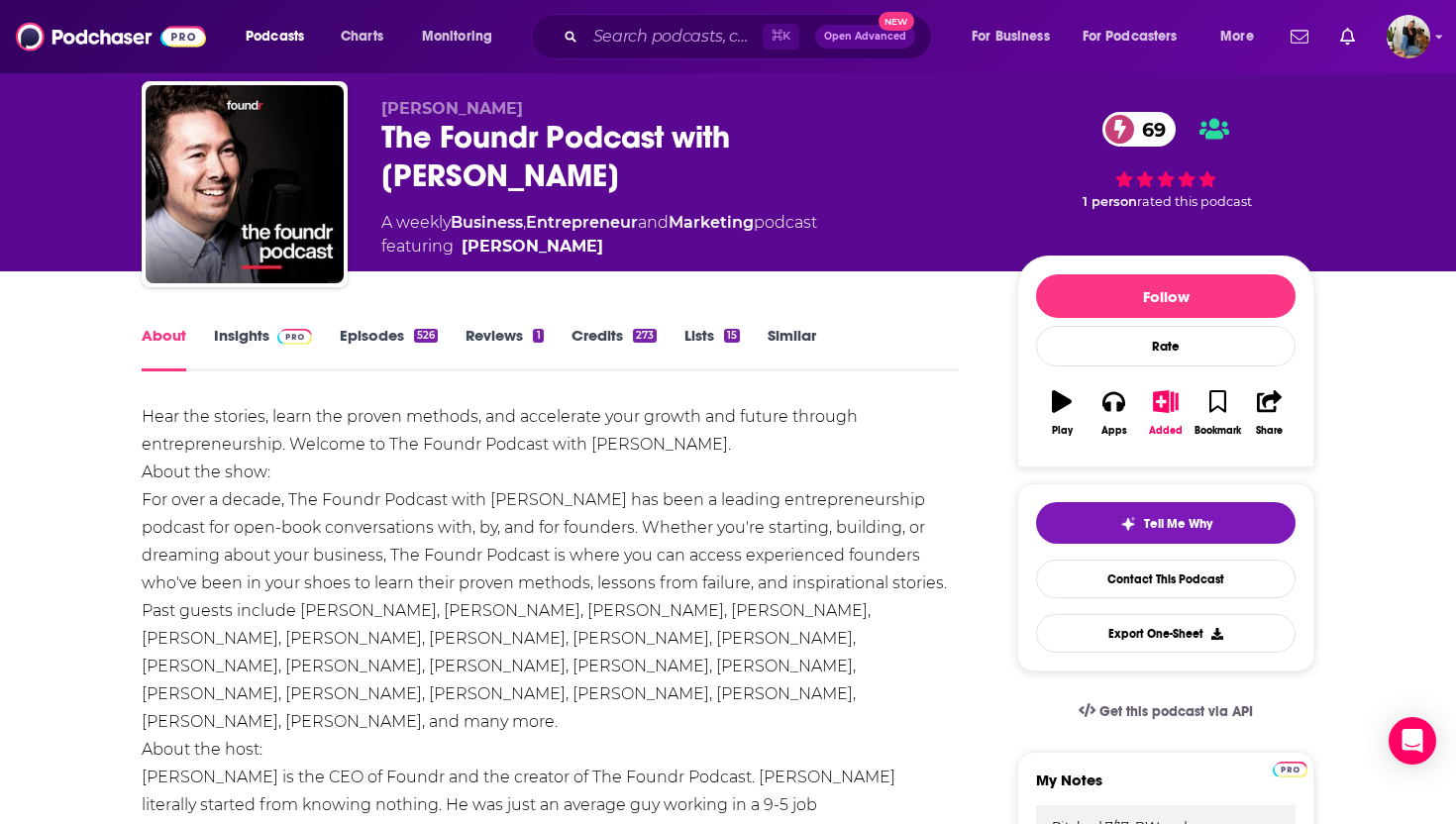 scroll, scrollTop: 0, scrollLeft: 0, axis: both 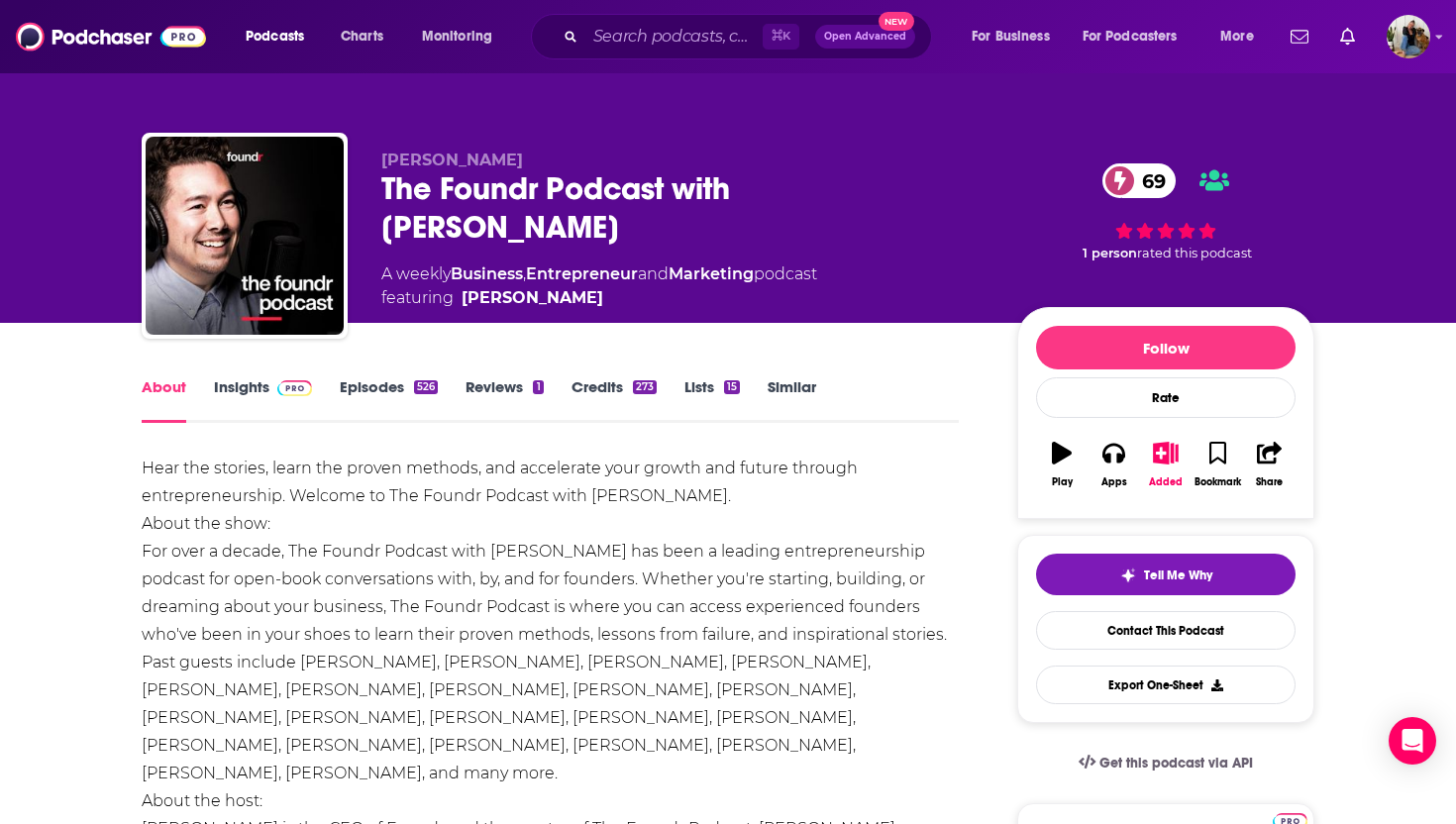 click on "Insights" at bounding box center [262, 400] 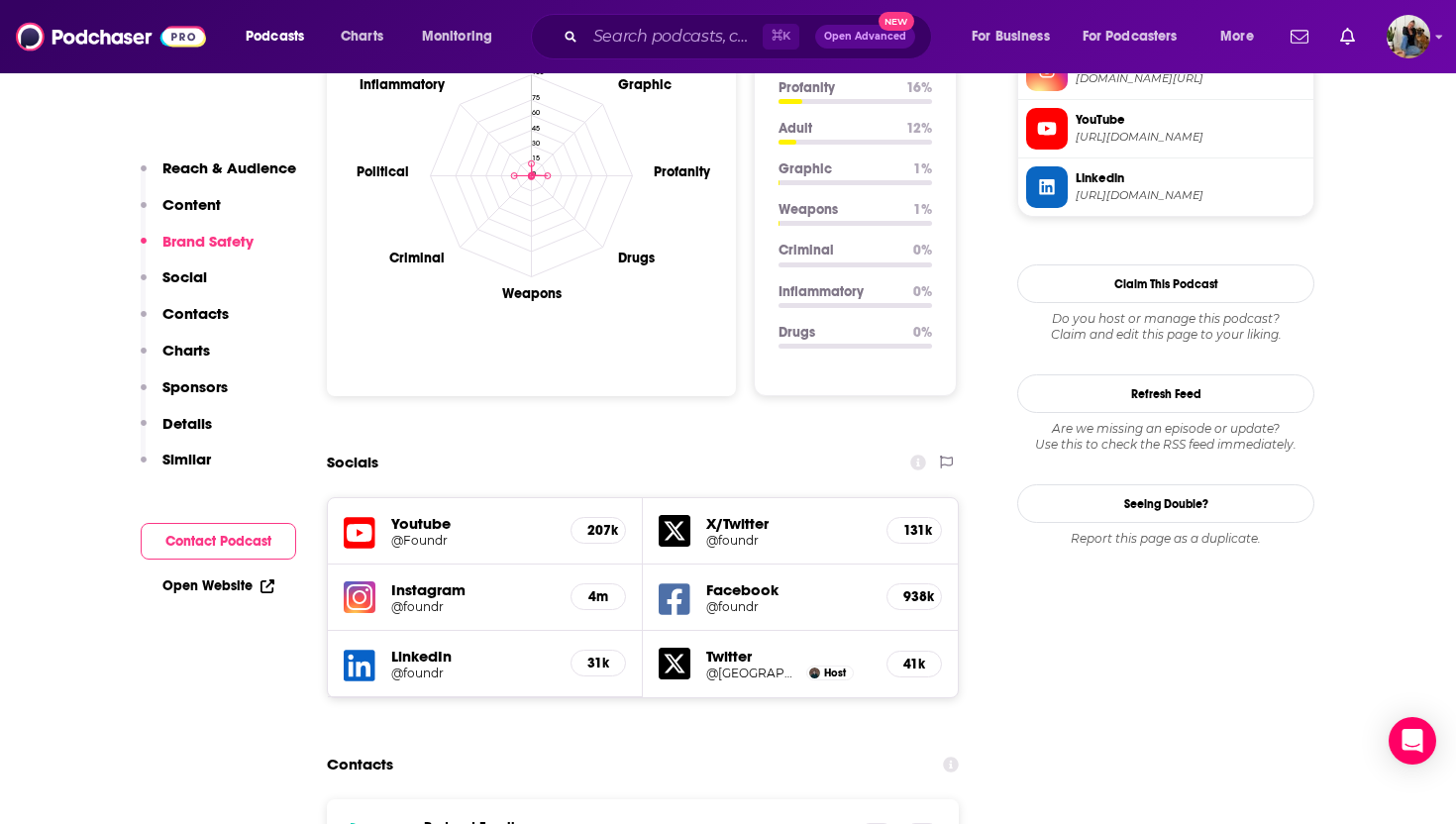 scroll, scrollTop: 2273, scrollLeft: 0, axis: vertical 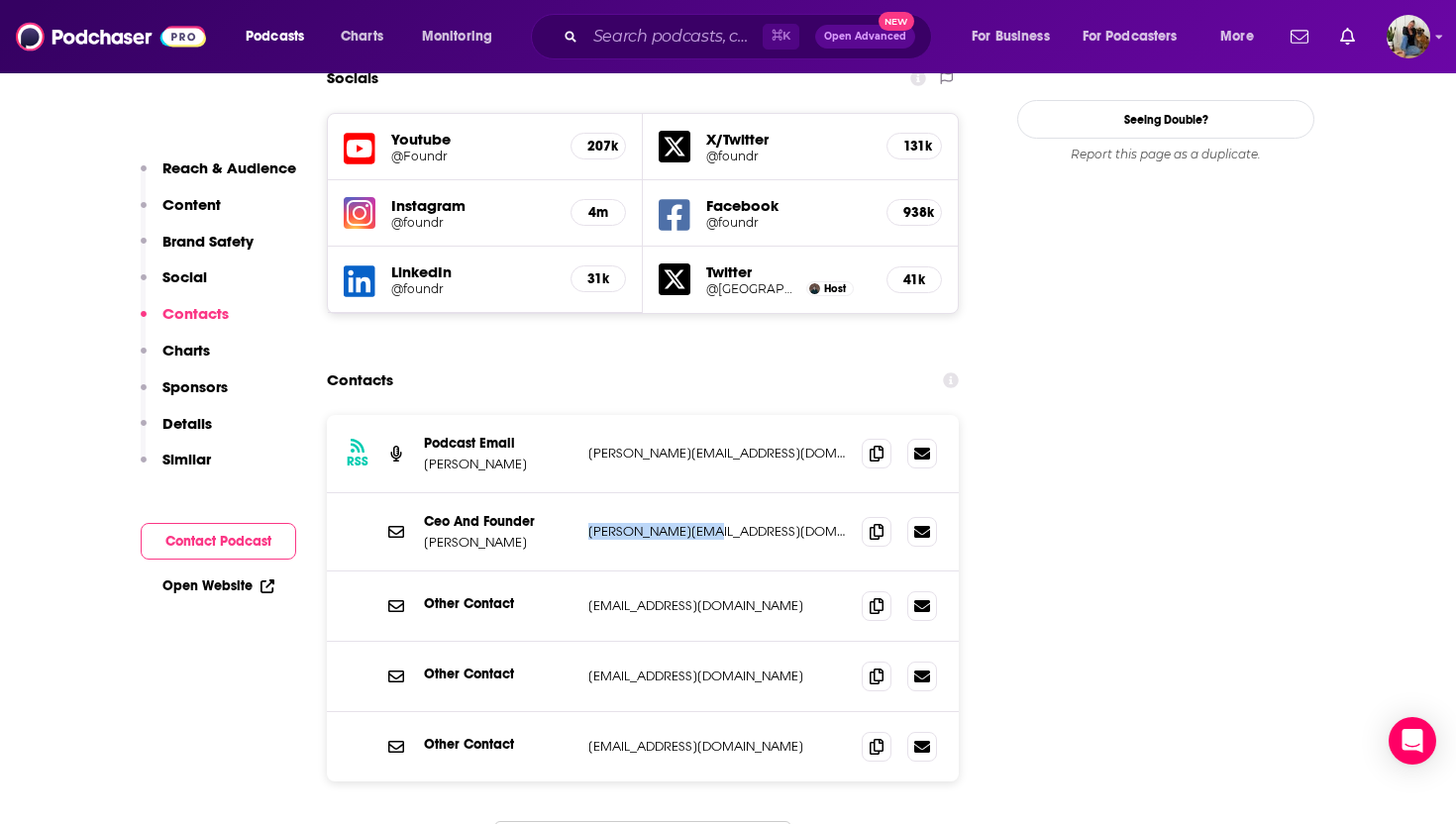 drag, startPoint x: 718, startPoint y: 438, endPoint x: 589, endPoint y: 439, distance: 129.00388 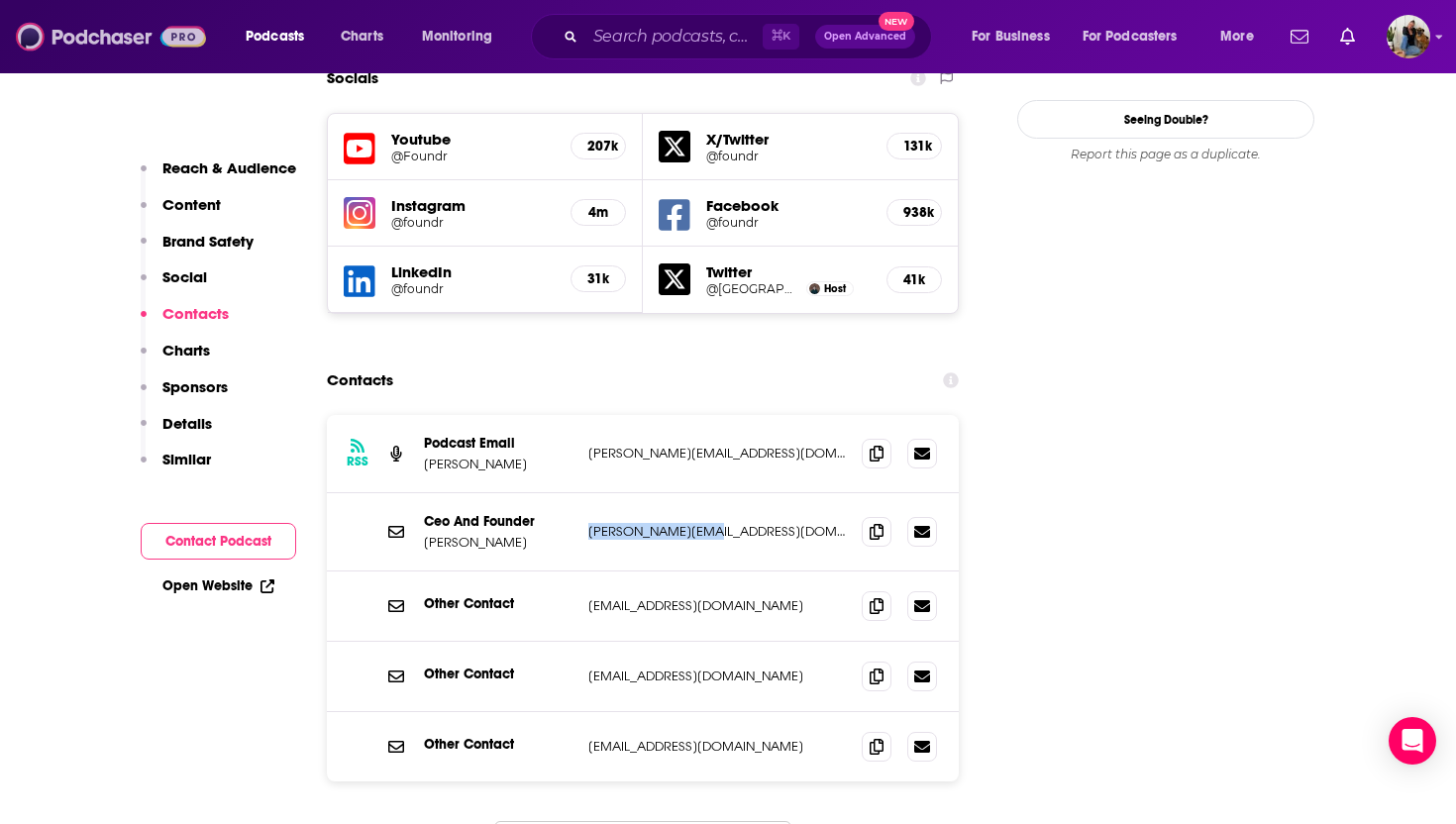 click at bounding box center [111, 37] 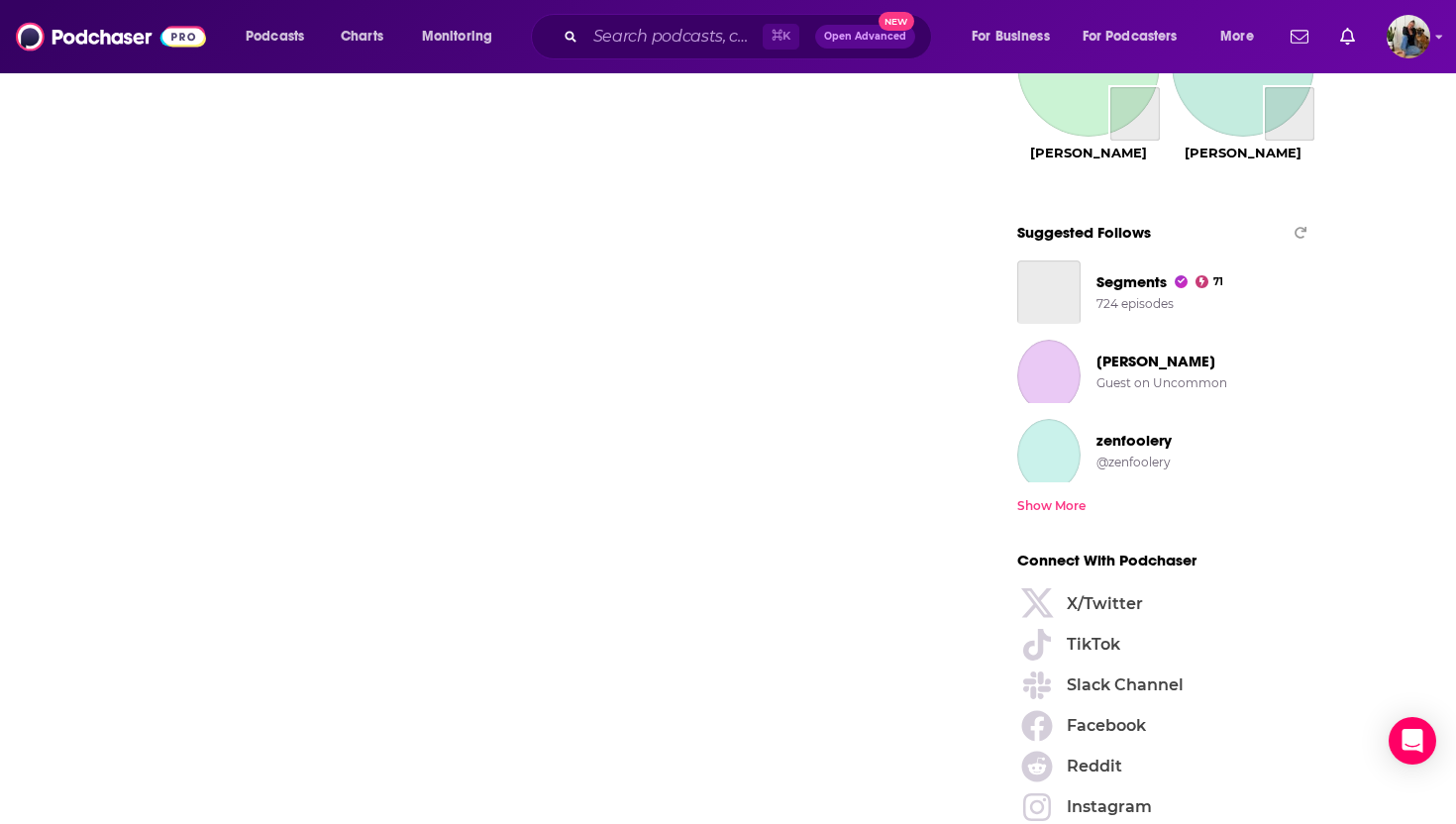 scroll, scrollTop: 0, scrollLeft: 0, axis: both 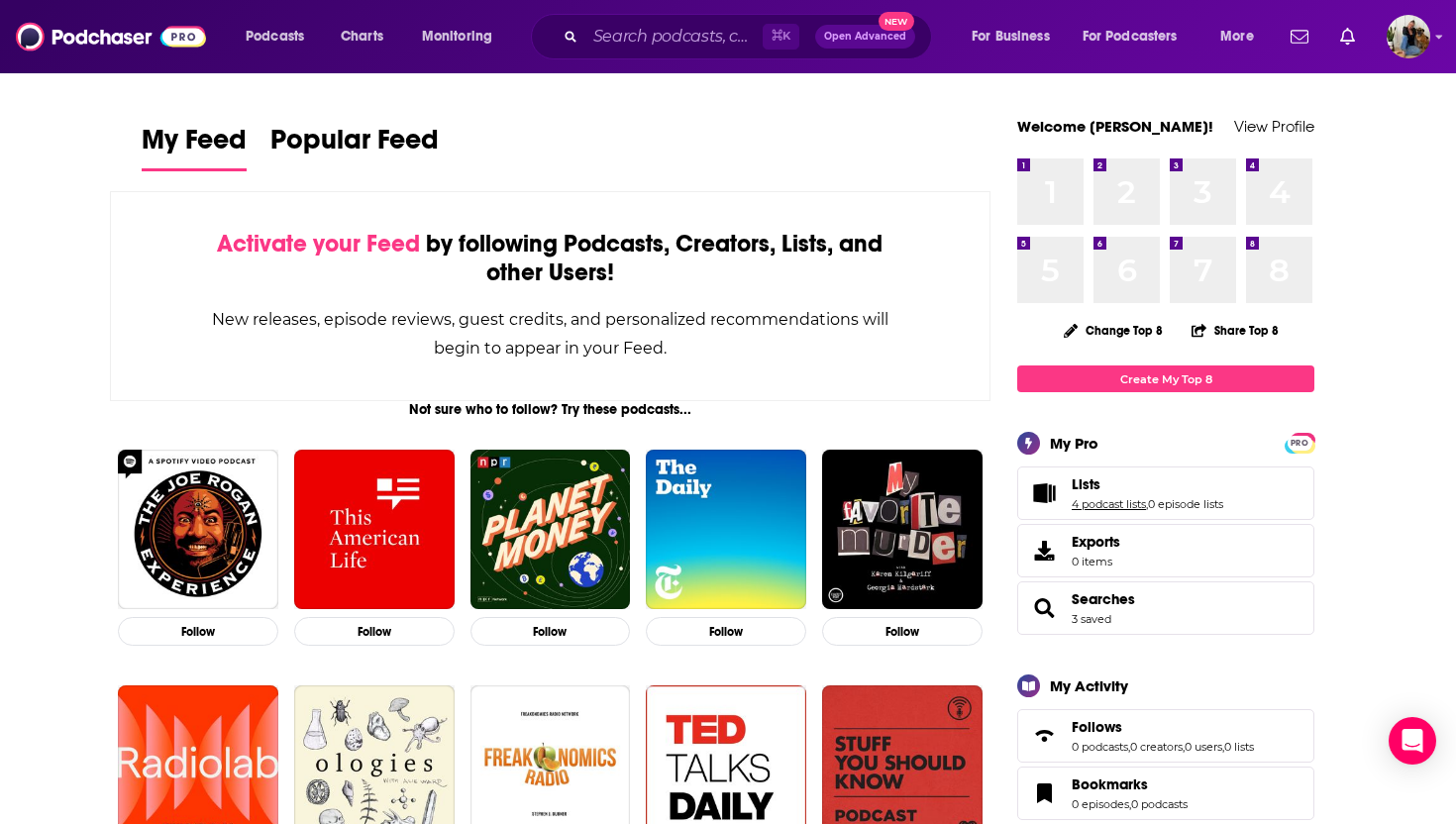click on "4 podcast lists" at bounding box center [1108, 504] 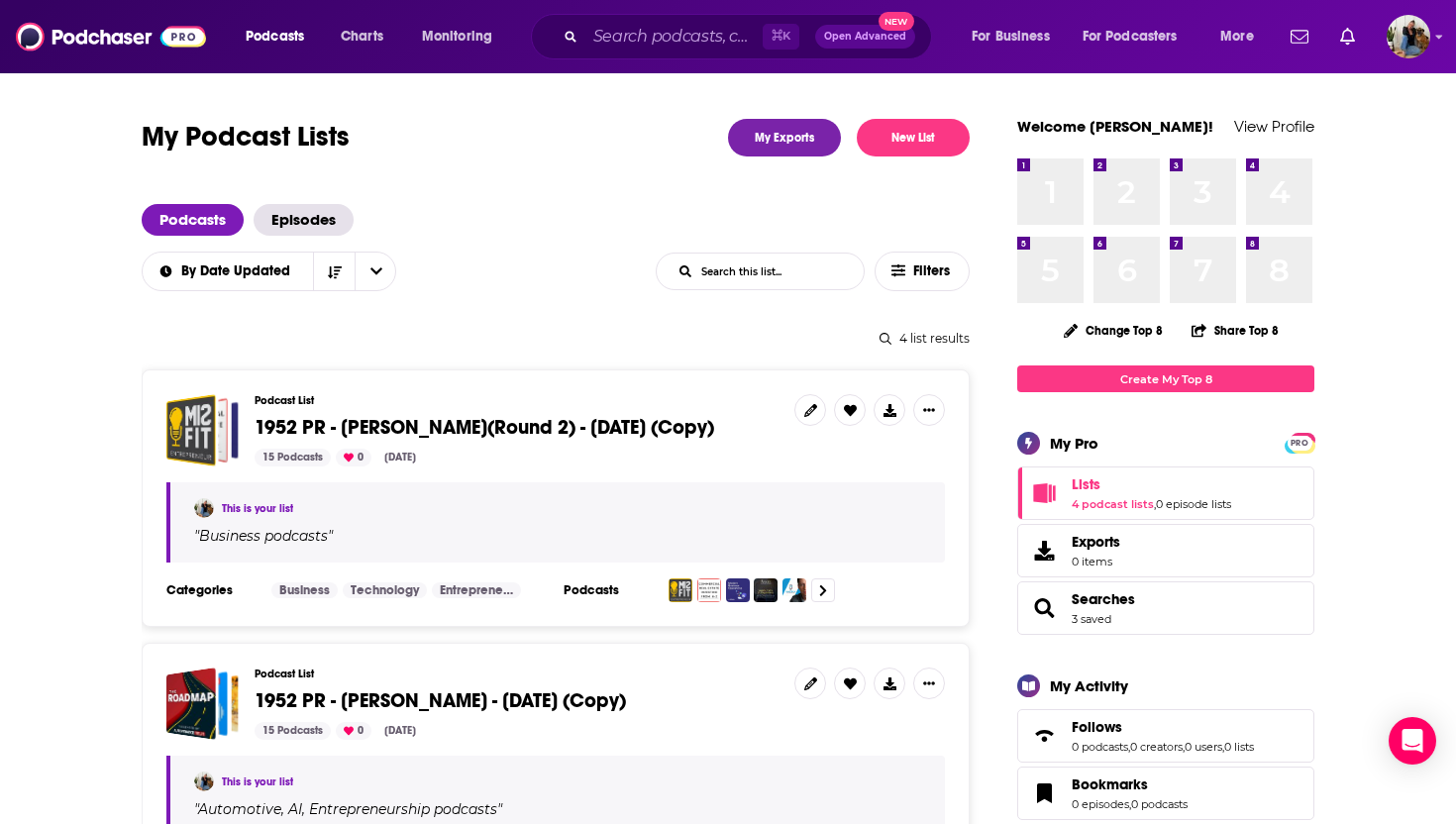 scroll, scrollTop: 149, scrollLeft: 0, axis: vertical 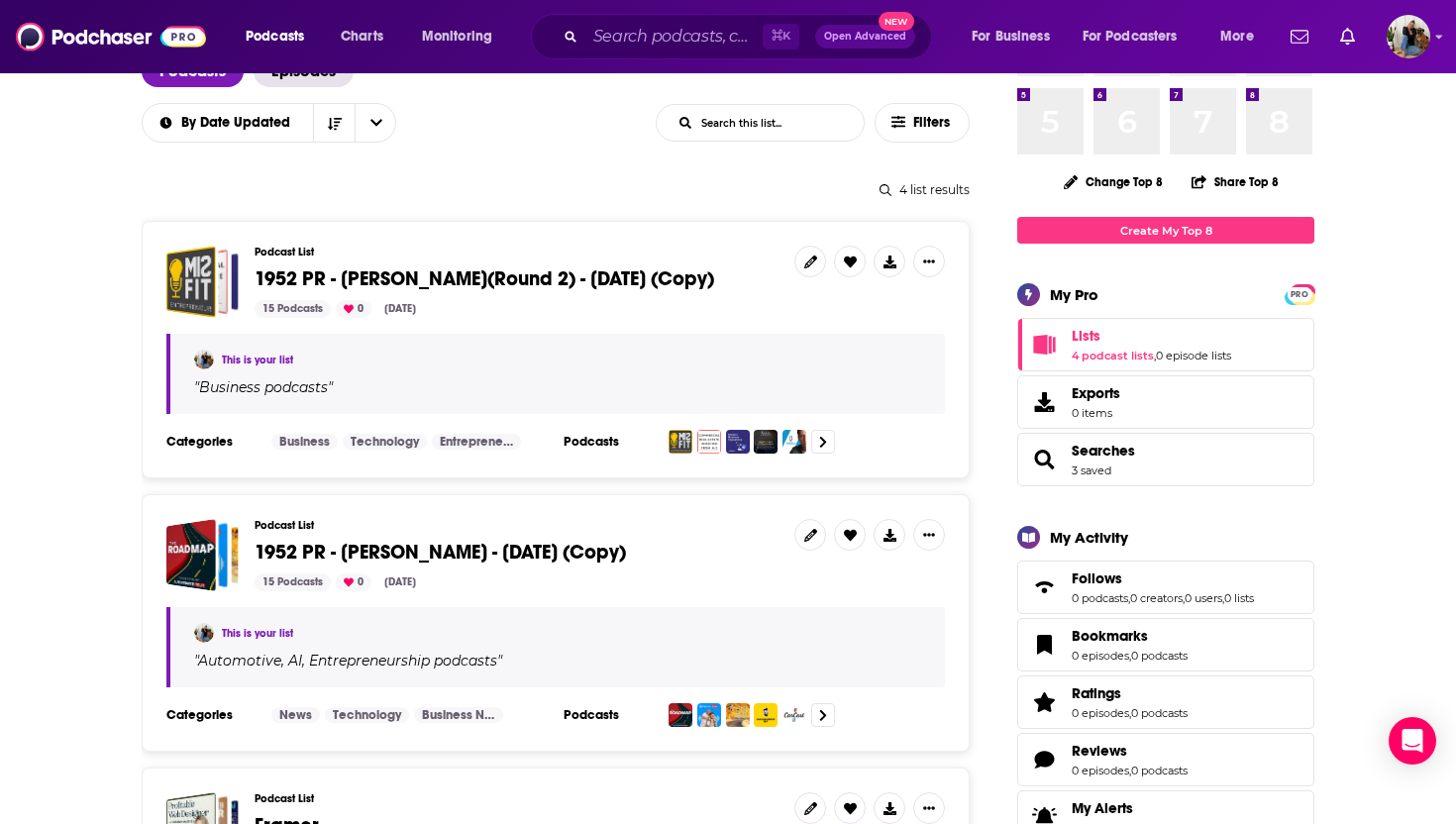 click on "1952 PR - [PERSON_NAME] - [DATE] (Copy)" at bounding box center [440, 552] 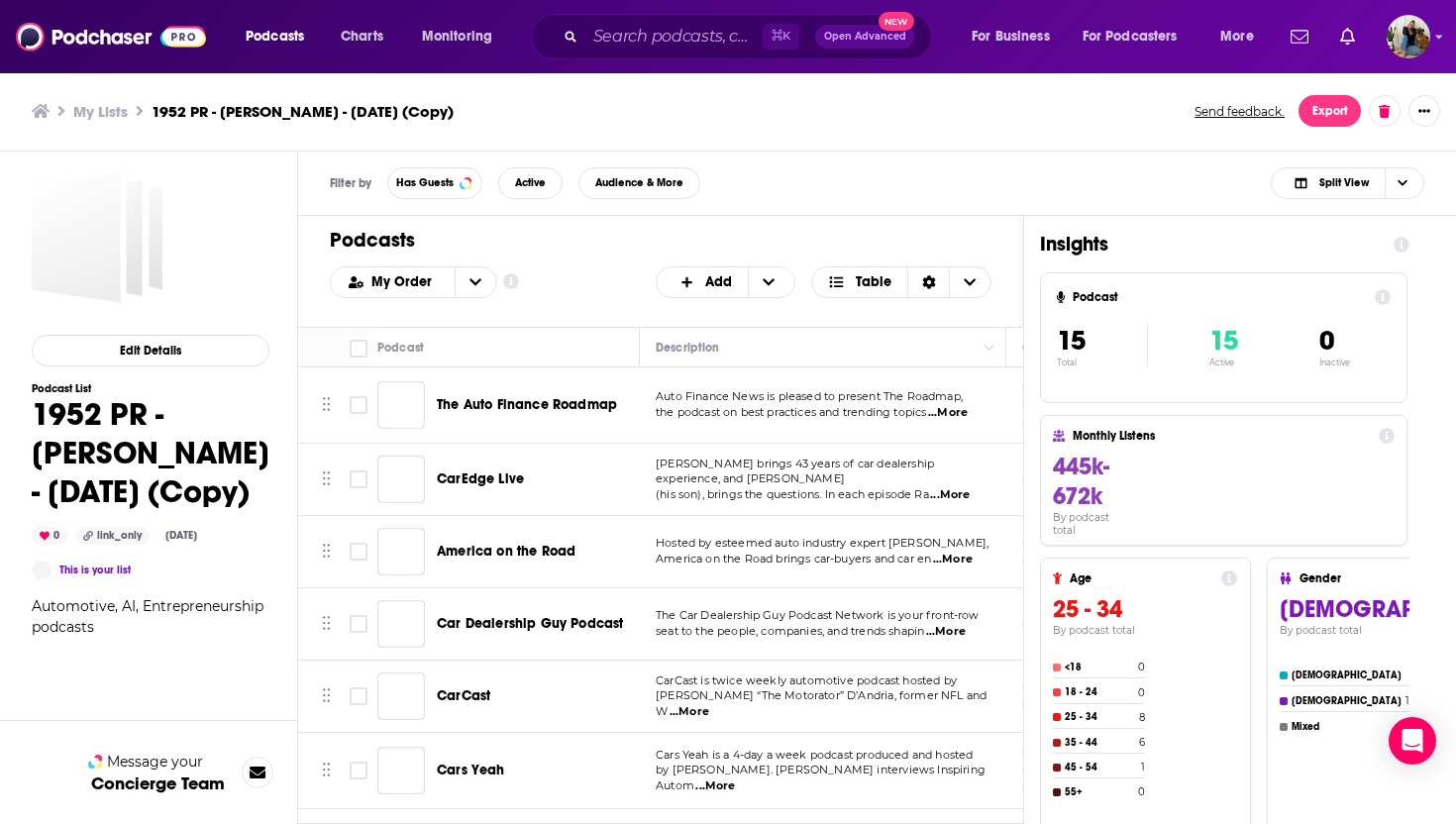 scroll, scrollTop: 0, scrollLeft: 0, axis: both 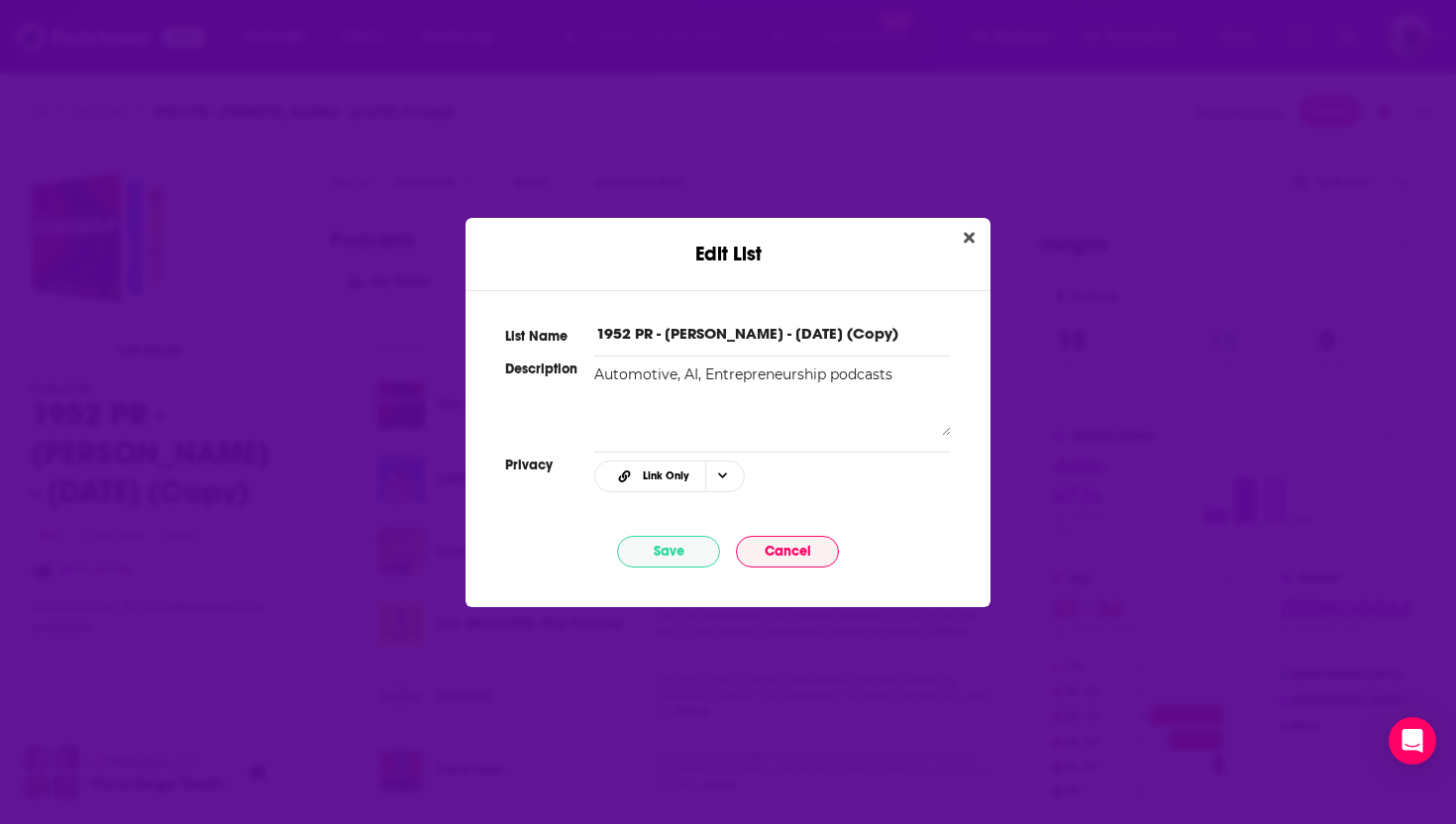 drag, startPoint x: 595, startPoint y: 334, endPoint x: 959, endPoint y: 325, distance: 364.11125 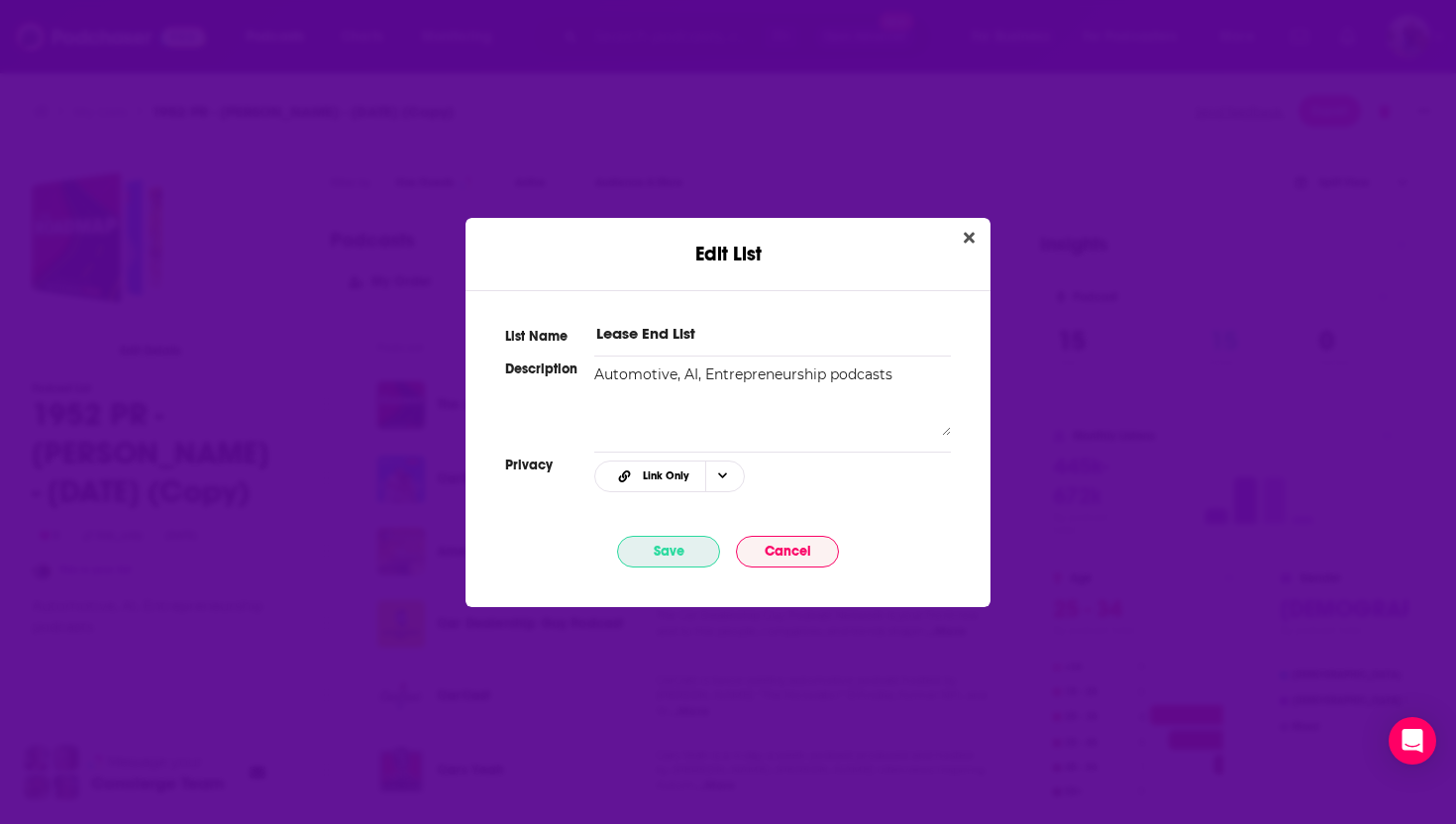 type on "Lease End List" 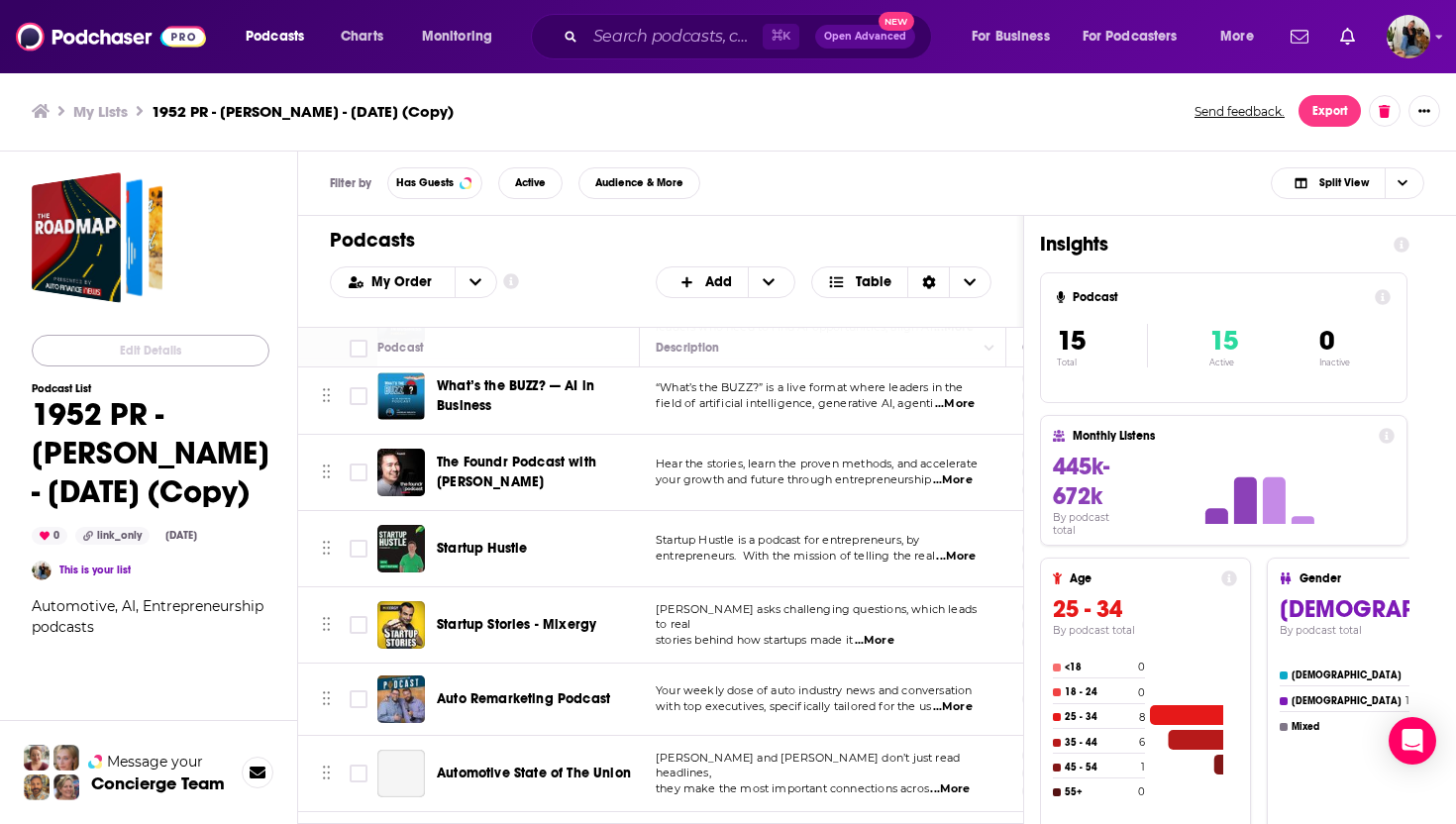scroll, scrollTop: 607, scrollLeft: 0, axis: vertical 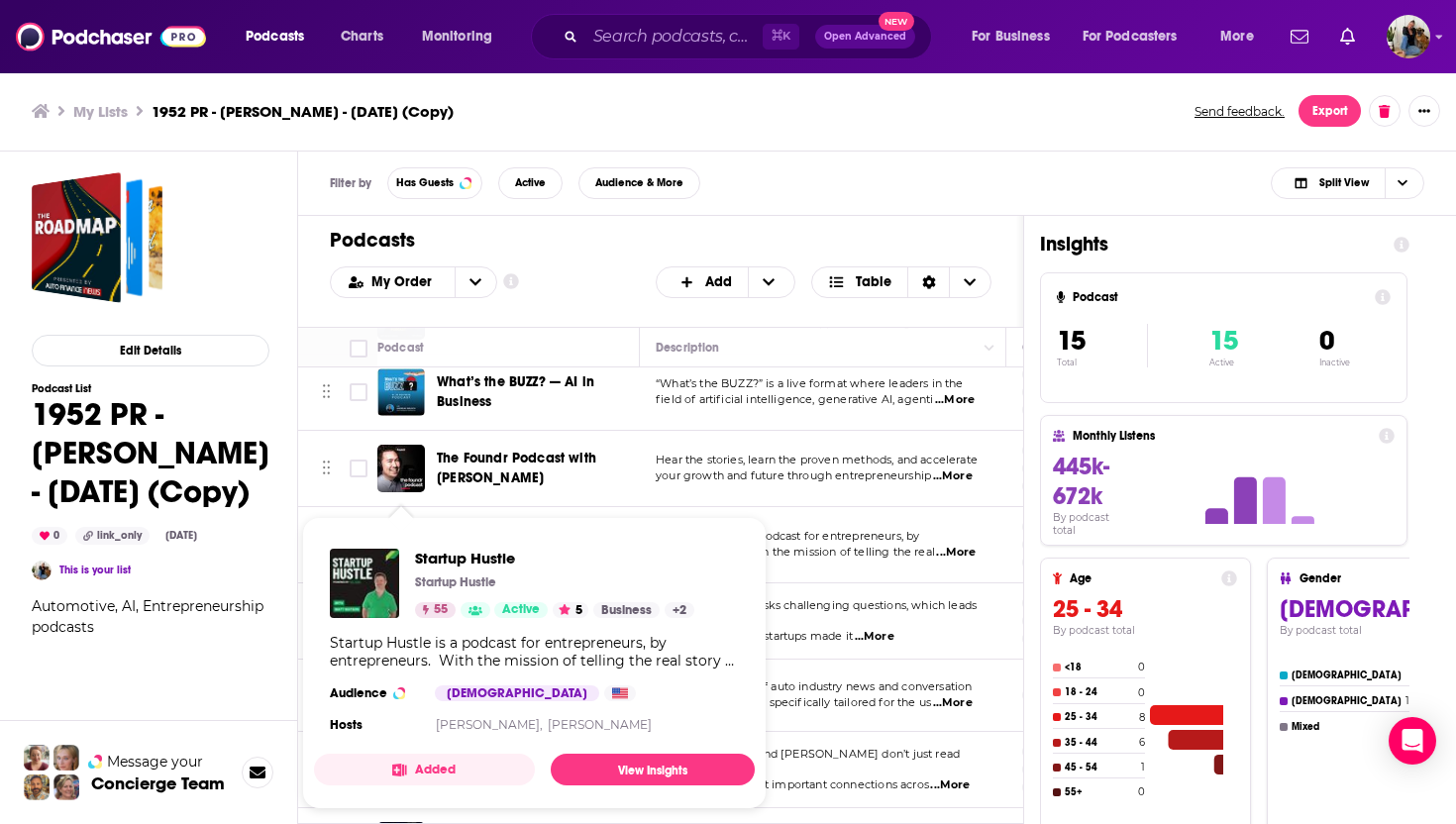 click on "Startup Hustle is a podcast for entrepreneurs, by" at bounding box center [787, 536] 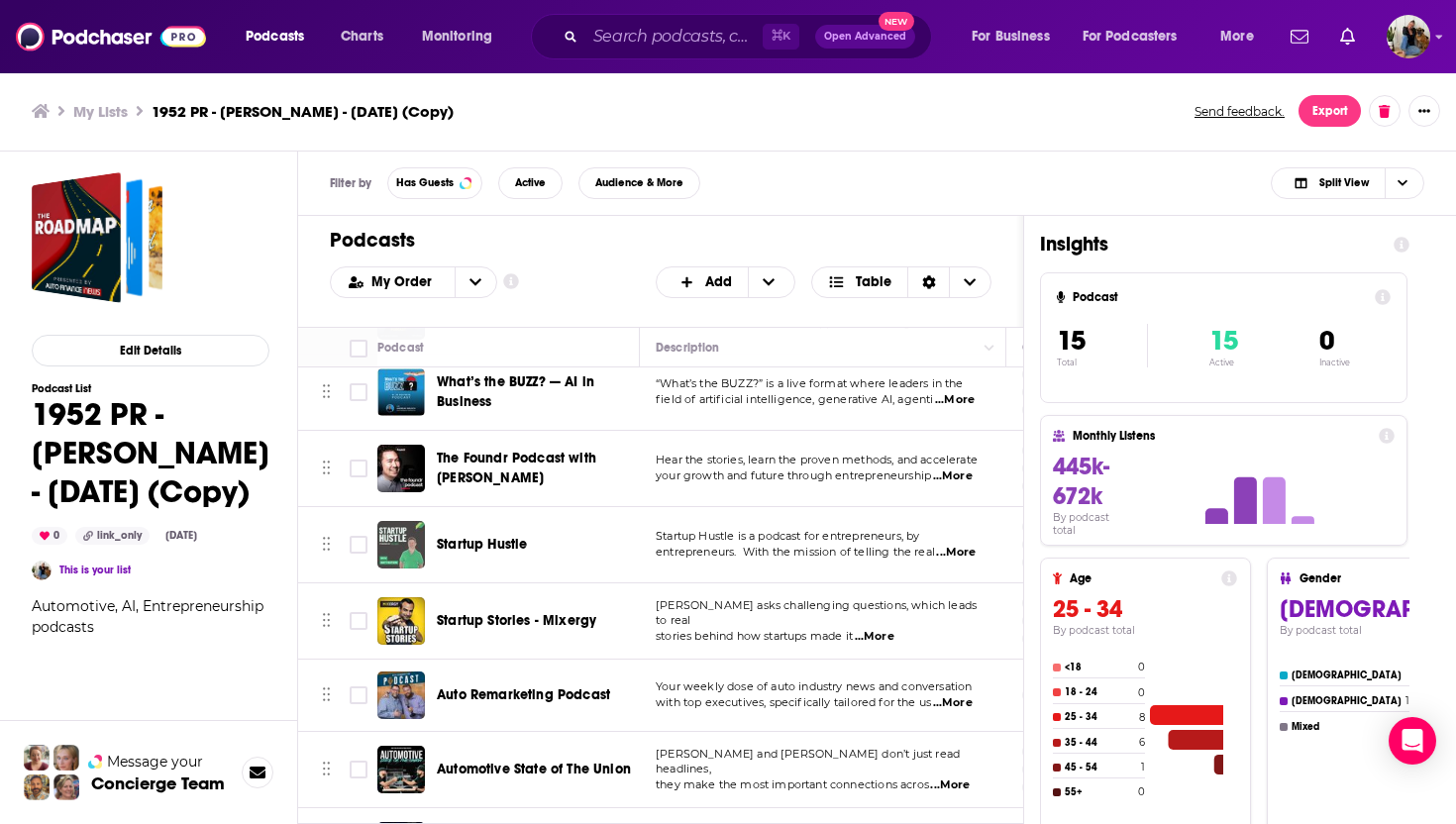 click on "Podcasts Charts Monitoring ⌘  K Open Advanced New For Business For Podcasters More Podcasts Charts Monitoring For Business For Podcasters More My Lists 1952 PR - [PERSON_NAME] - [DATE] (Copy) Send feedback. Export Edit Details Podcast List 1952 PR - [PERSON_NAME] - [DATE] (Copy) 0 link_only [DATE] This is your list Automotive, AI, Entrepreneurship podcasts Message your Concierge Team Filter by Has Guests Active Audience & More Split View Podcasts Add My Order Customize Your List Order Select the  “My Order”  sort and remove all filters to enable drag-and-drop reordering. Add Table Move Podcast Description Categories Reach (Monthly) Reach (Episode) Contacts Your Notes The Auto Finance Roadmap Auto Finance News is pleased to present The Roadmap, the podcast on best practices and trending topics   ...More News Business News Business 47 1.1k-3.1k Under 2k 1   Contact CarEdge Live [PERSON_NAME] brings 43 years of car dealership experience, and [PERSON_NAME] (his son), brings the questions. In each episode Ra" at bounding box center (728, 412) 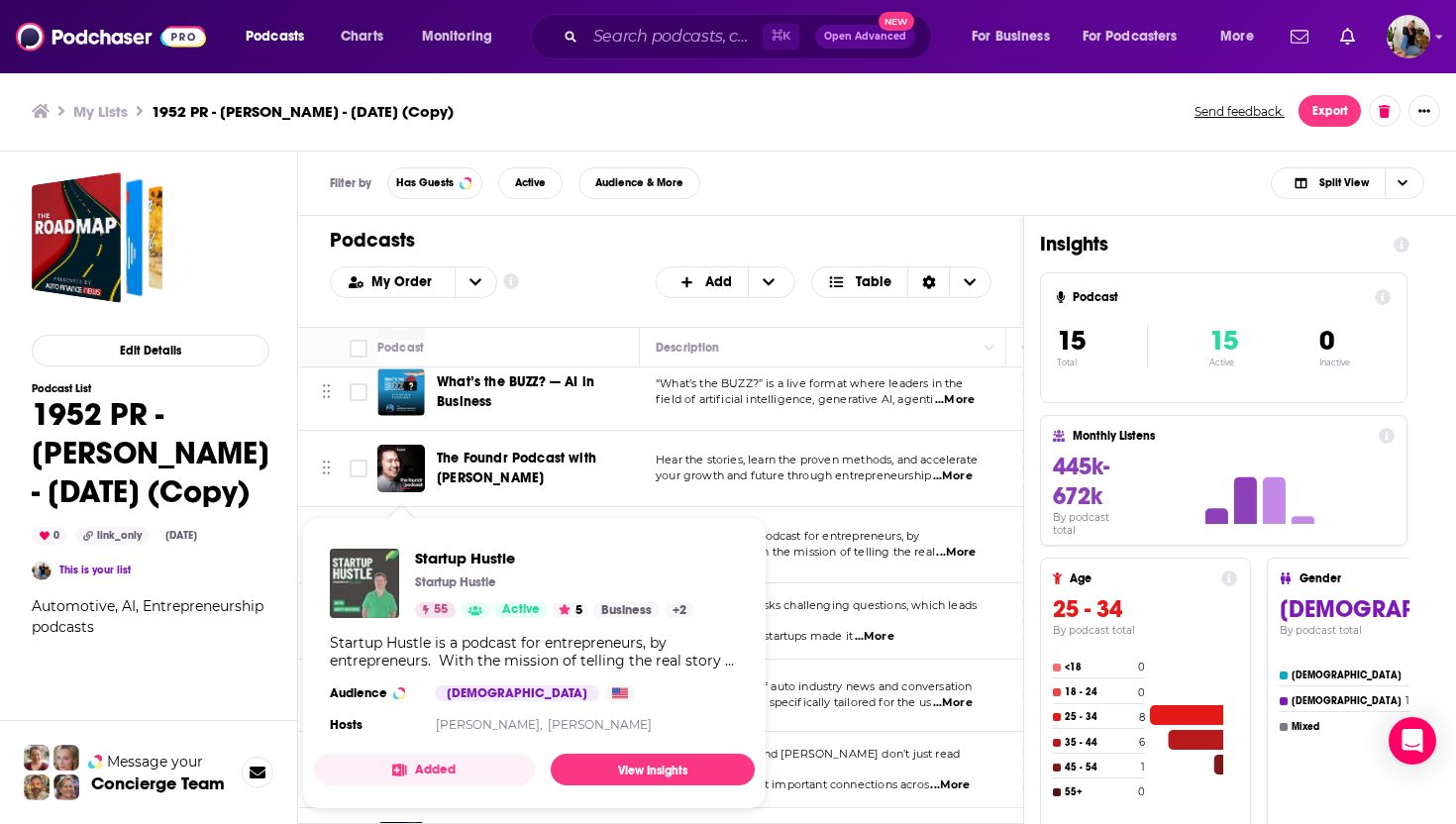 click at bounding box center (364, 583) 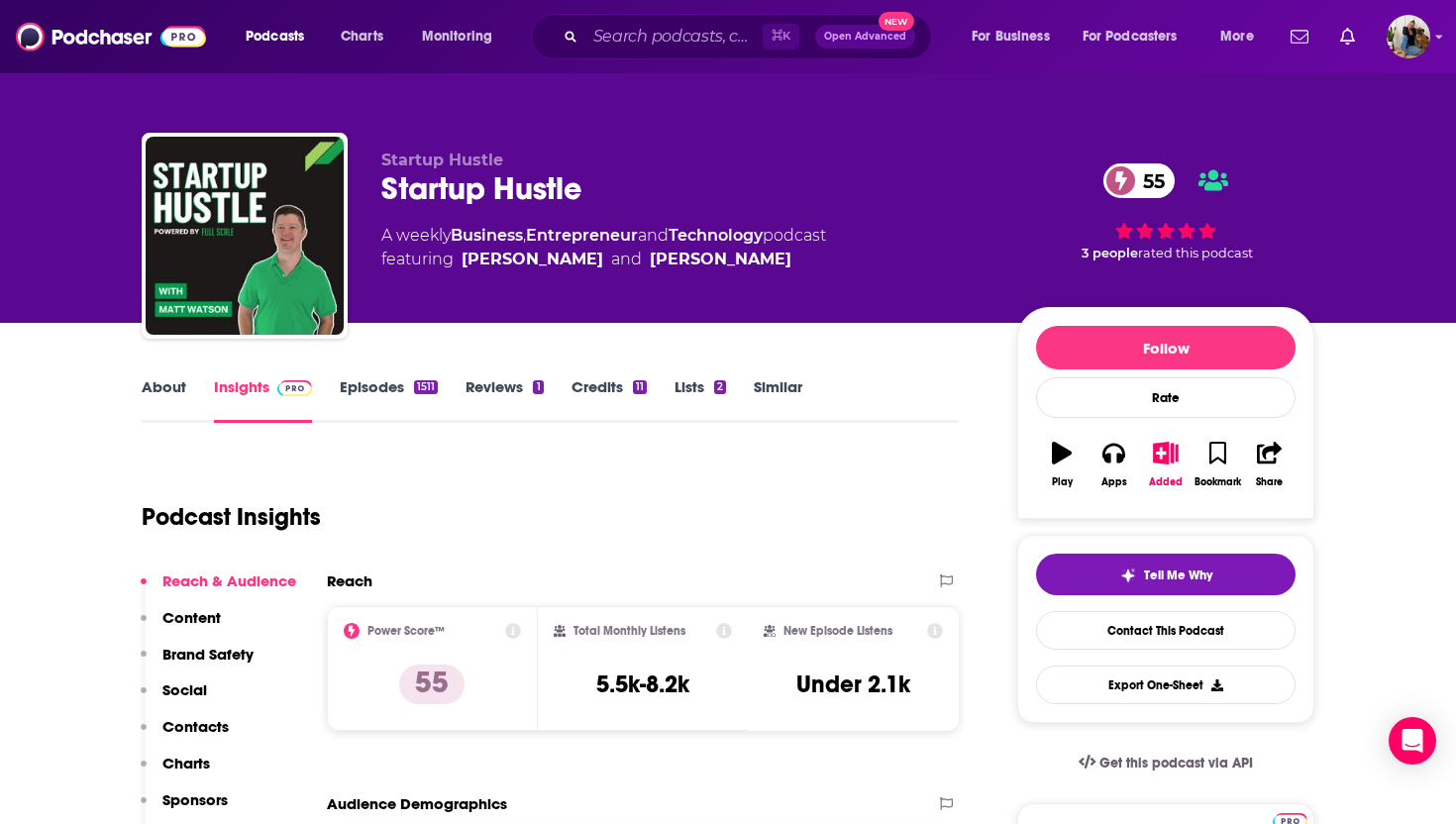 click on "About" at bounding box center (163, 400) 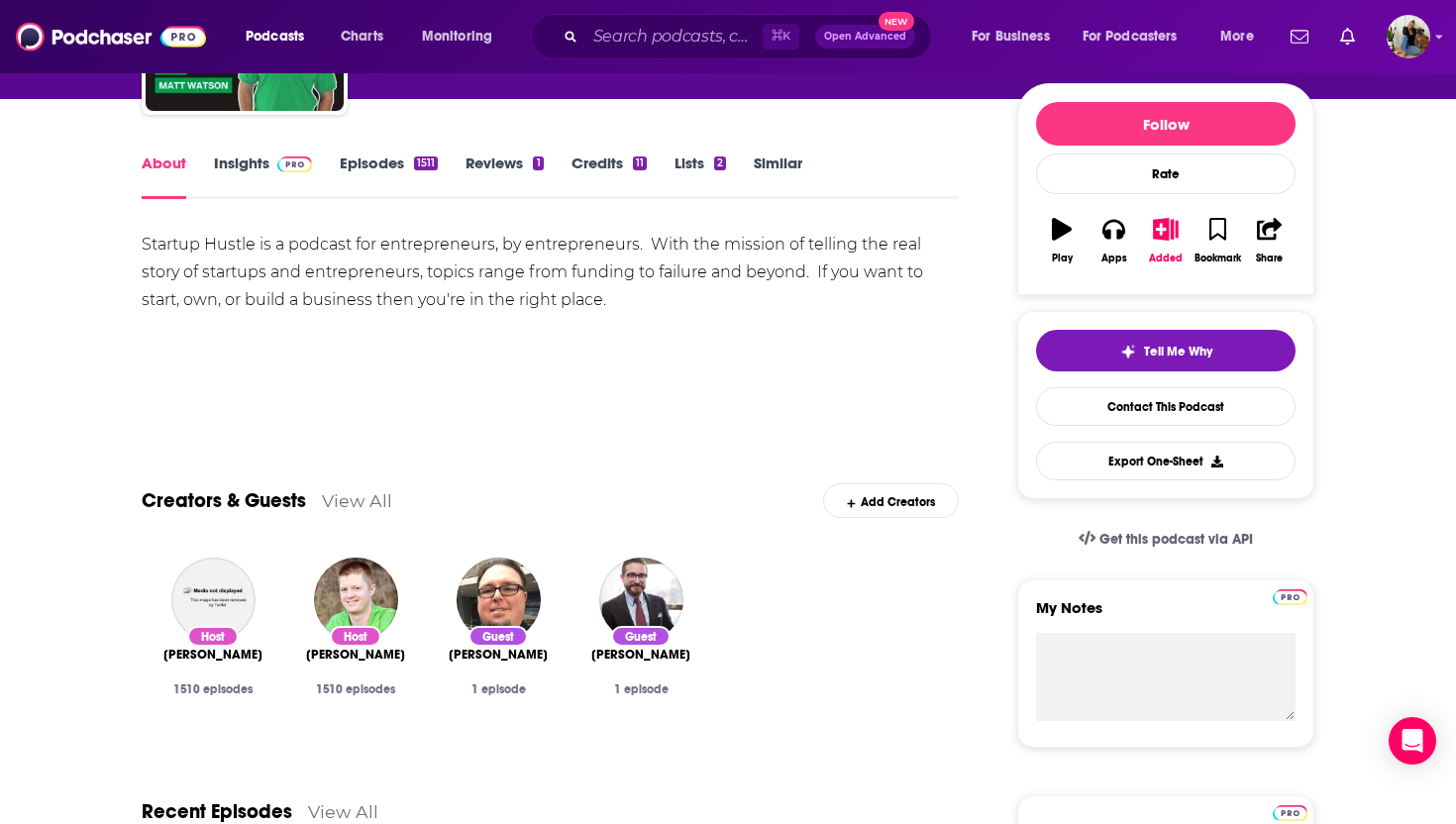 scroll, scrollTop: 0, scrollLeft: 0, axis: both 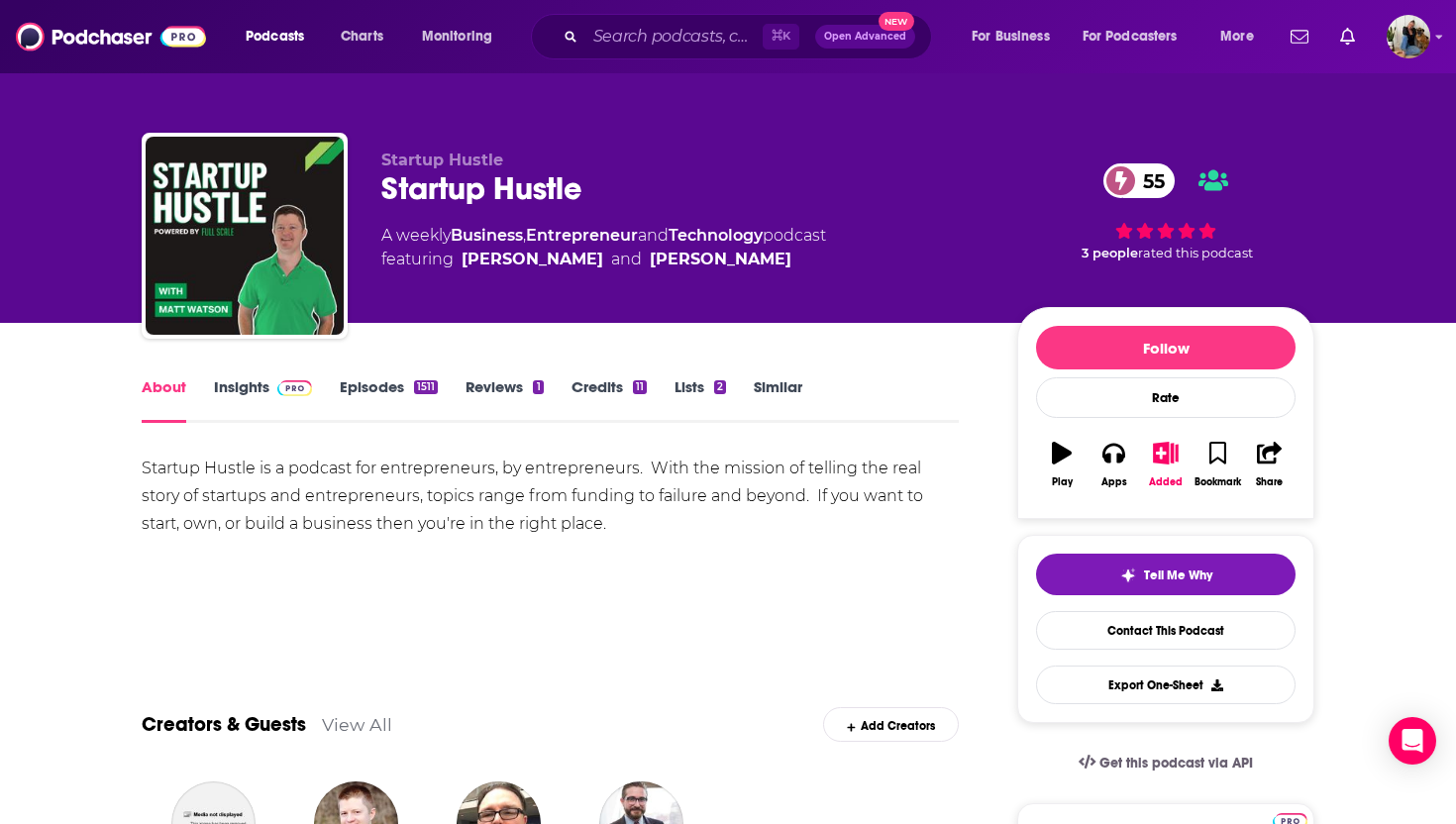 click on "Insights" at bounding box center [262, 400] 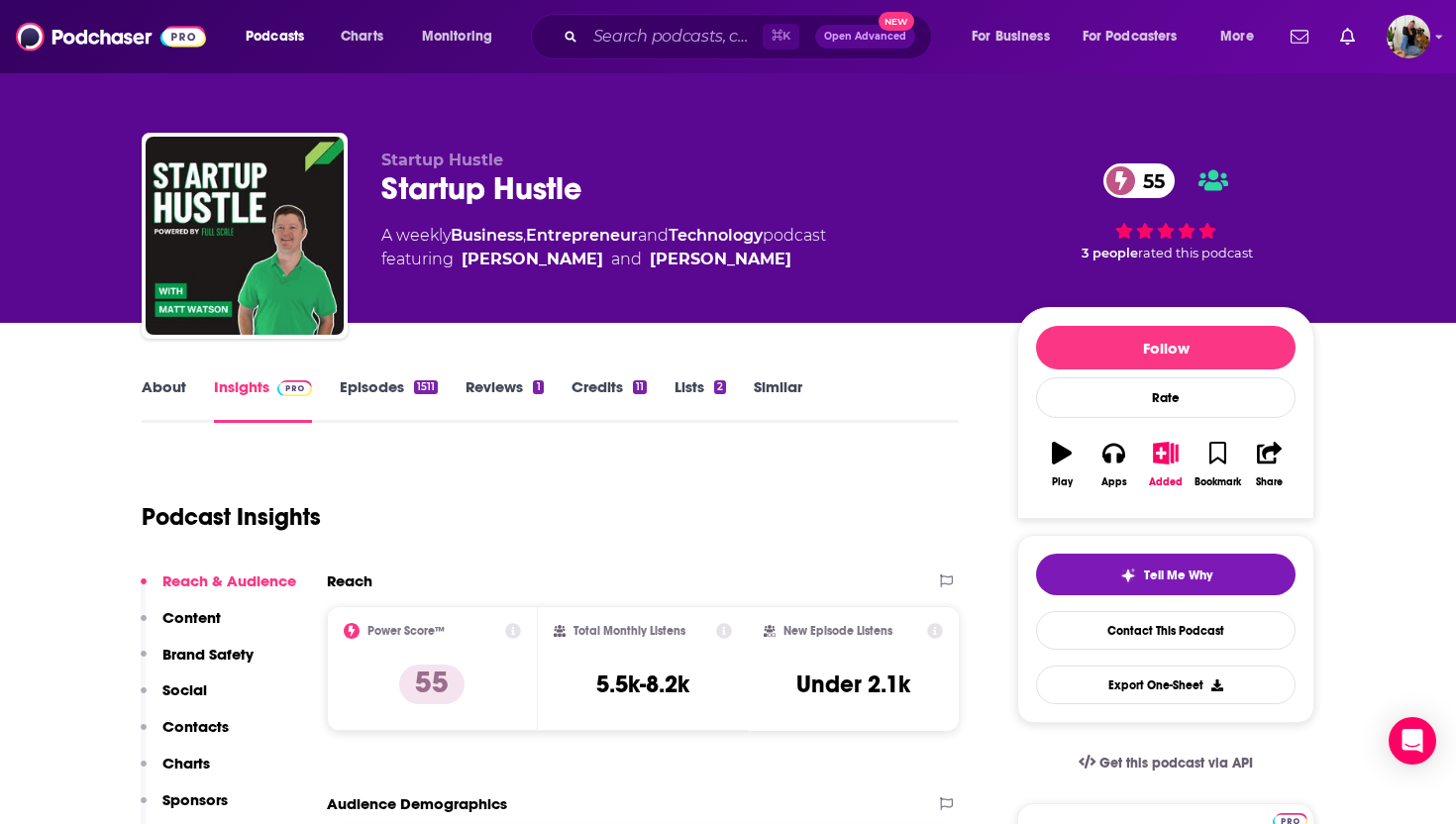 click on "About" at bounding box center (163, 400) 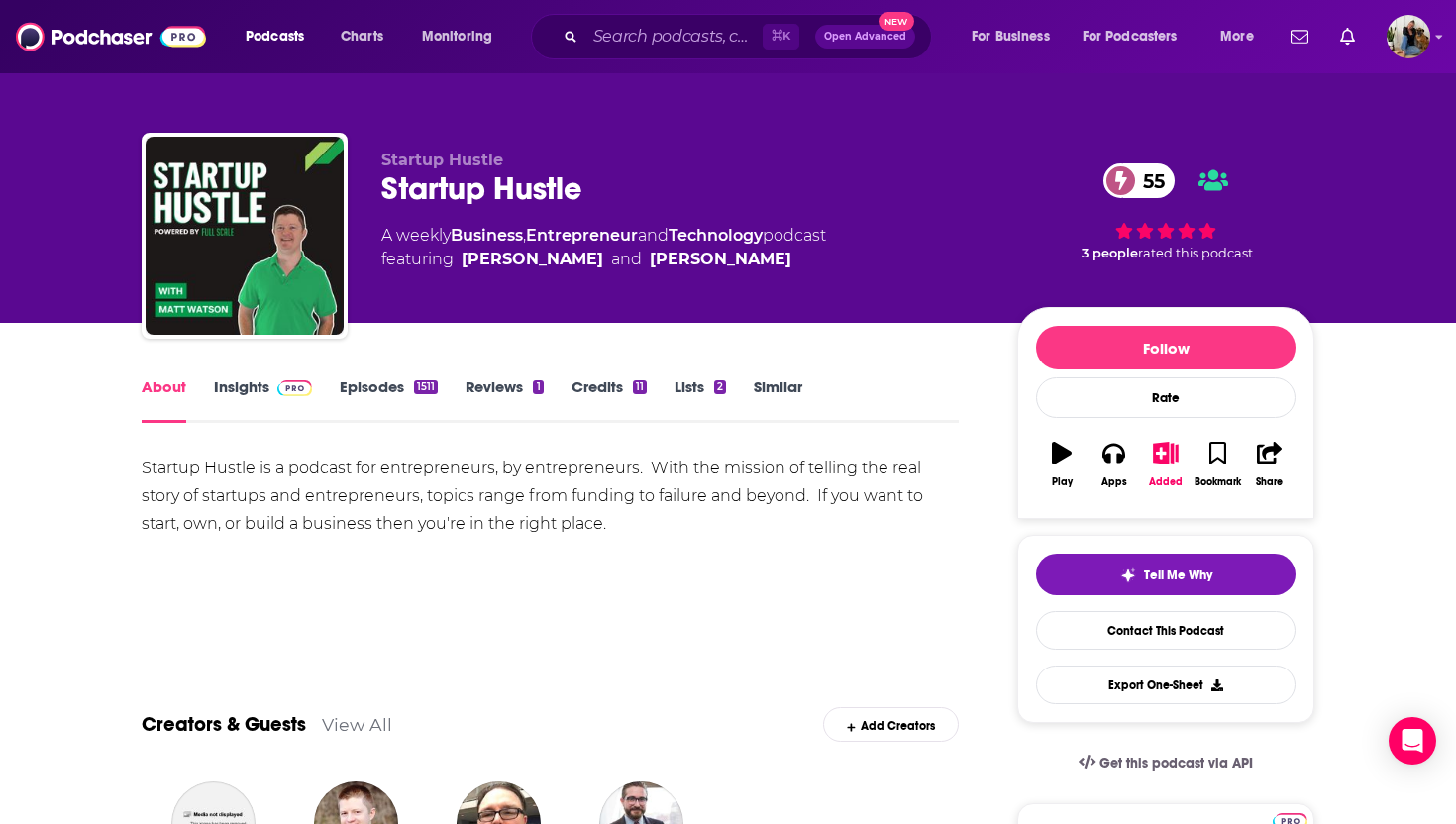 scroll, scrollTop: 138, scrollLeft: 0, axis: vertical 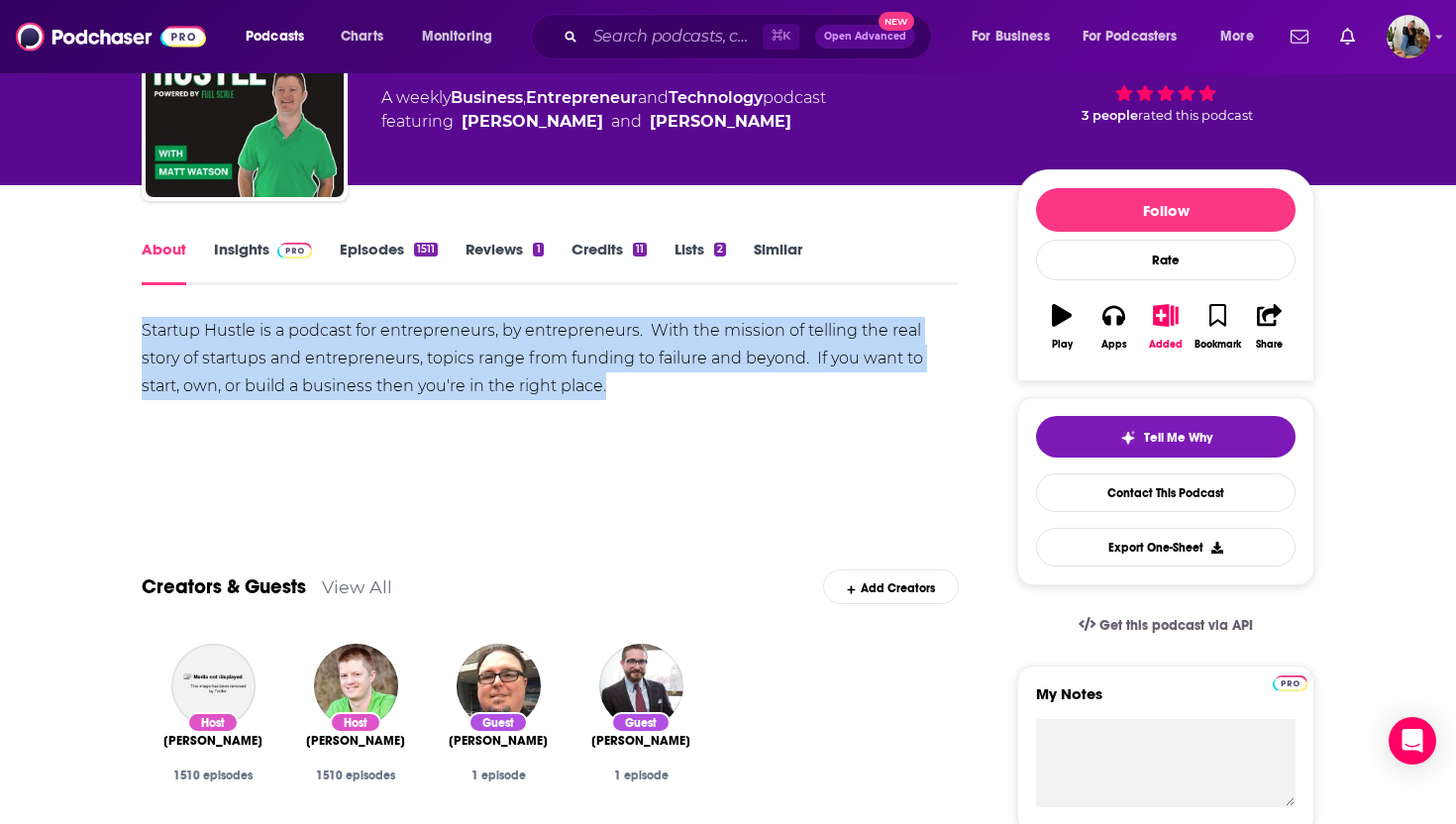drag, startPoint x: 130, startPoint y: 330, endPoint x: 675, endPoint y: 385, distance: 547.7682 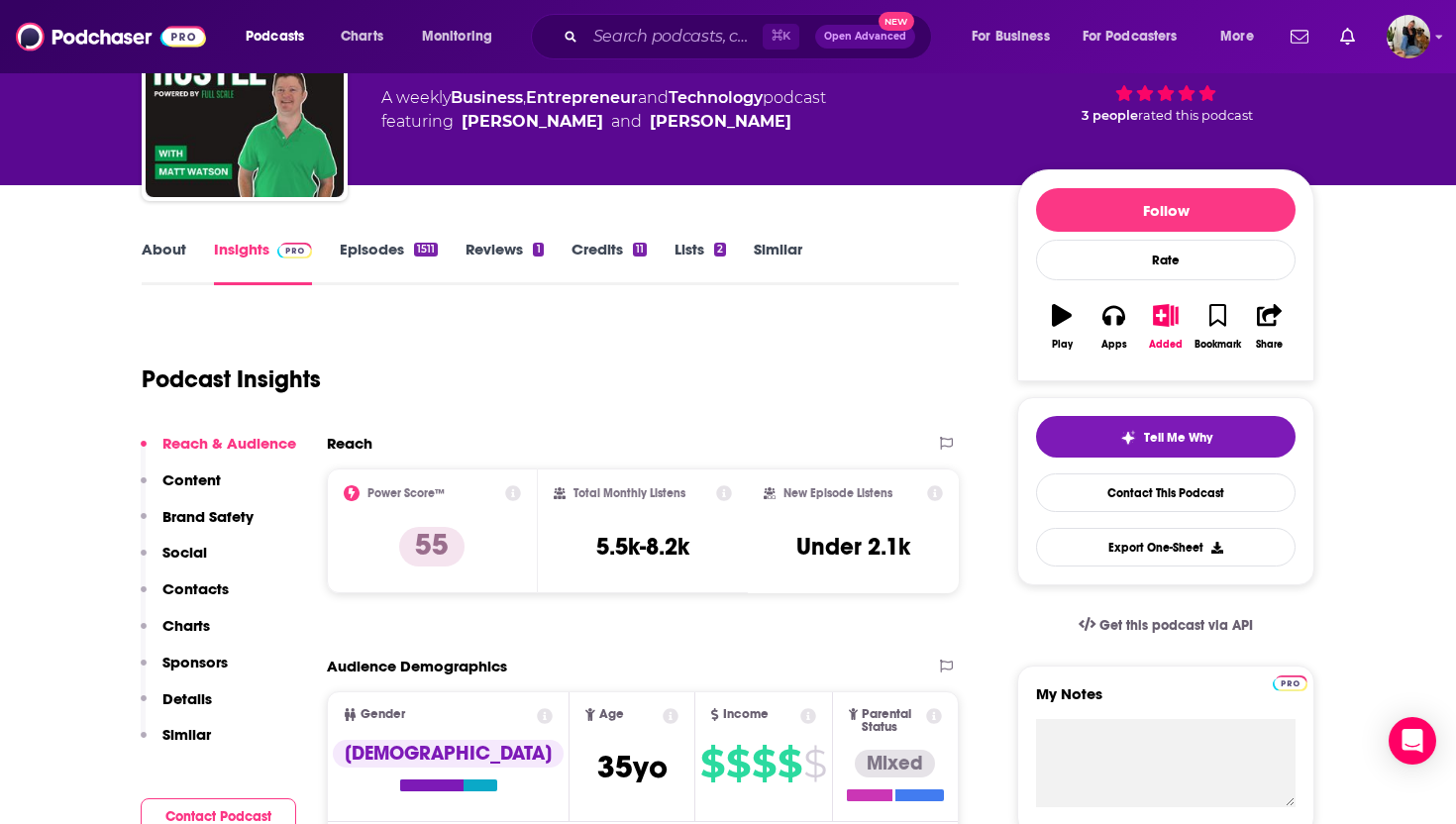 scroll, scrollTop: 0, scrollLeft: 0, axis: both 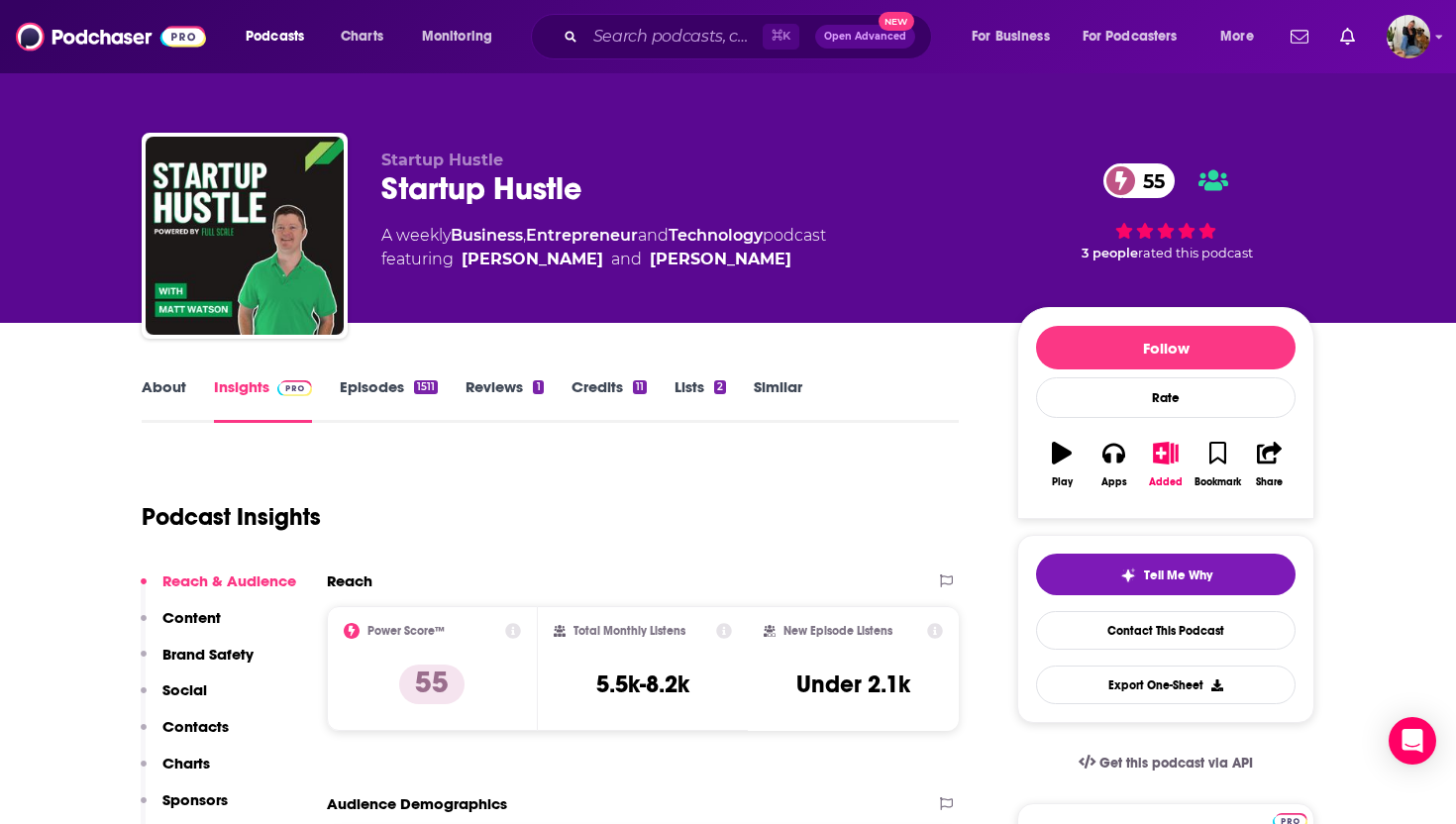 click on "About Insights Episodes 1511 Reviews 1 Credits 11 Lists 2 Similar Podcast Insights Reach & Audience Content Brand Safety Social Contacts Charts Sponsors Details Similar Contact Podcast Open Website  Reach Power Score™ 55 Total Monthly Listens 5.5k-8.2k New Episode Listens Under 2.1k Export One-Sheet Audience Demographics Gender Male Age 35 yo Income $ $ $ $ $ Parental Status Mixed Countries 1 United States 2 Mexico 3 Canada 4 United Kingdom 5 India Top Cities Kansas City, MO , Los Angeles, CA , Atlanta, GA , New York, NY , Houston, TX , Philadelphia, PA Interests Friends, Family & Relationships , Business & Careers , Sports , Restaurants, Food & Grocery , Clothes, Shoes, Handbags & Accessories , Toys, Children & Baby Jobs Software Engineers , Directors , Principals/Owners , Company Founders , Journalists/Reporters , CEOs/Managing Directors Ethnicities African American , White / Caucasian , Hispanic , Asian Show More Content Political Skew Neutral/Mixed Brand Safety & Suitability Socials Youtube 7k X/Twitter" at bounding box center (728, 5622) 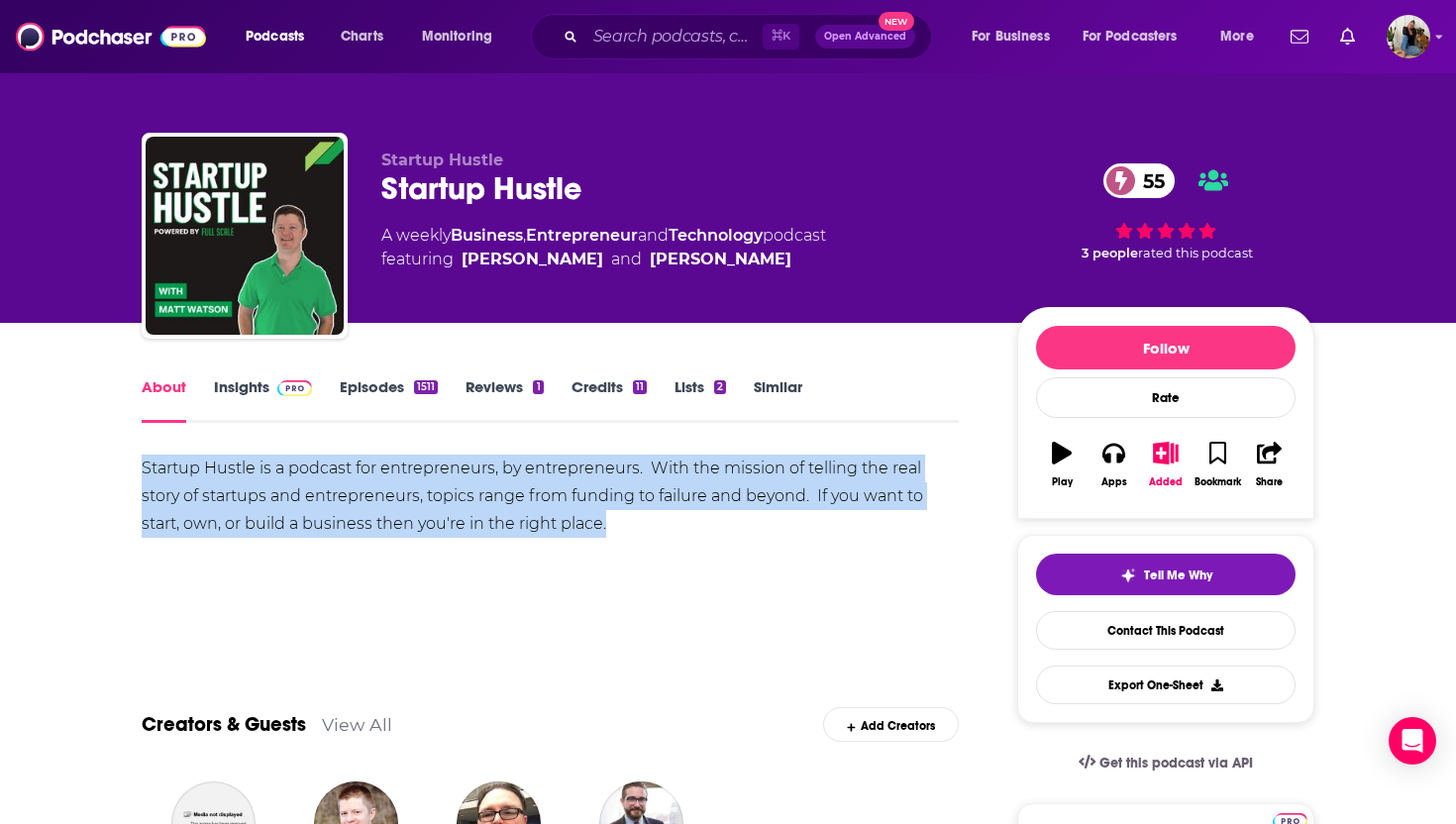 drag, startPoint x: 141, startPoint y: 466, endPoint x: 636, endPoint y: 526, distance: 498.6231 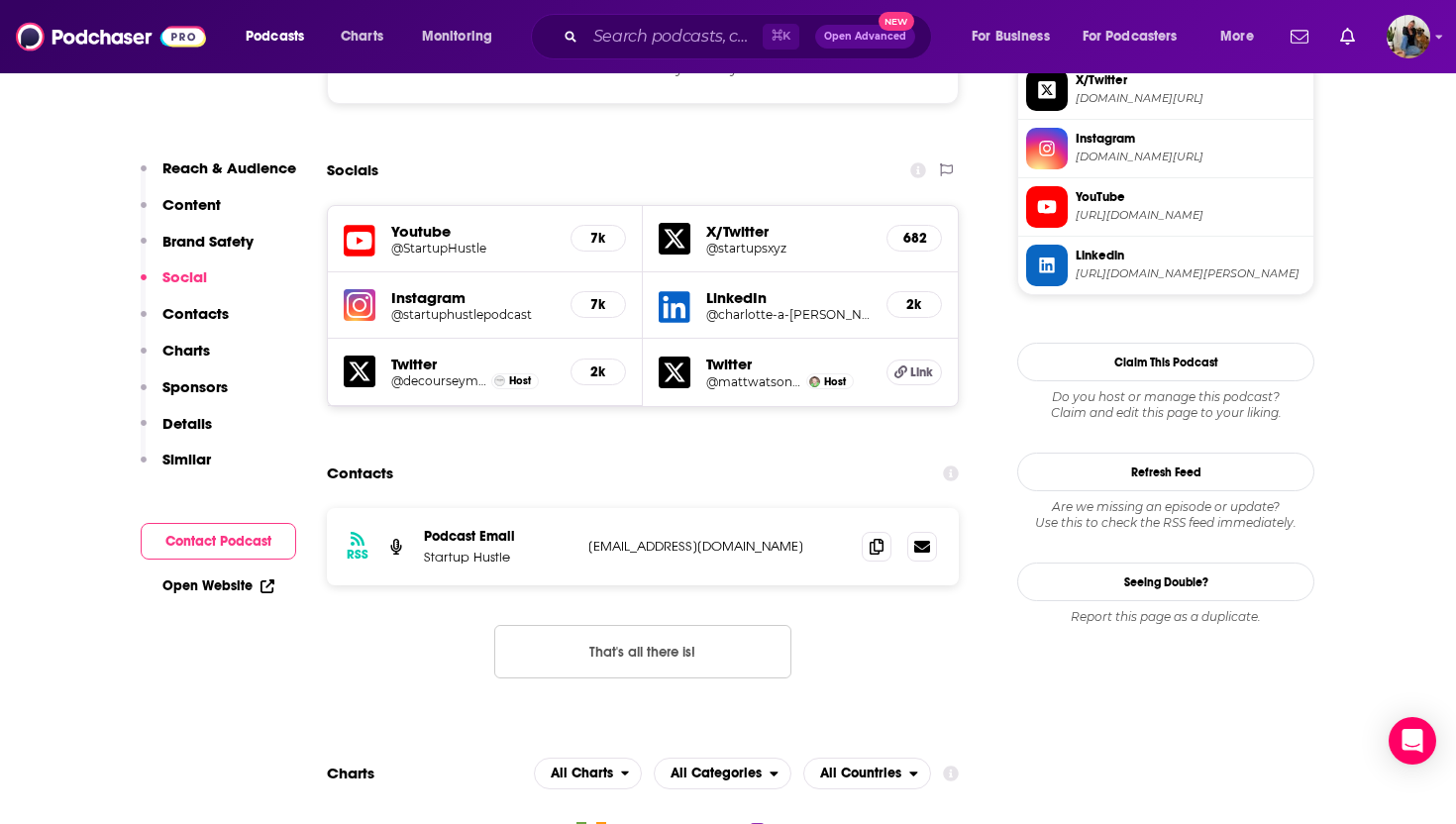 scroll, scrollTop: 1971, scrollLeft: 0, axis: vertical 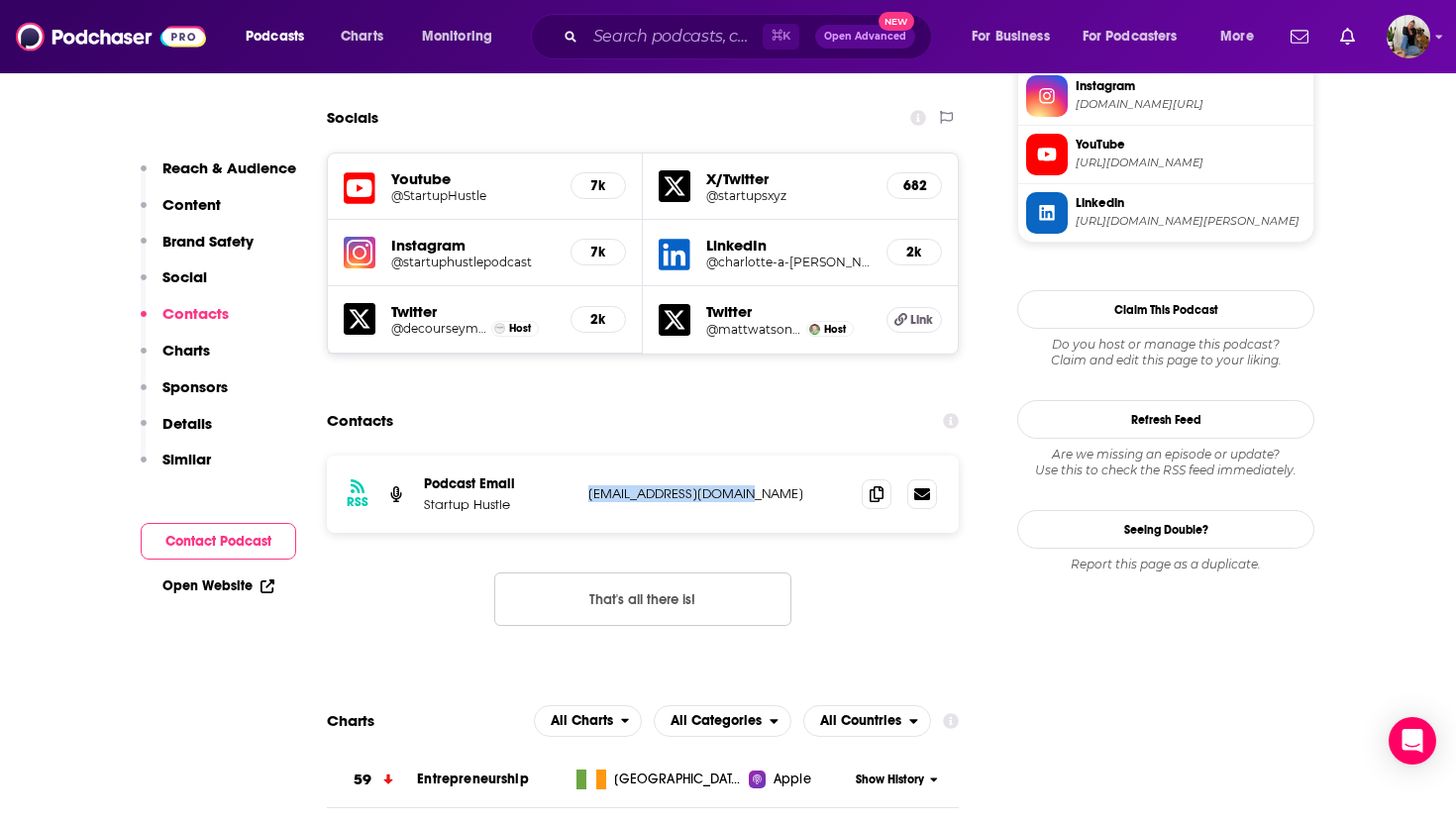 drag, startPoint x: 583, startPoint y: 379, endPoint x: 721, endPoint y: 375, distance: 138.05796 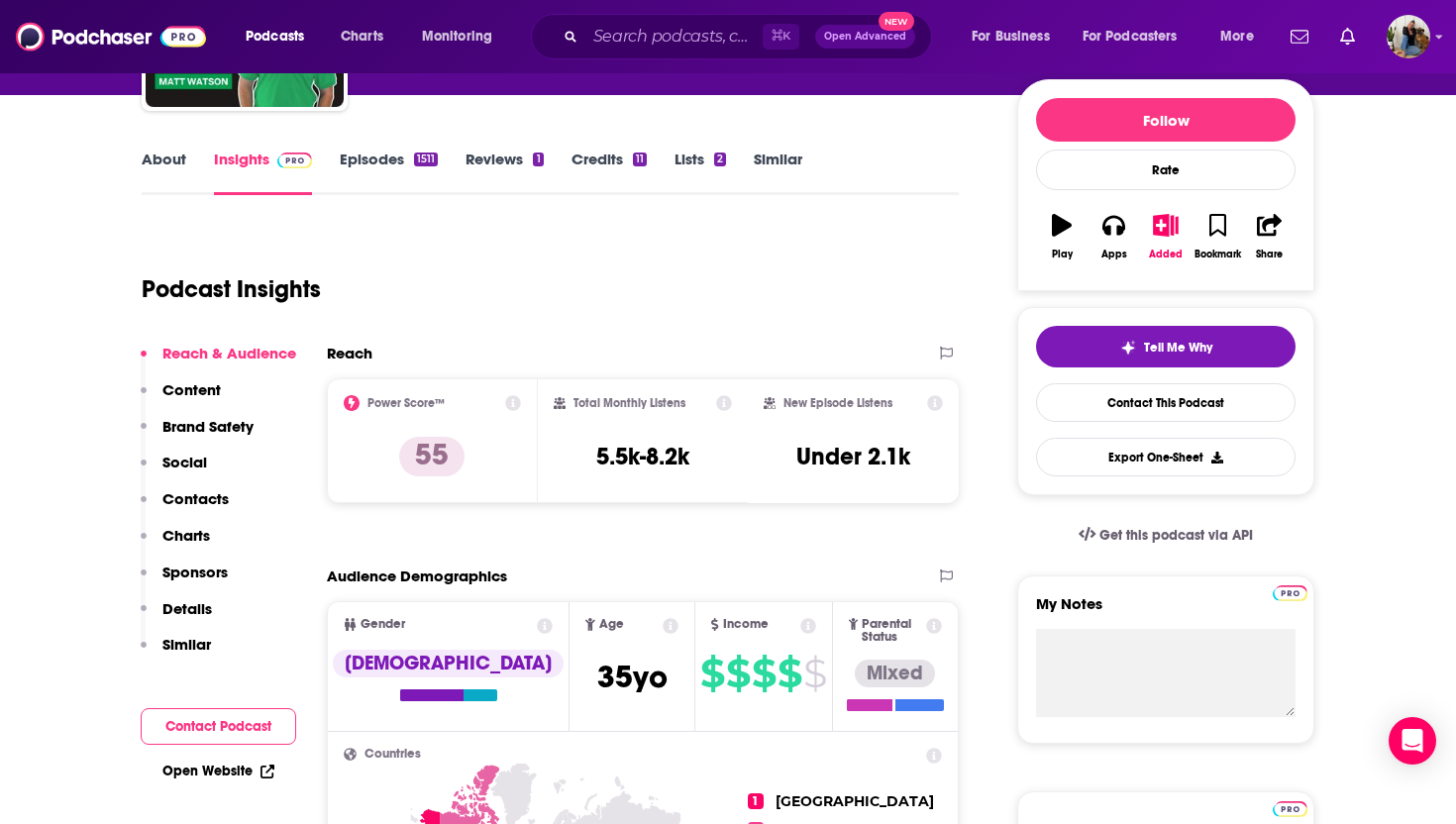 scroll, scrollTop: 0, scrollLeft: 0, axis: both 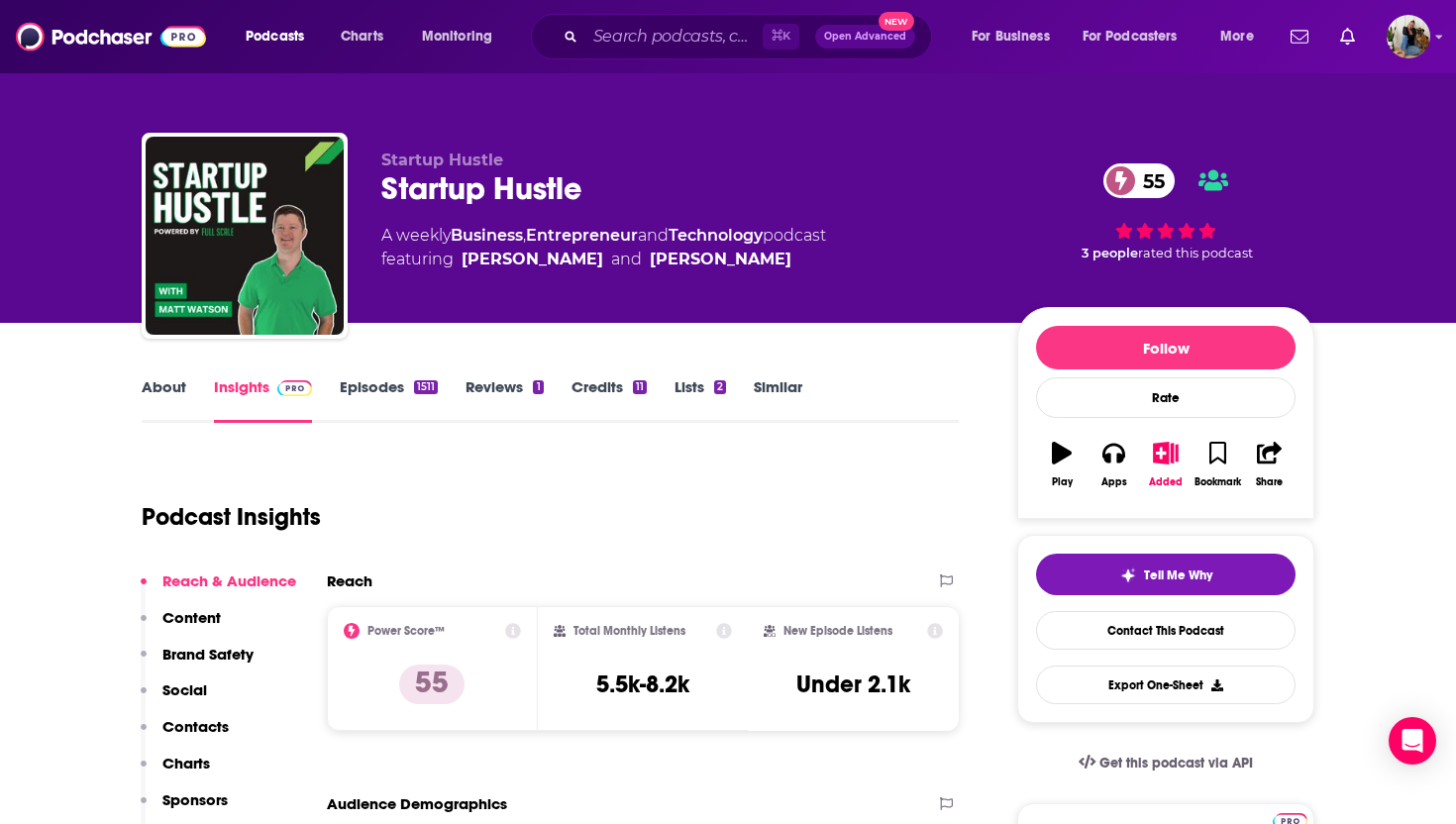 click on "About" at bounding box center [163, 400] 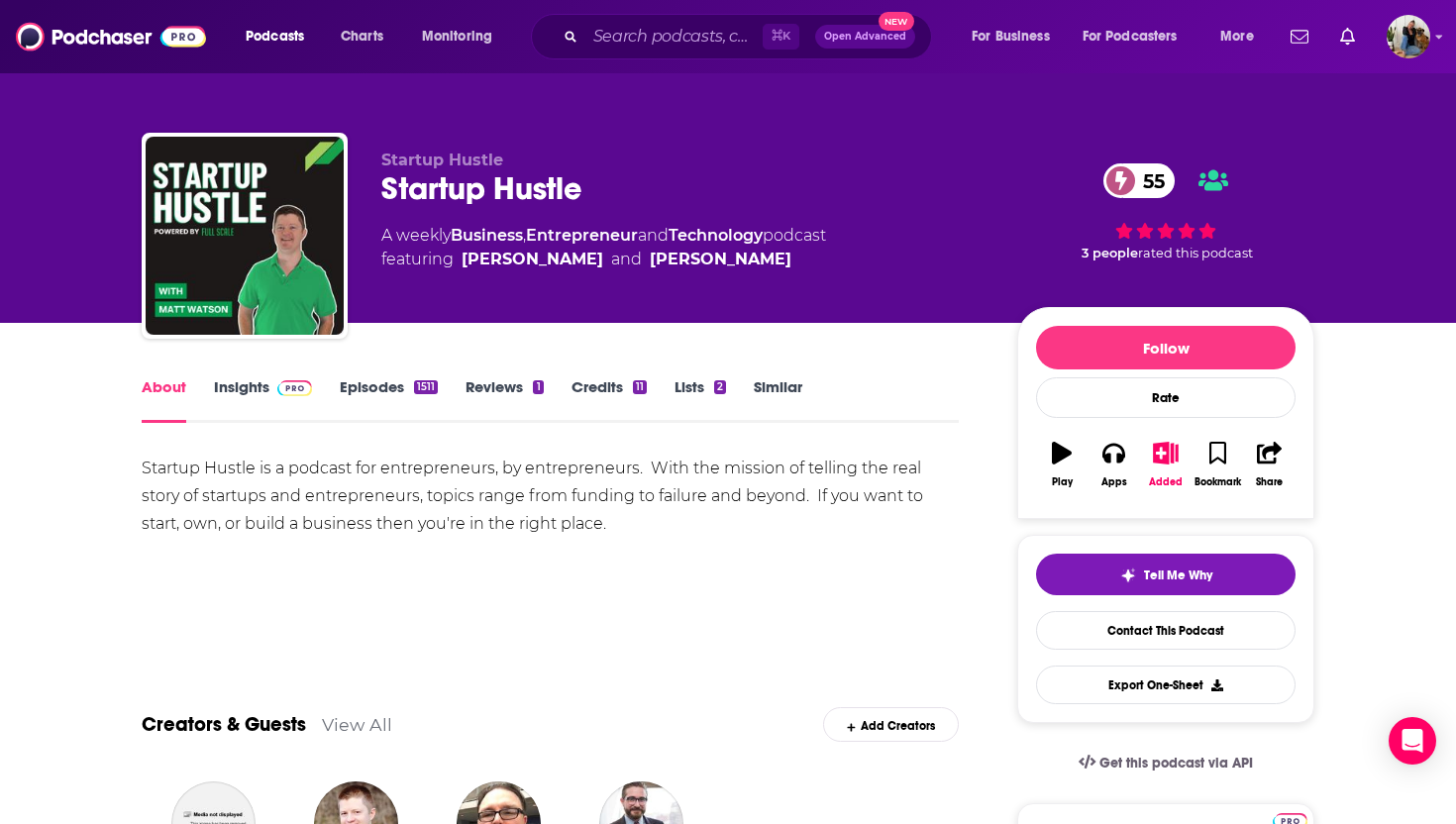 scroll, scrollTop: 424, scrollLeft: 0, axis: vertical 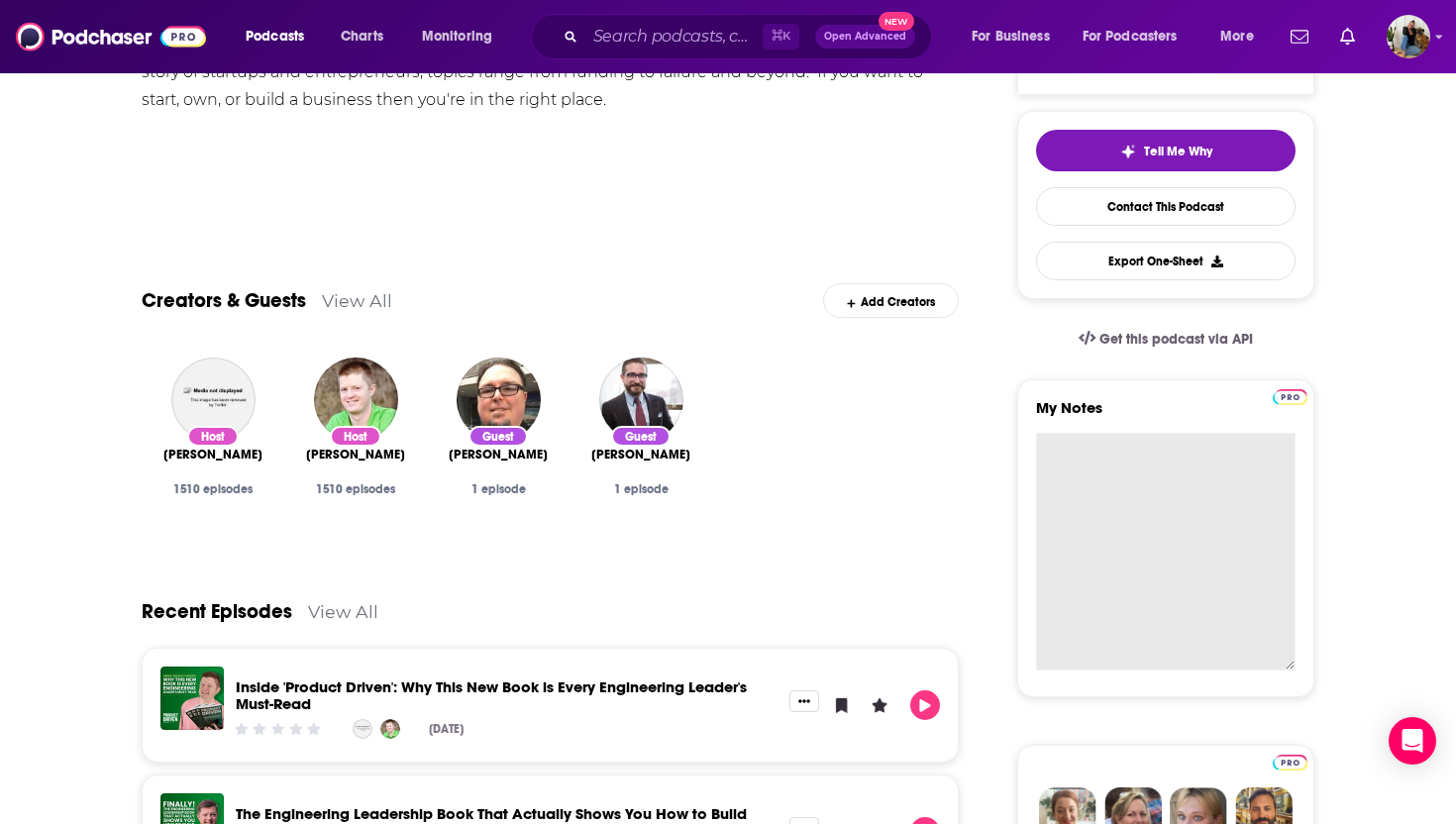click on "My Notes" at bounding box center (1166, 552) 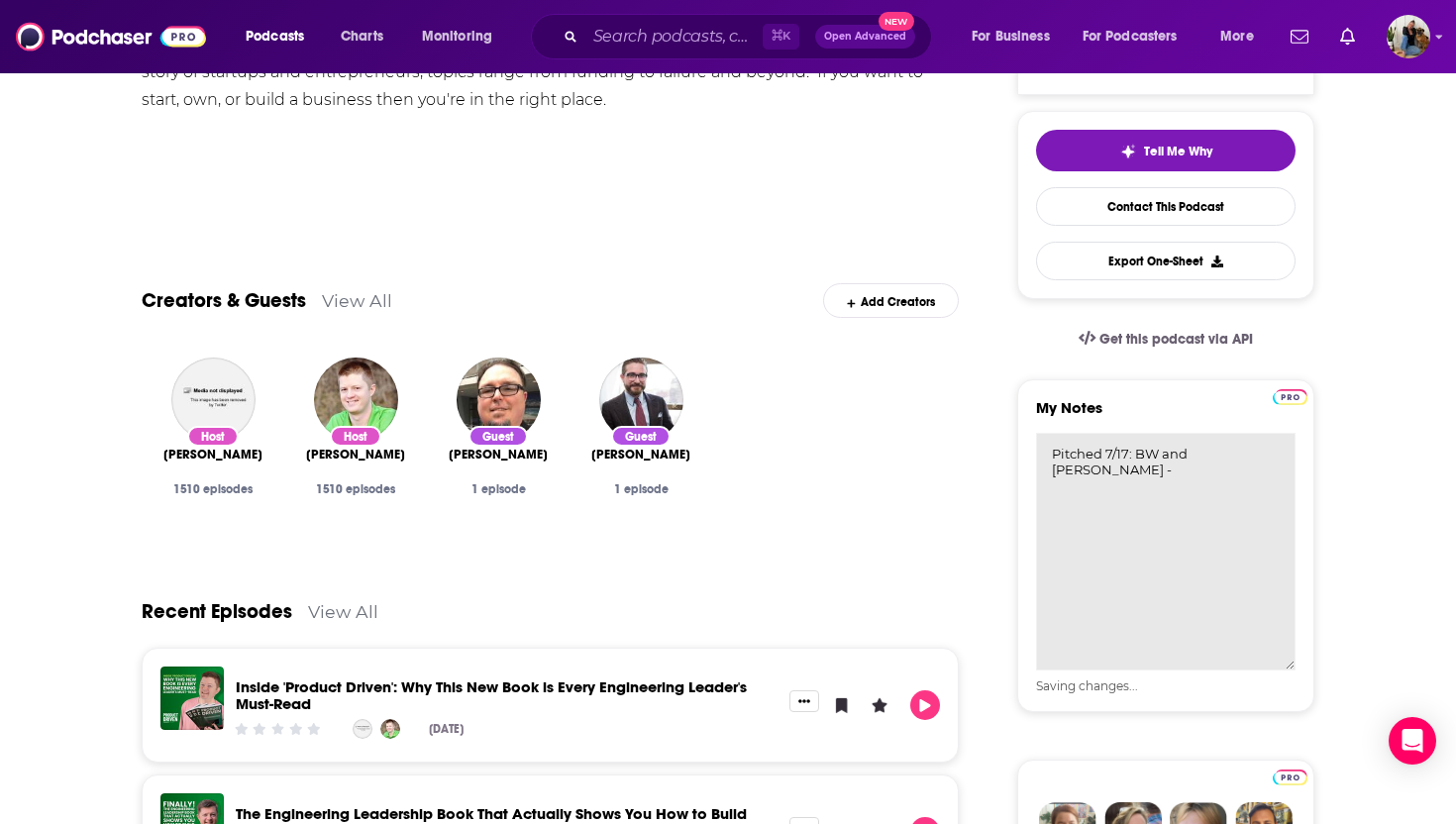 paste on "From Family Dealership to Fintech Startup" 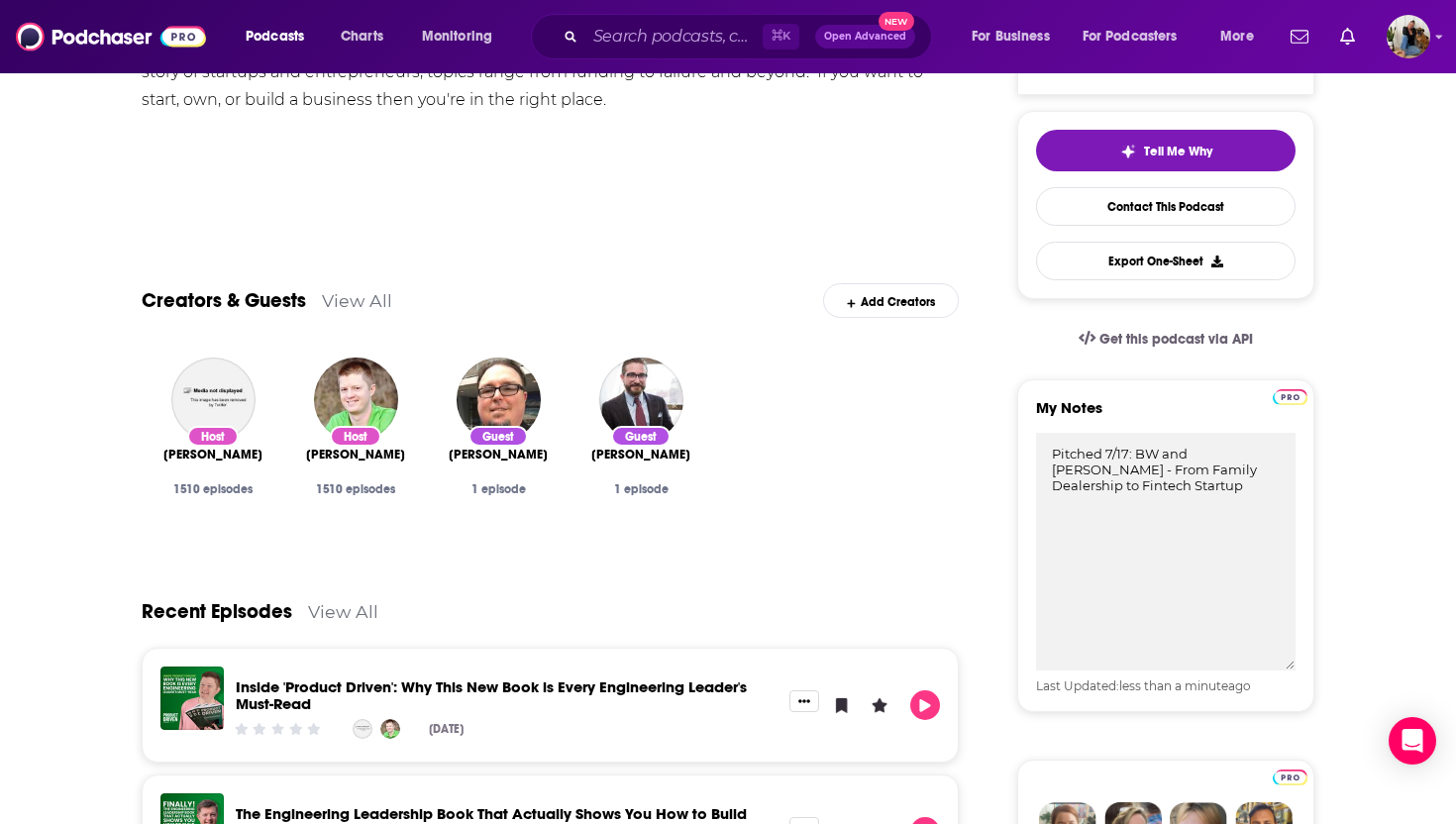 type on "Pitched 7/17: BW and Zander - From Family Dealership to Fintech Startup" 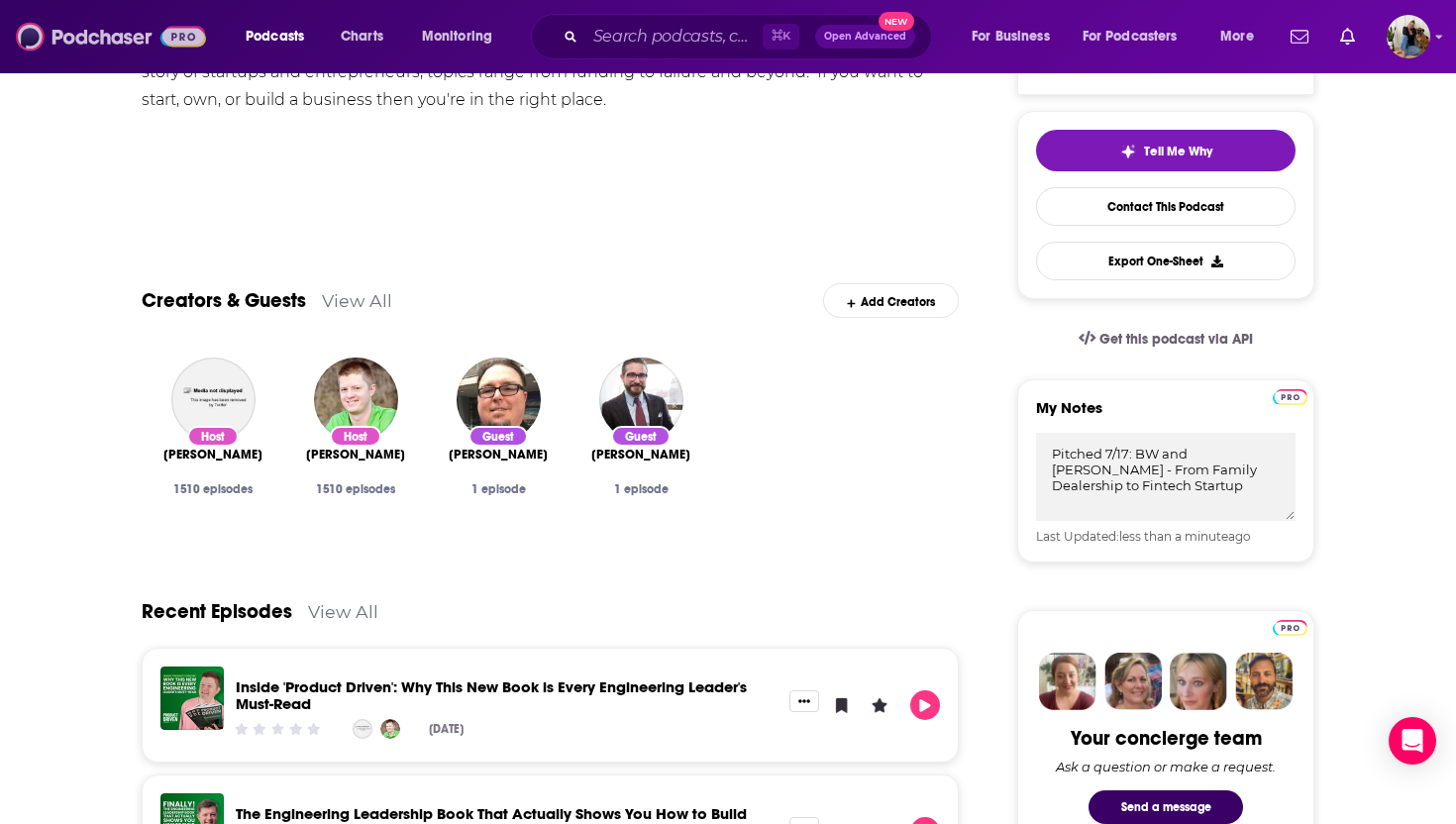 click at bounding box center (111, 37) 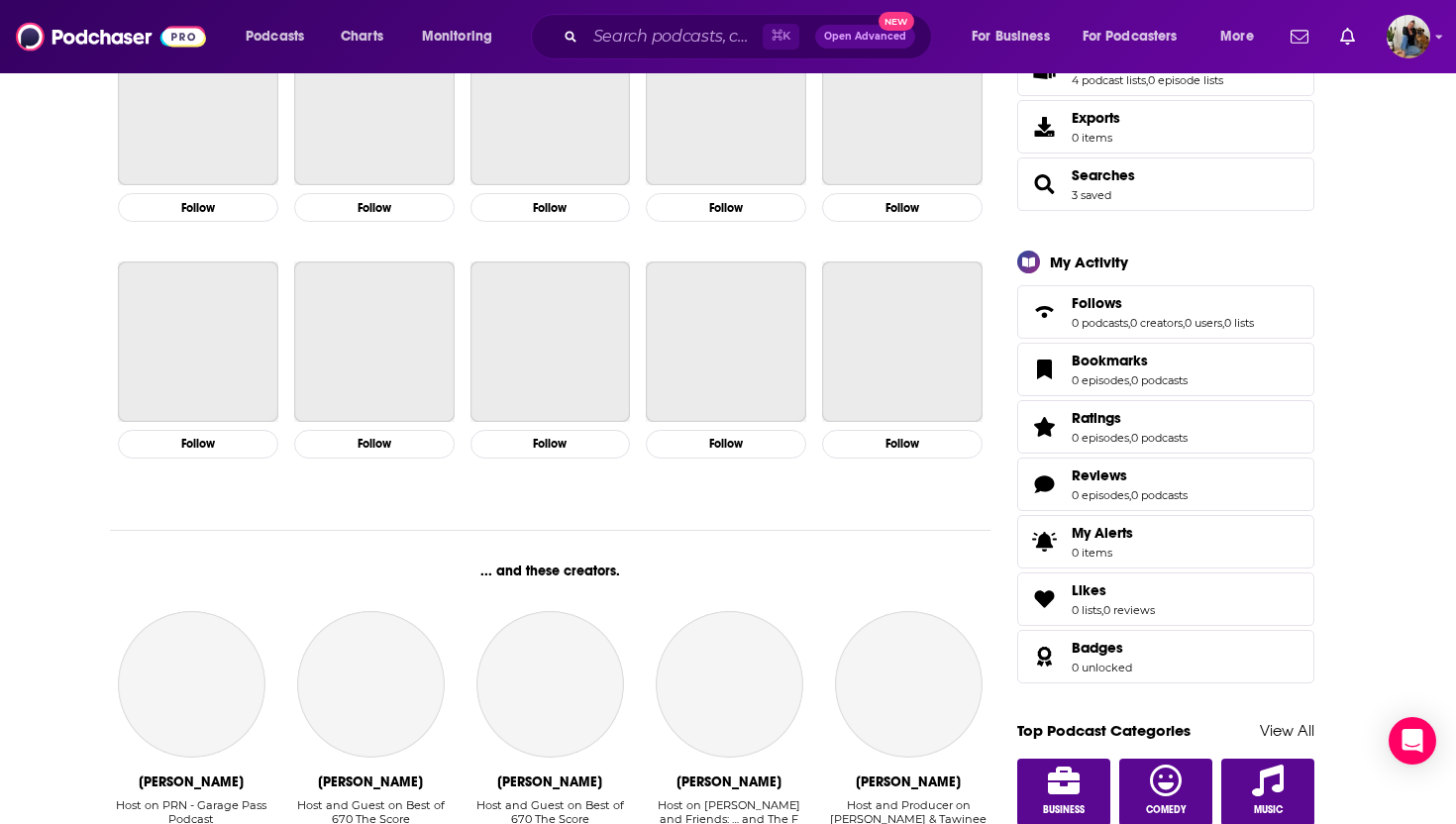 scroll, scrollTop: 0, scrollLeft: 0, axis: both 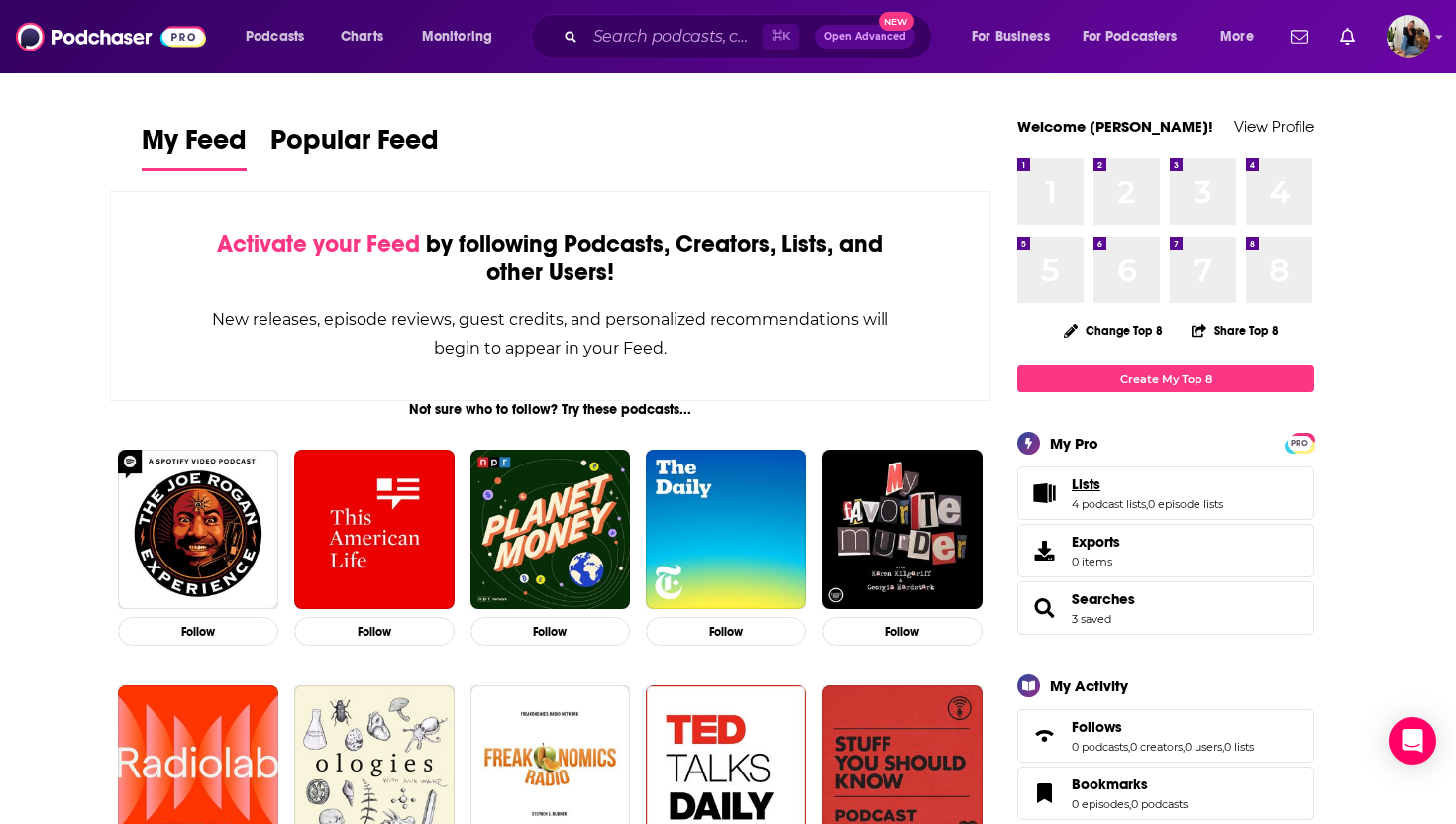 click on "Lists" at bounding box center (1147, 484) 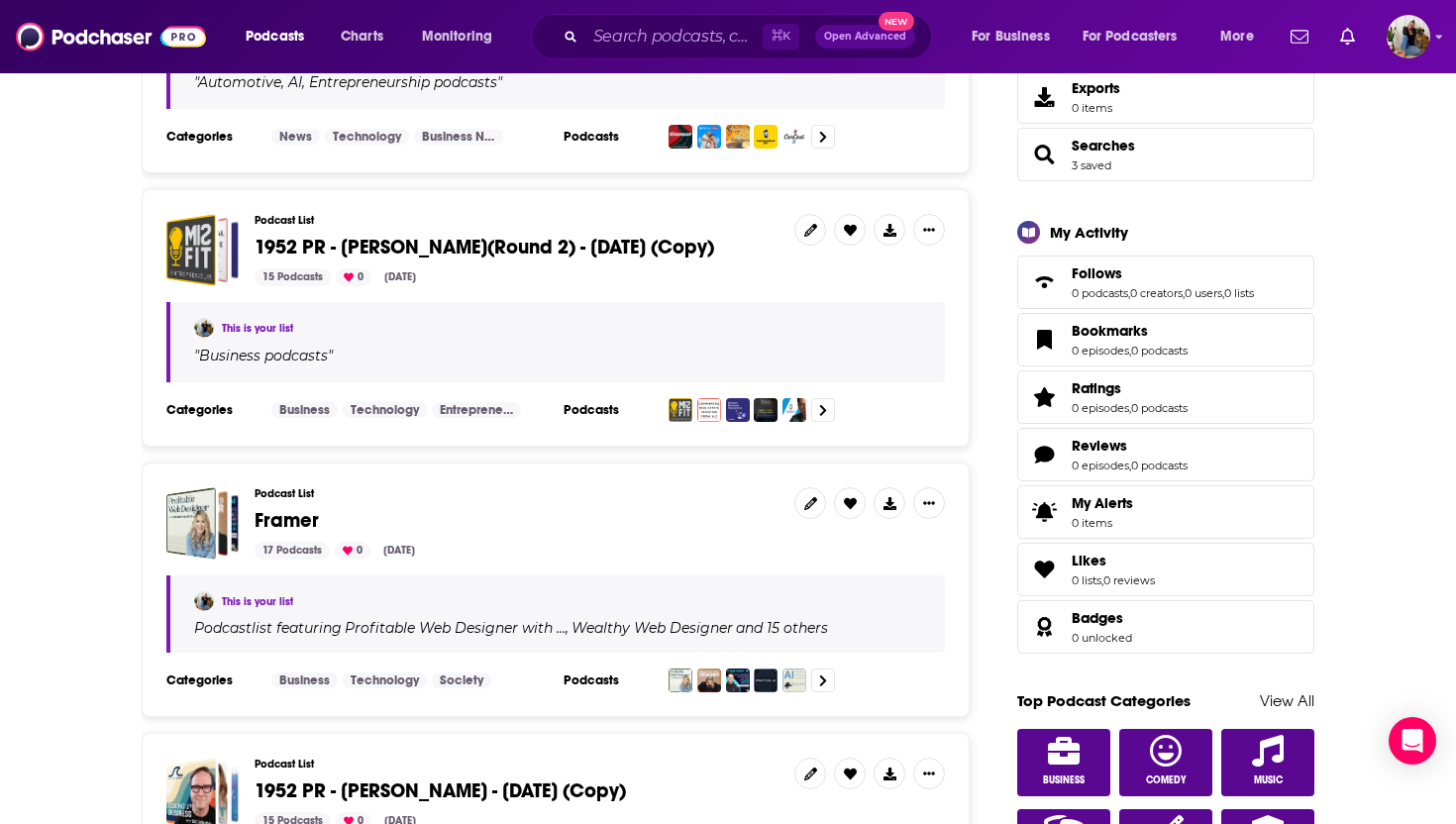 scroll, scrollTop: 493, scrollLeft: 0, axis: vertical 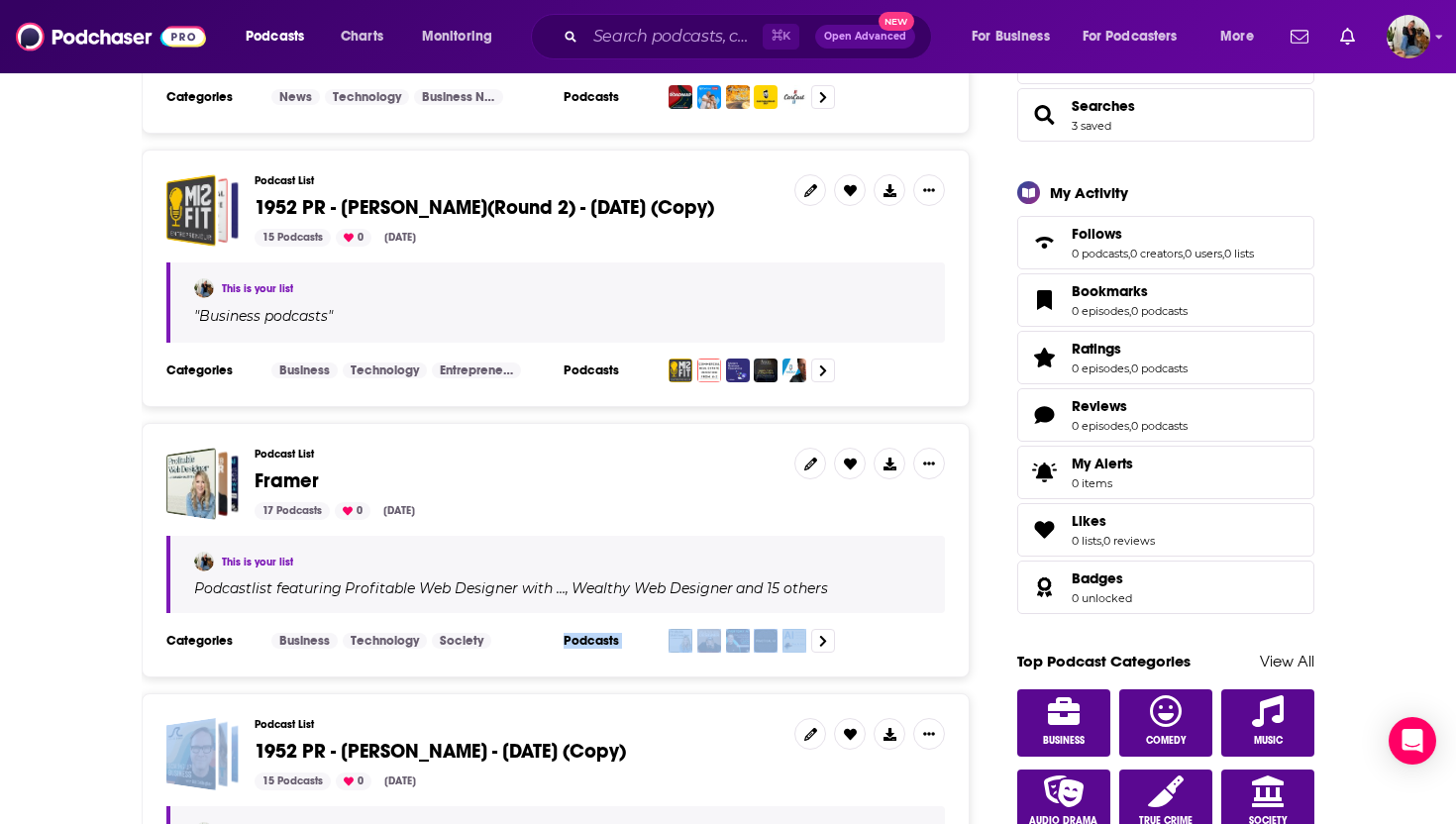 drag, startPoint x: 509, startPoint y: 711, endPoint x: 491, endPoint y: 634, distance: 79.07591 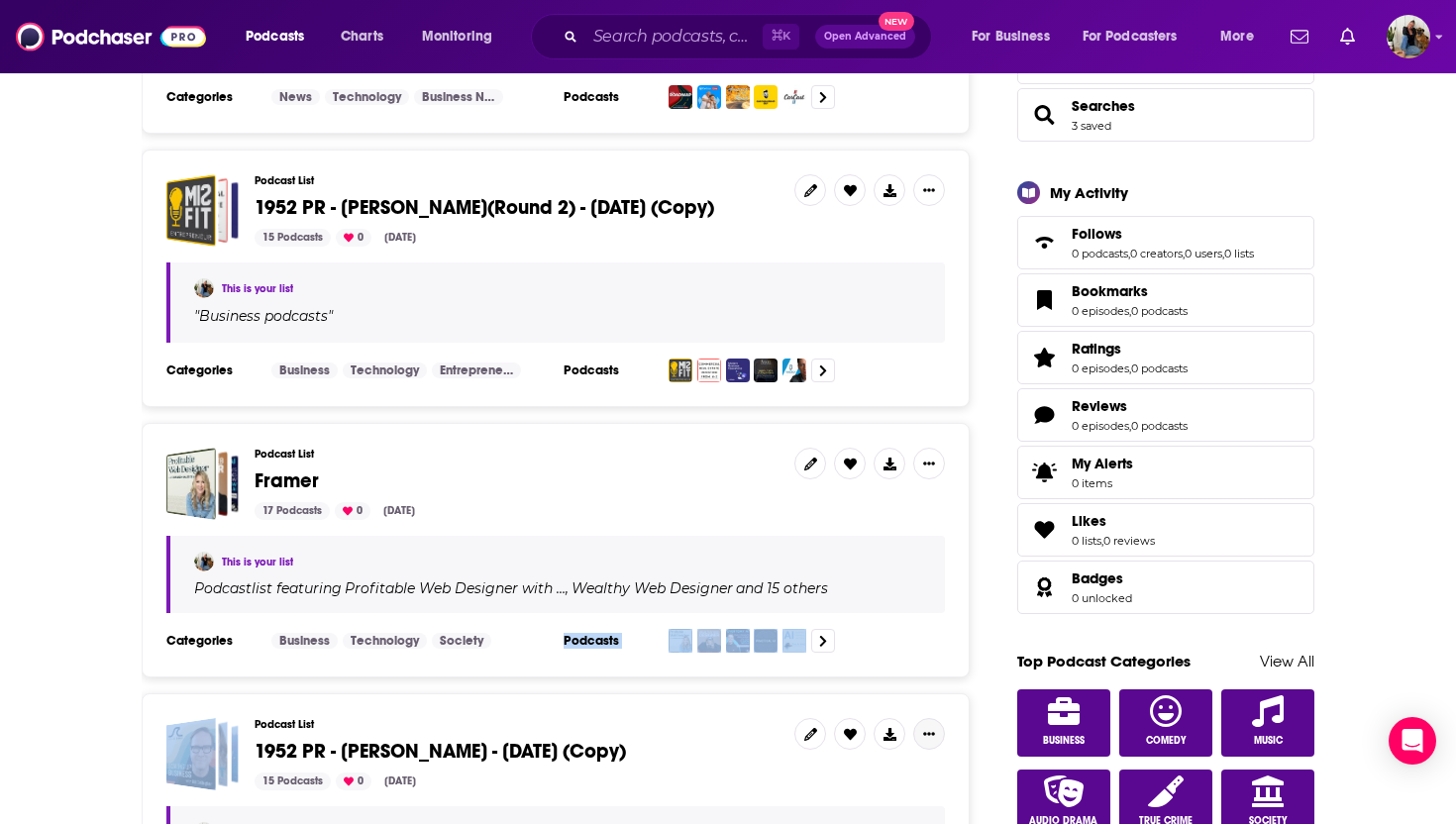 click 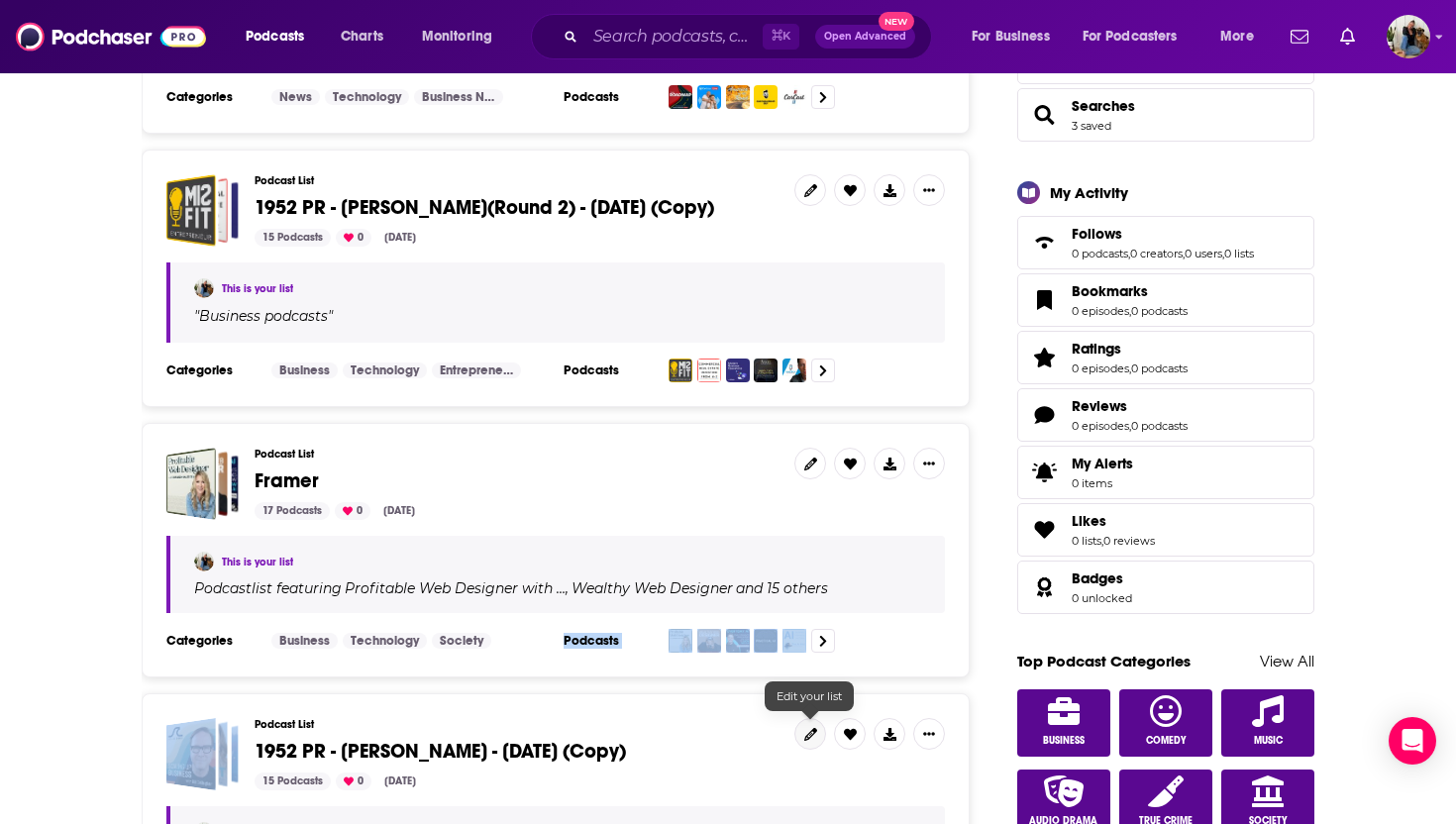 click at bounding box center [810, 734] 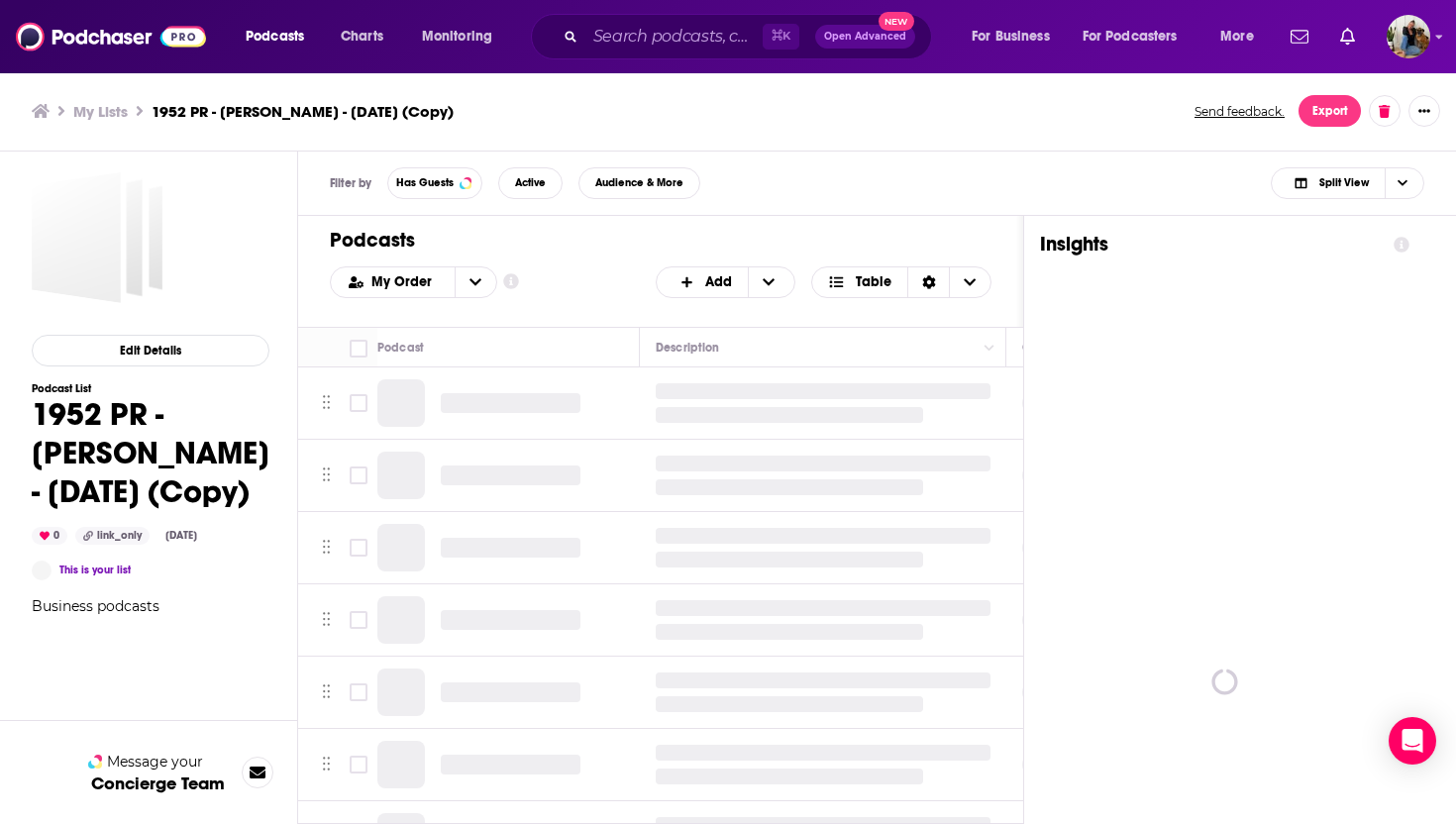 scroll, scrollTop: 0, scrollLeft: 0, axis: both 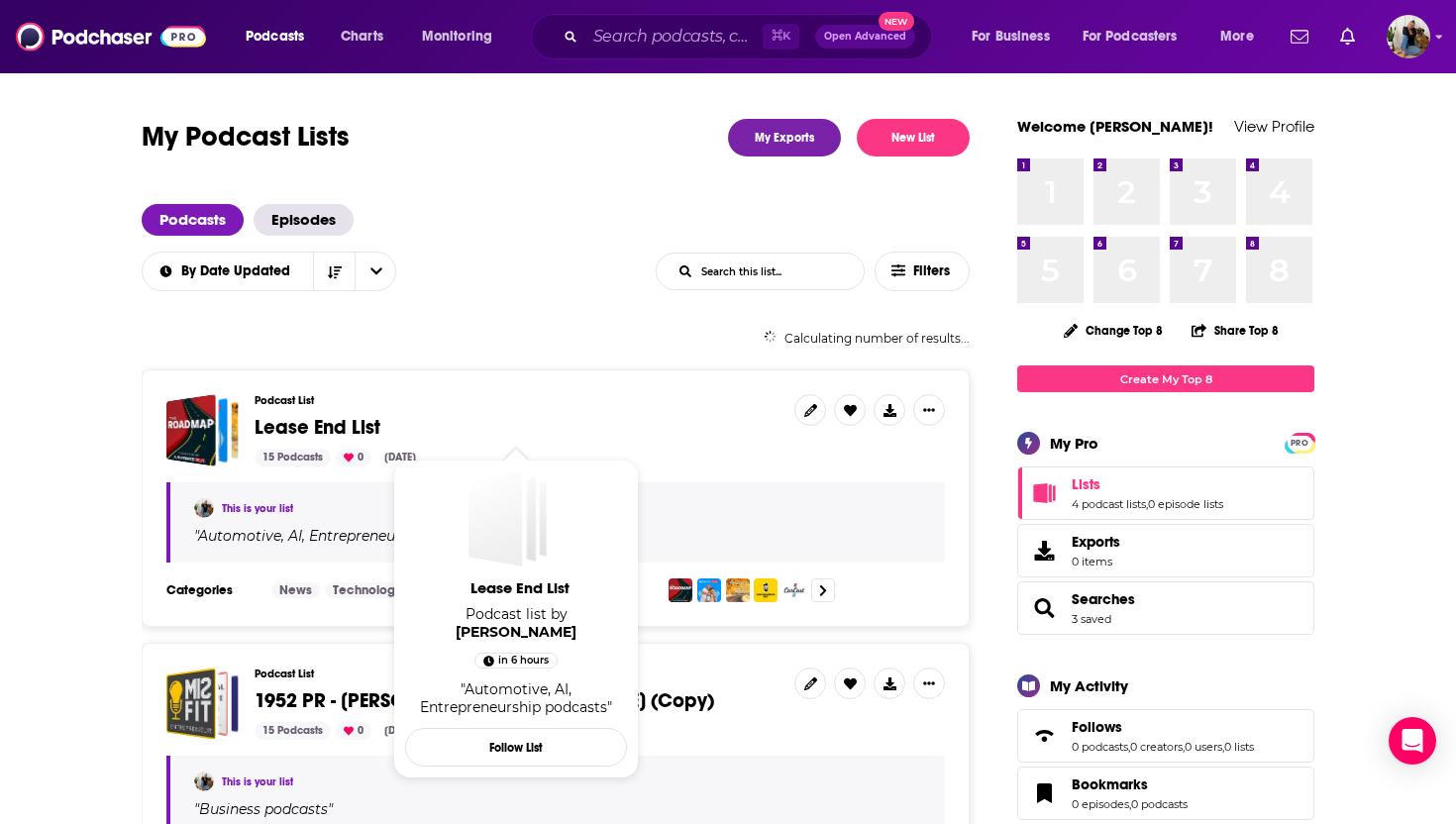 click on "Lease End List" at bounding box center [317, 427] 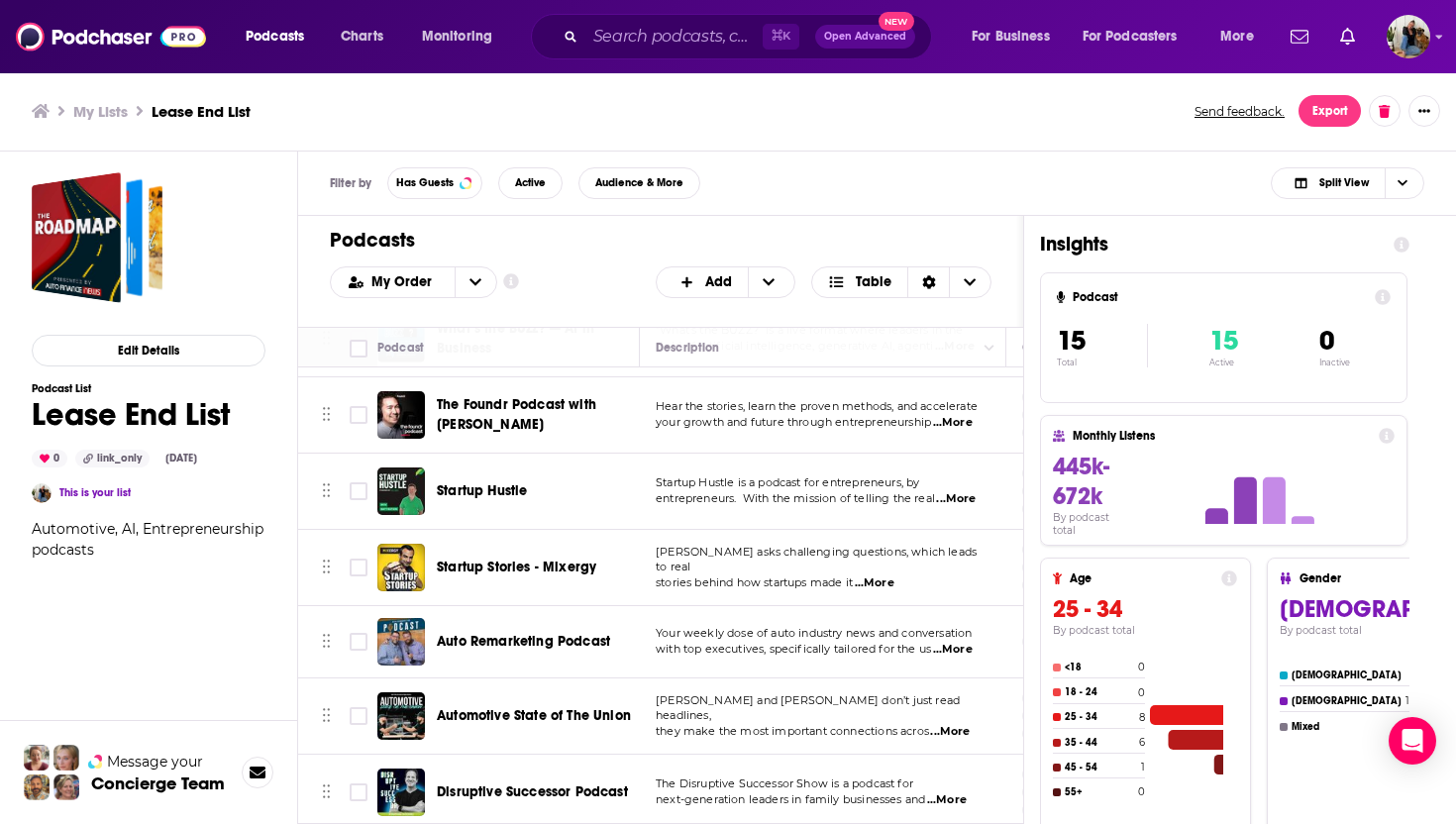 scroll, scrollTop: 668, scrollLeft: 0, axis: vertical 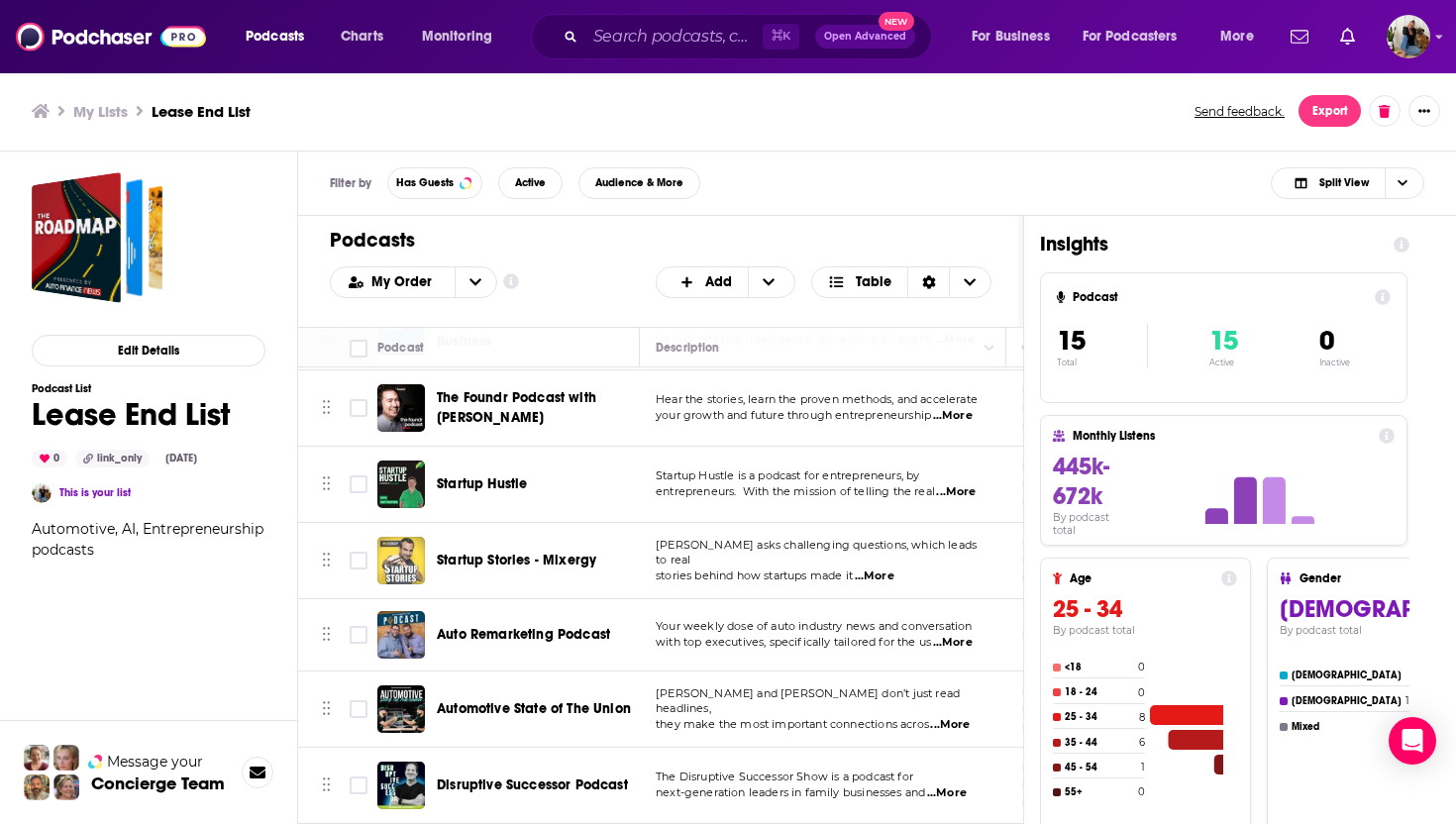 click at bounding box center (401, 561) 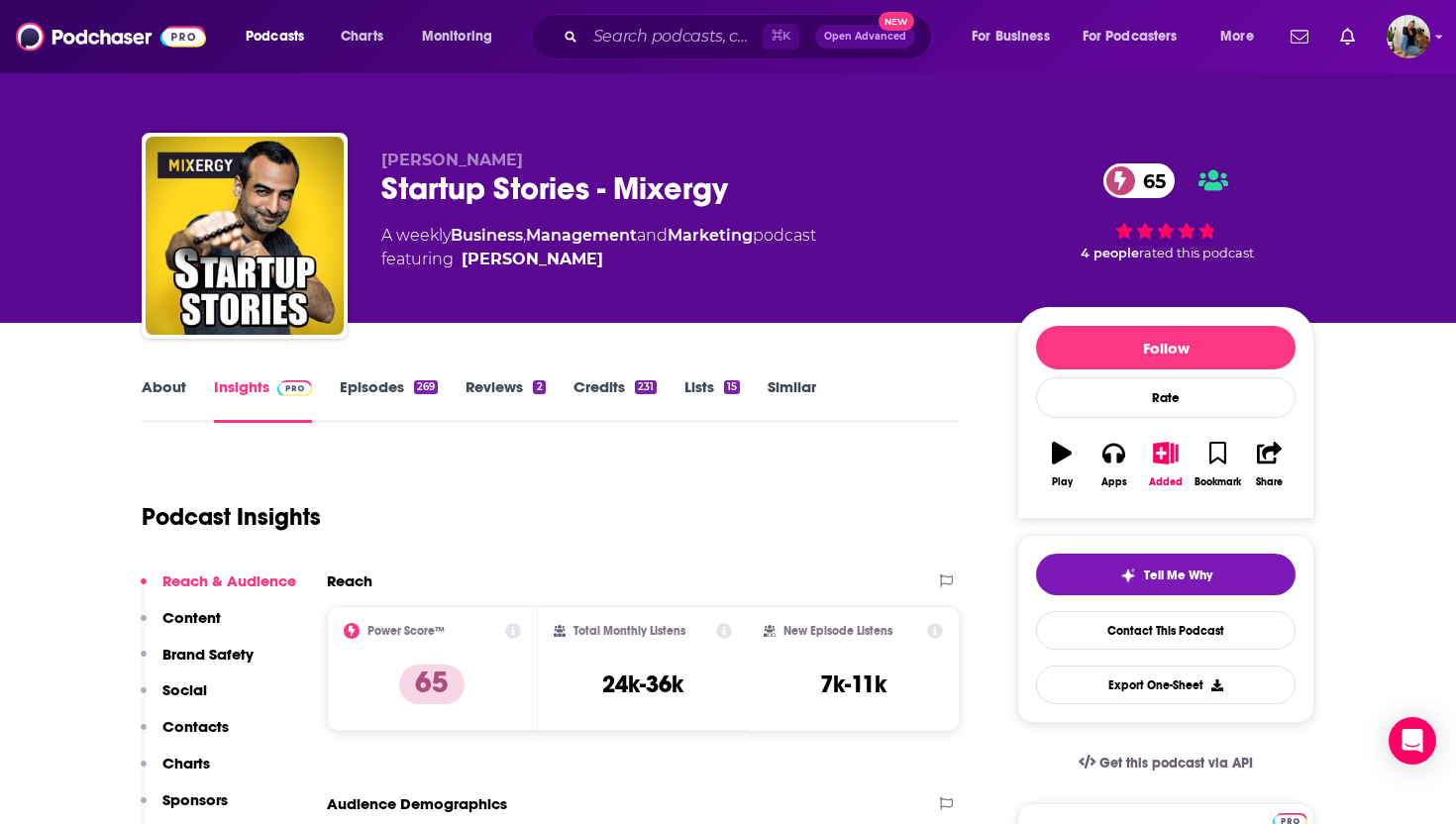 click on "About" at bounding box center [163, 400] 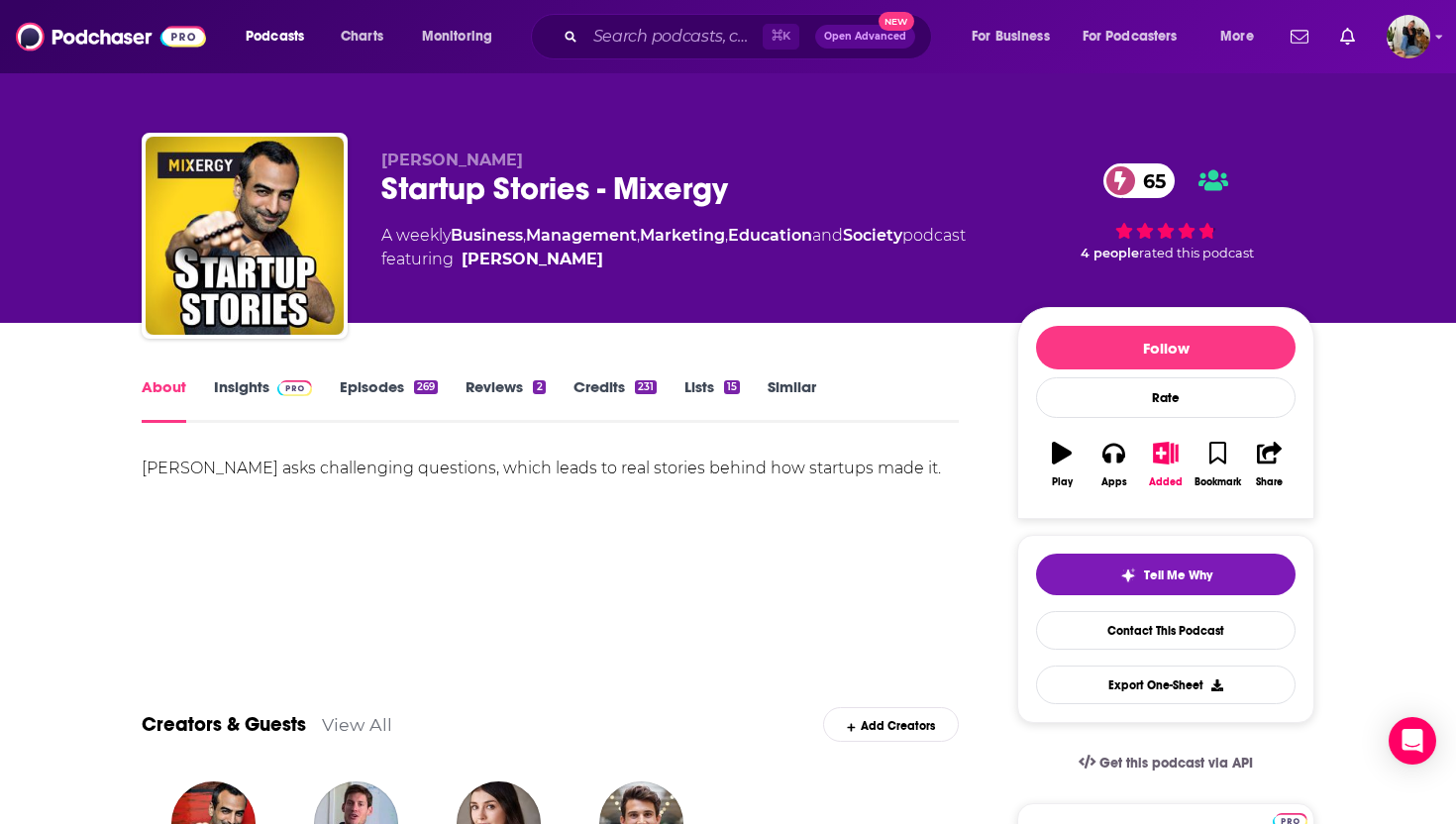 click on "Insights" at bounding box center (262, 400) 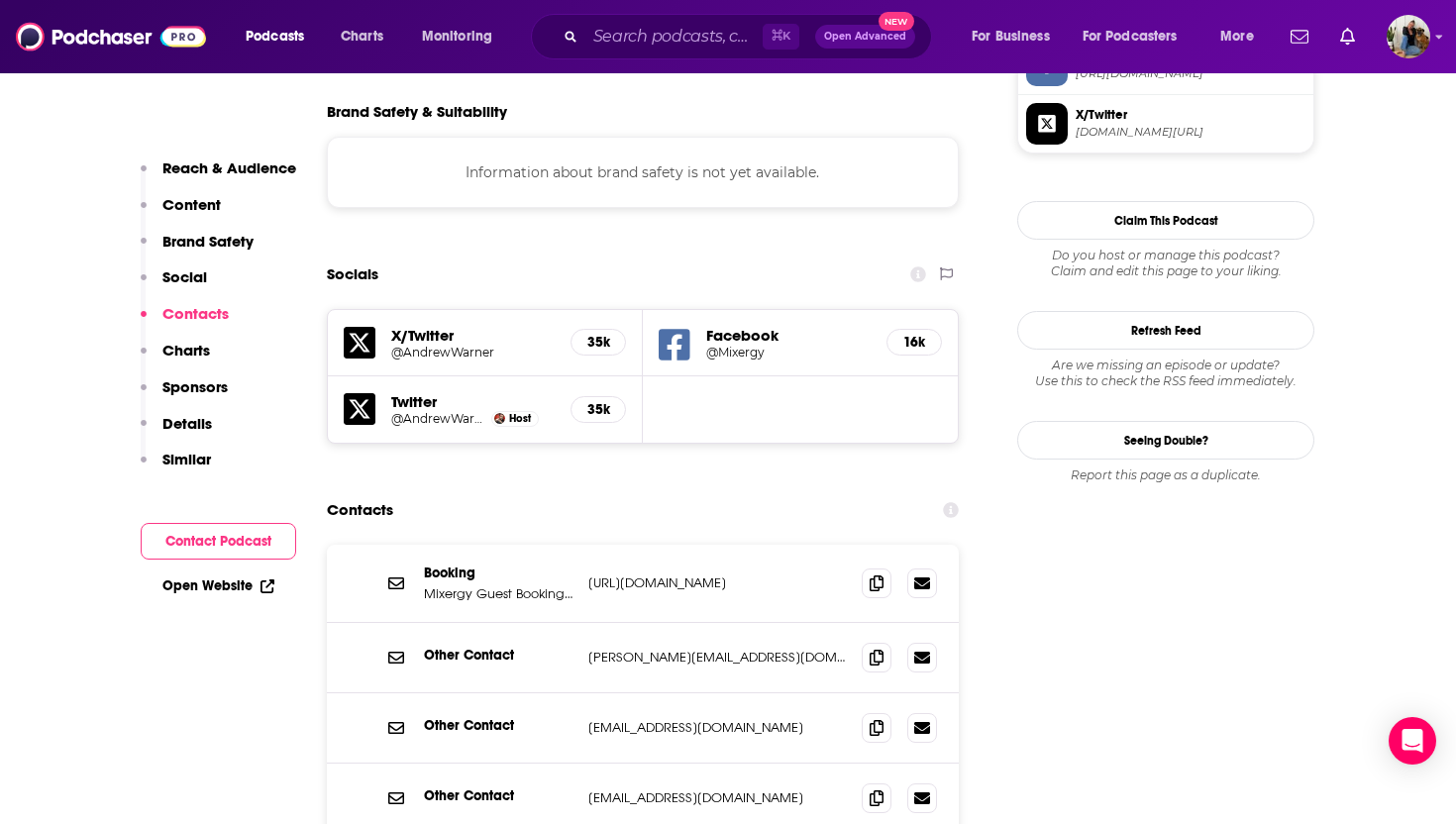 scroll, scrollTop: 1864, scrollLeft: 0, axis: vertical 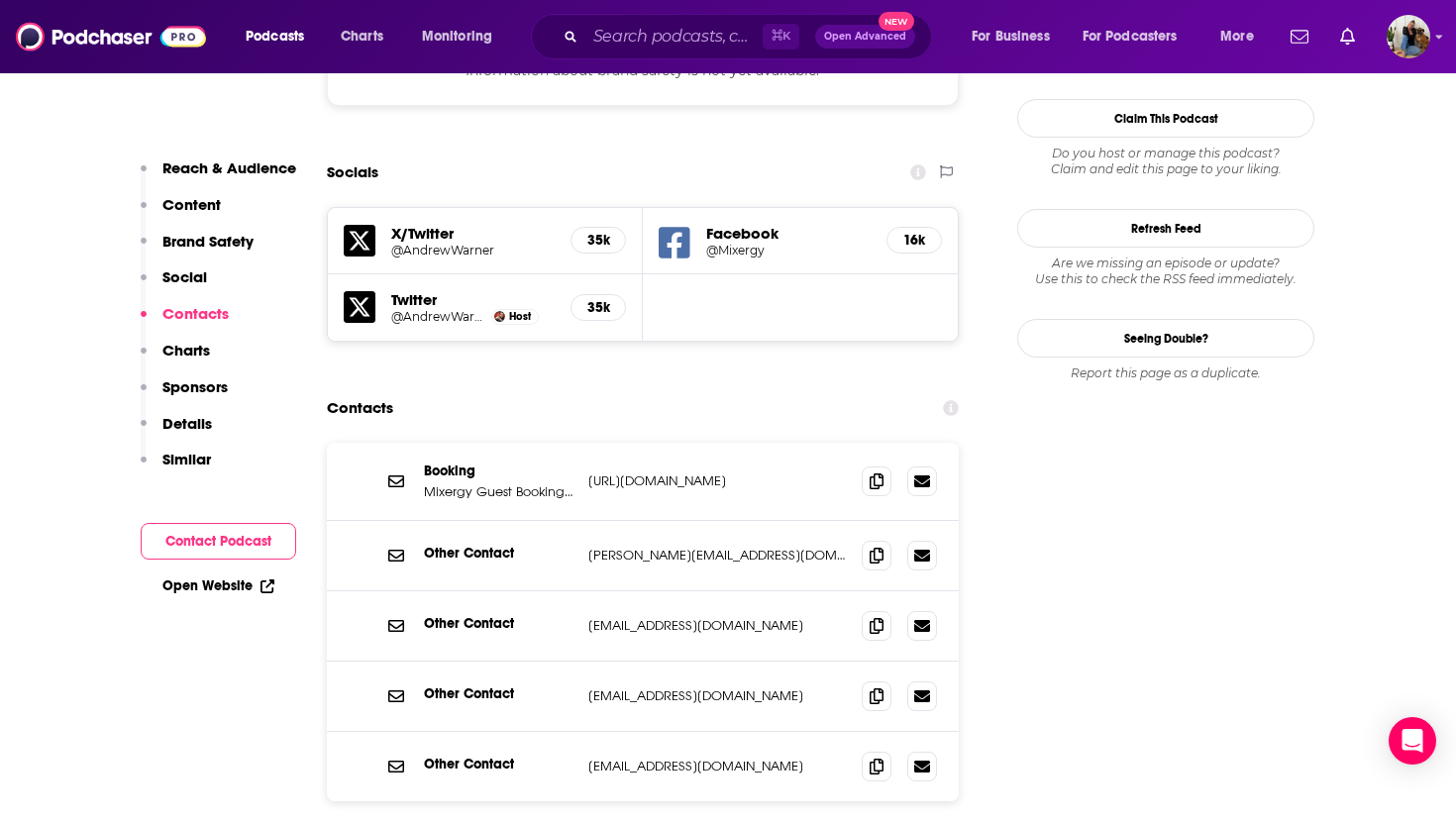 click on "https://mixergy.com/suggest-an-interview/" at bounding box center (717, 480) 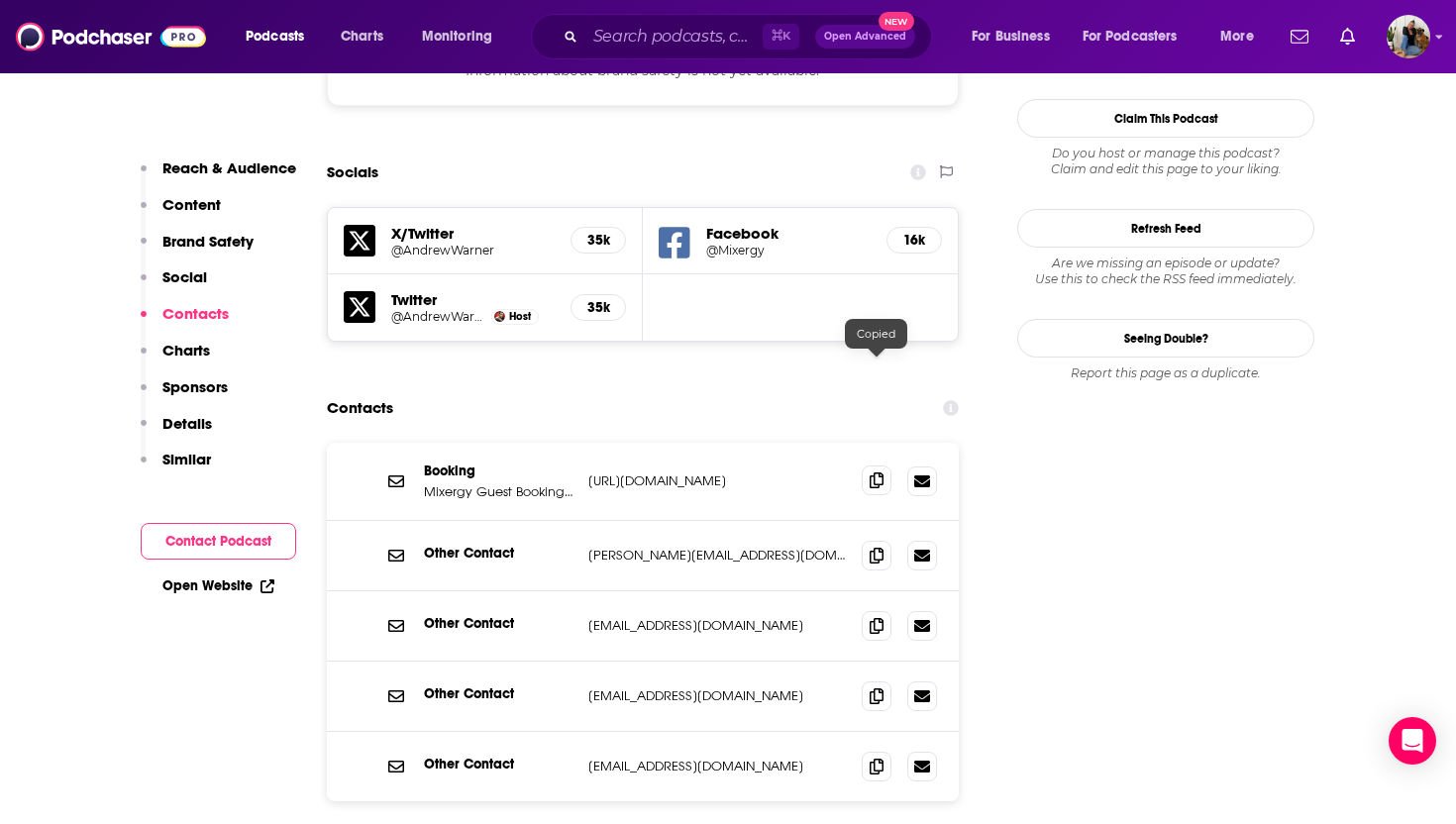 click 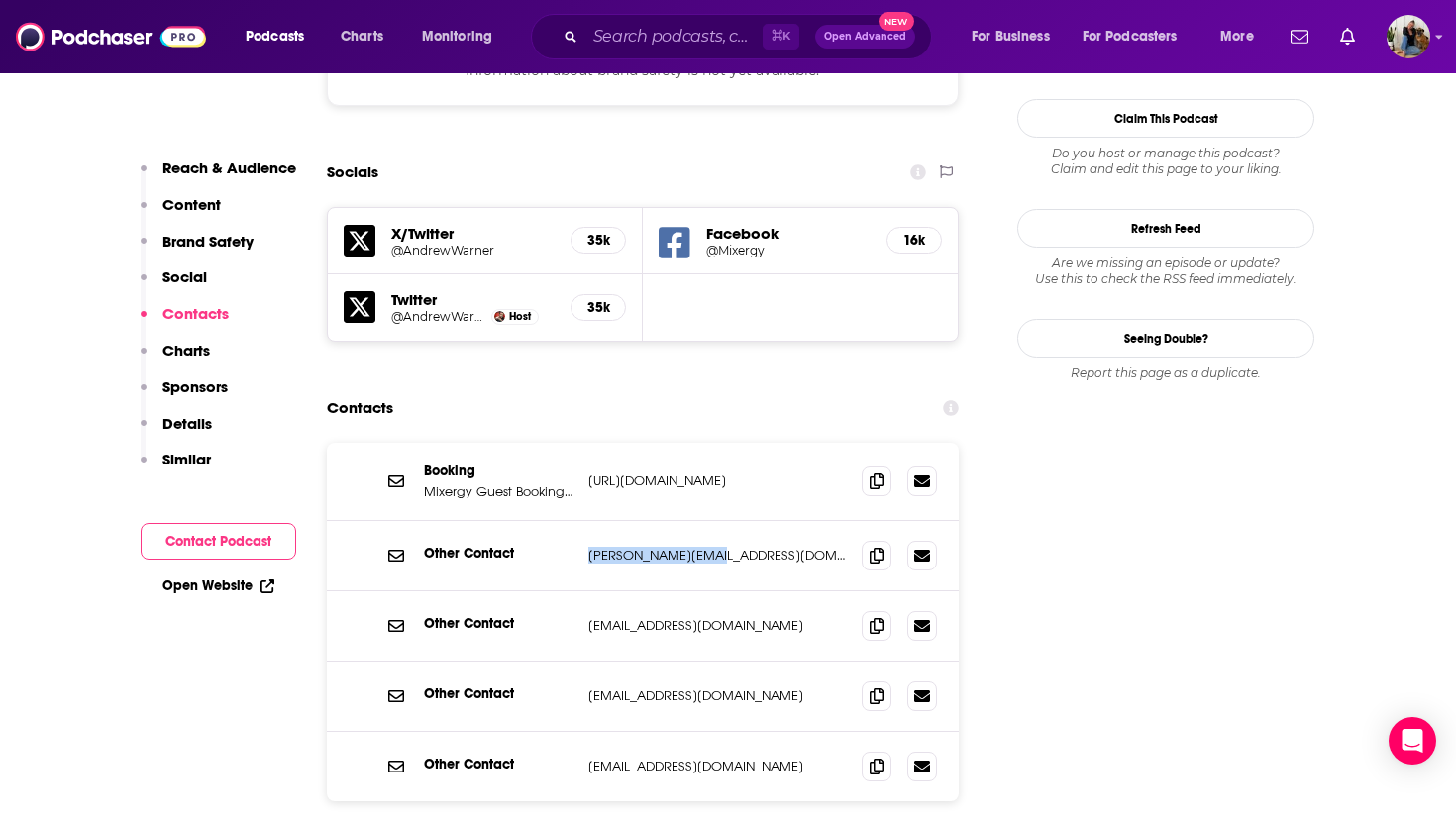 drag, startPoint x: 573, startPoint y: 443, endPoint x: 731, endPoint y: 443, distance: 158 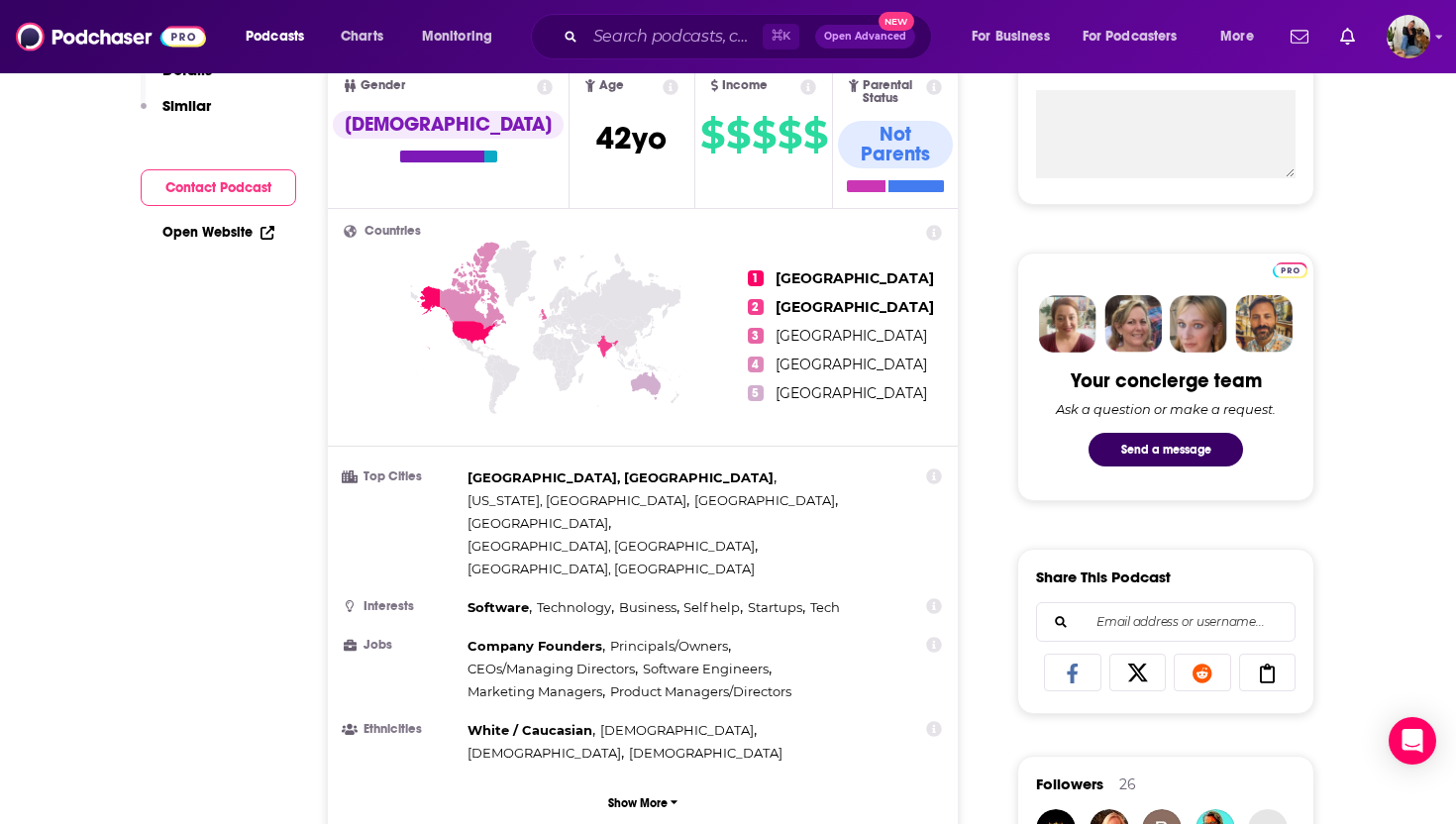 scroll, scrollTop: 0, scrollLeft: 0, axis: both 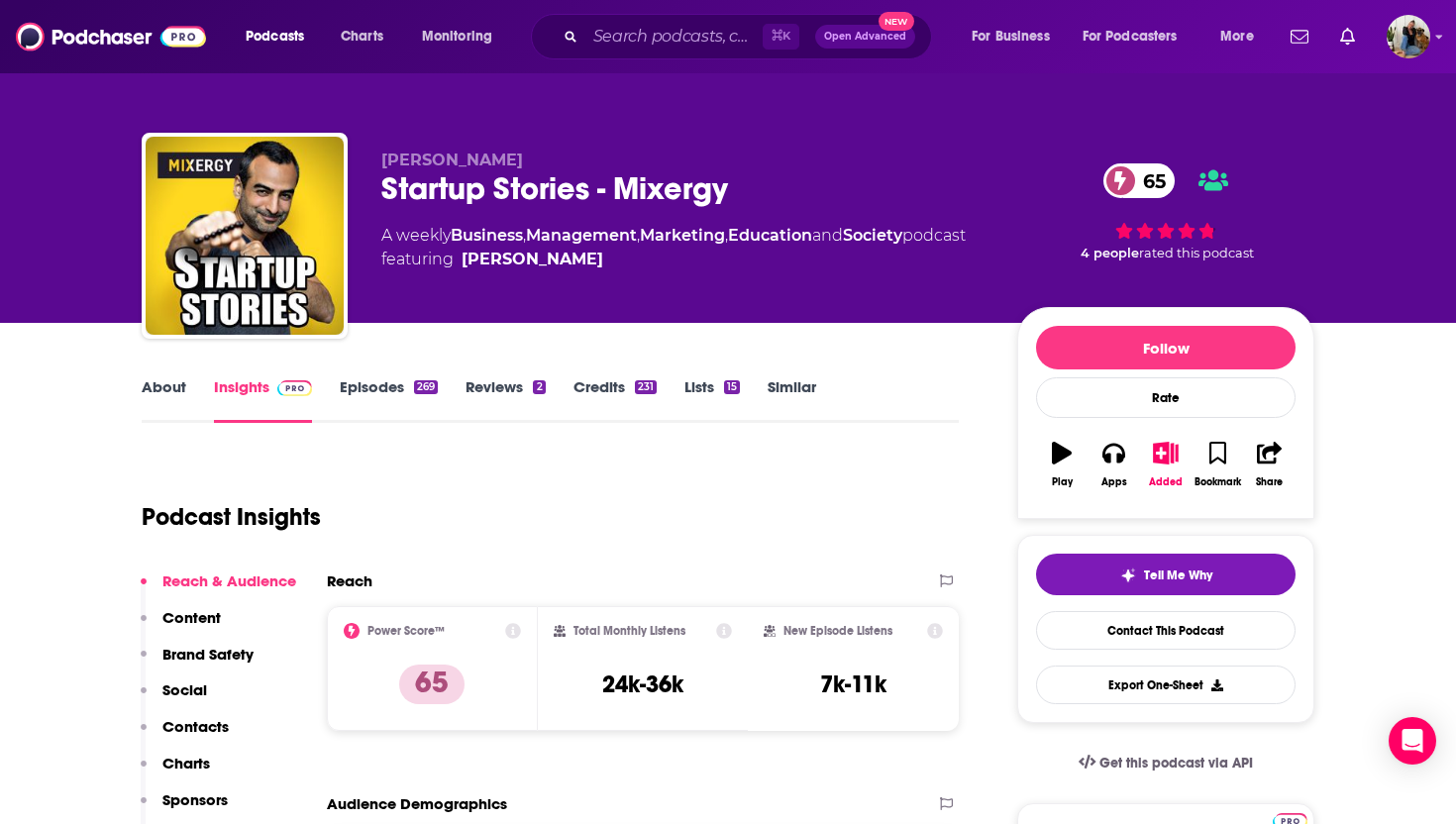 click on "About Insights Episodes 269 Reviews 2 Credits 231 Lists 15 Similar Podcast Insights Reach & Audience Content Brand Safety Social Contacts Charts Sponsors Details Similar Contact Podcast Open Website  Reach Power Score™ 65 Total Monthly Listens 24k-36k New Episode Listens 7k-11k Export One-Sheet Audience Demographics Gender Male Age 42 yo Income $ $ $ $ $ Parental Status Not Parents Countries 1 United States 2 India 3 United Kingdom 4 Canada 5 Australia Top Cities San Francisco, CA , New York, NY , London , Bangalore , Los Angeles, CA , Miami, FL Interests Software , Technology , Business , Self help , Startups , Tech Jobs Company Founders , Principals/Owners , CEOs/Managing Directors , Software Engineers , Marketing Managers , Product Managers/Directors Ethnicities White / Caucasian , Hispanic , Asian , African American Show More Content Political Skew Neutral/Mixed Brand Safety & Suitability Information about brand safety is not yet available. Socials X/Twitter @AndrewWarner 35k Facebook @Mixergy 16k Host" at bounding box center [728, 5739] 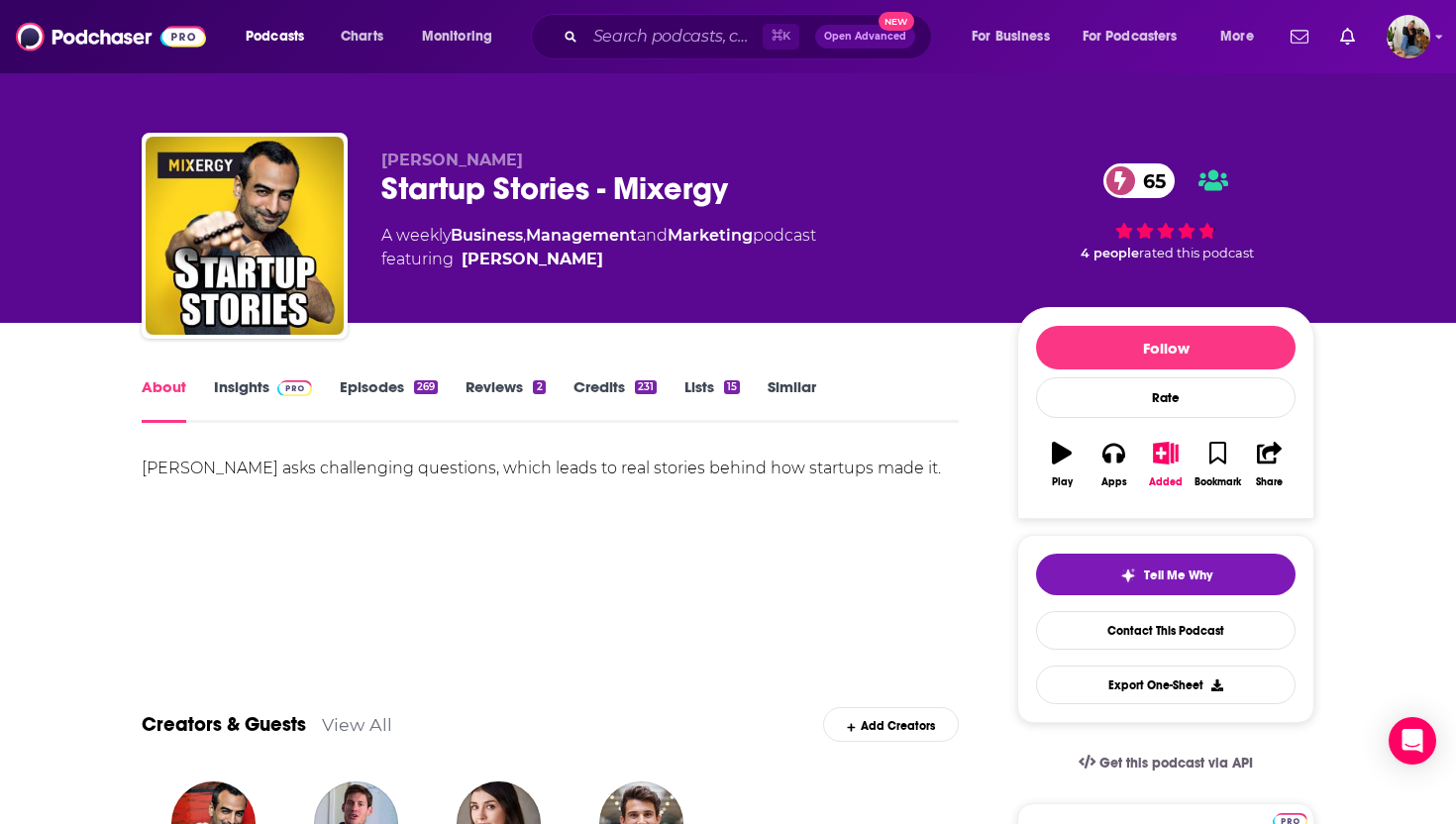 scroll, scrollTop: 1, scrollLeft: 0, axis: vertical 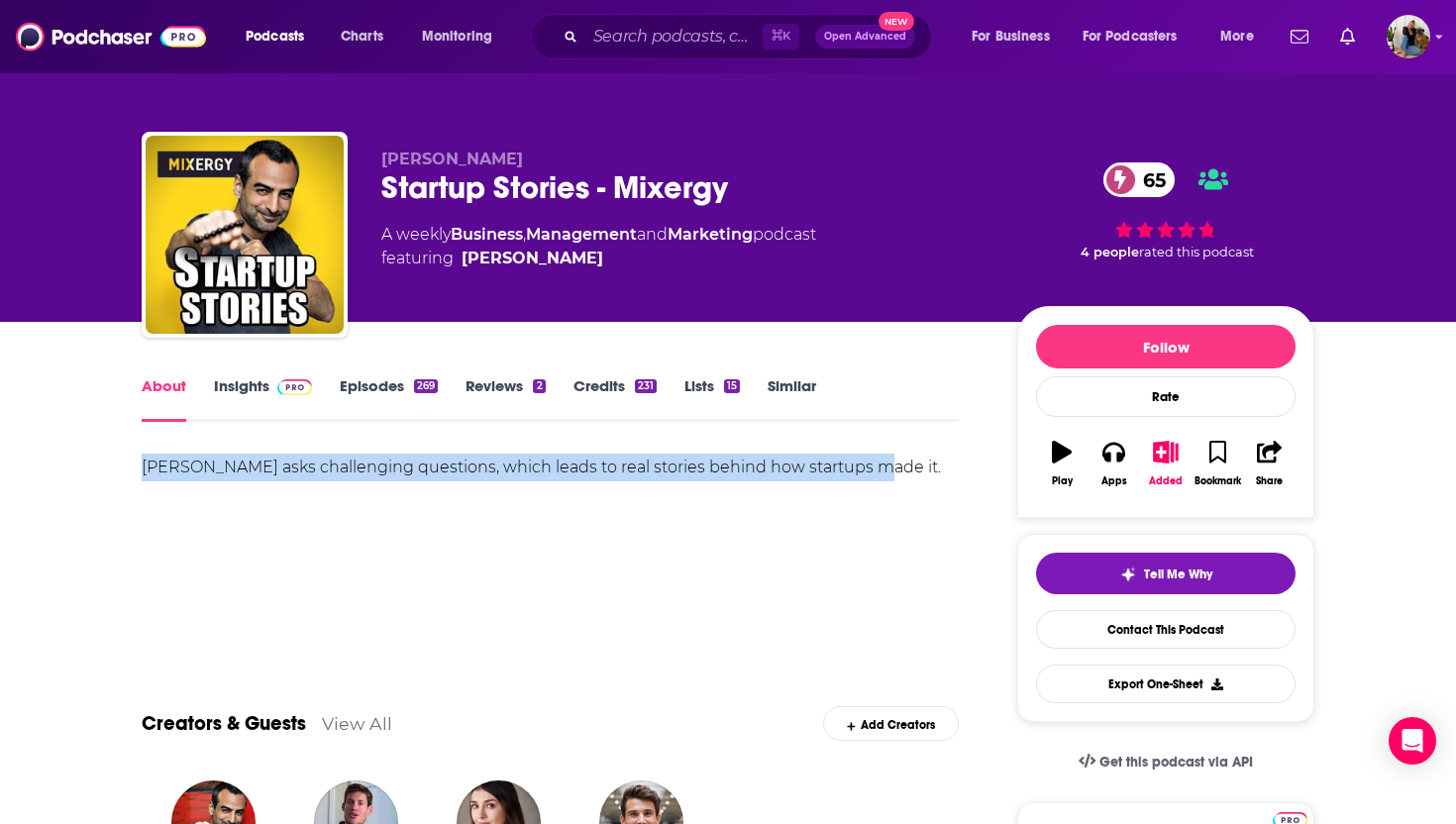 drag, startPoint x: 125, startPoint y: 472, endPoint x: 880, endPoint y: 466, distance: 755.0238 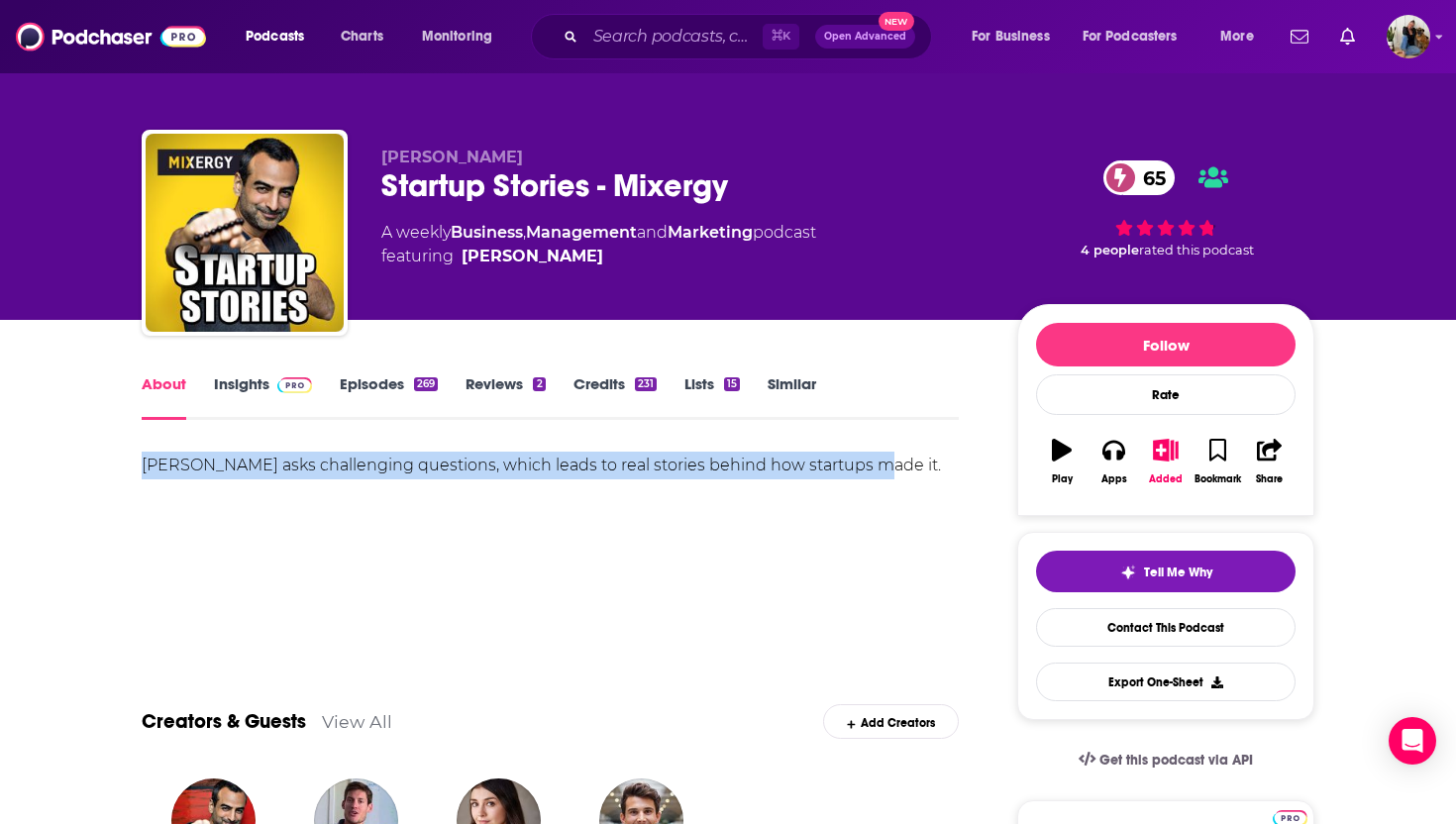 scroll, scrollTop: 521, scrollLeft: 0, axis: vertical 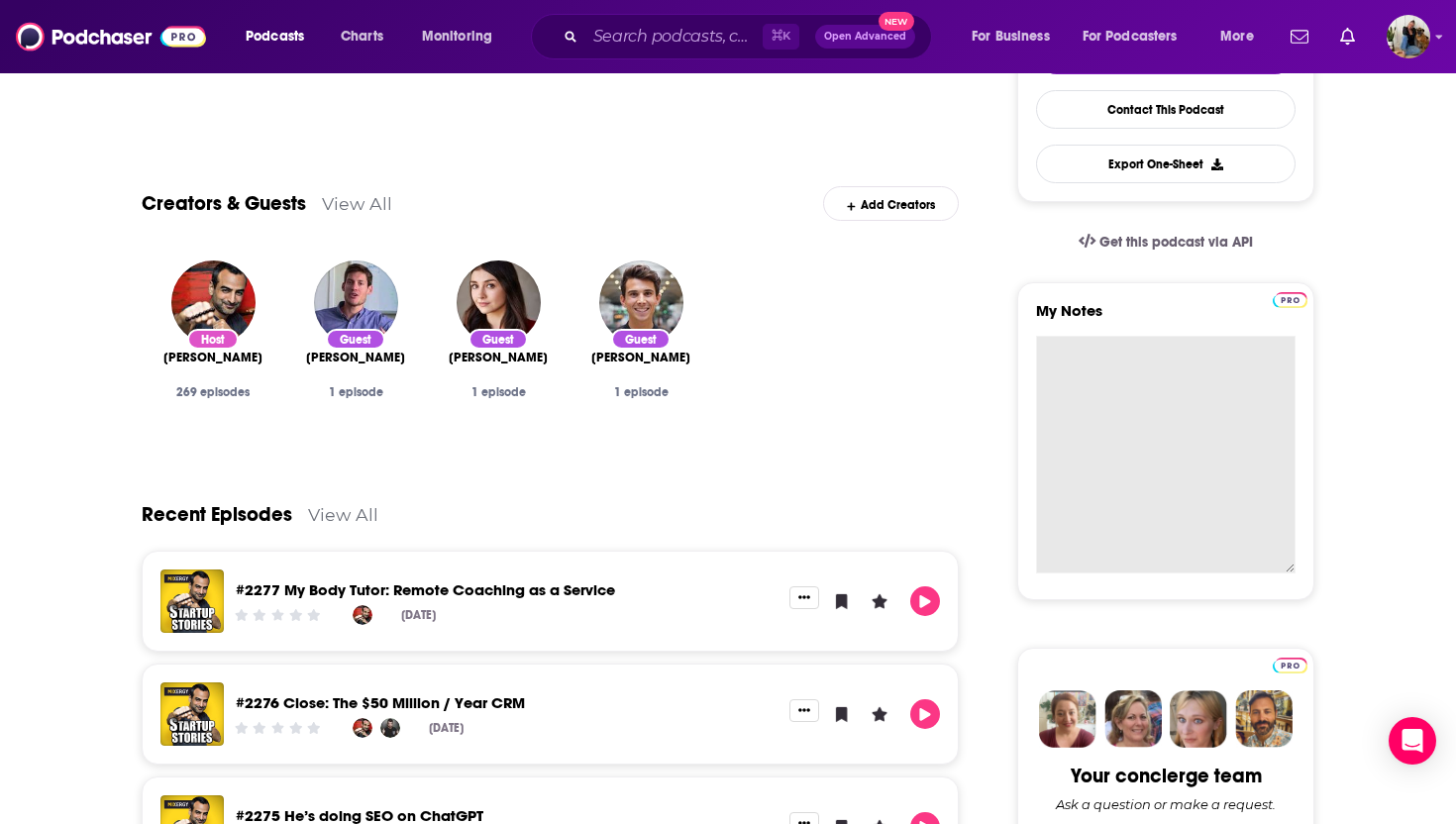 click on "My Notes" at bounding box center (1166, 455) 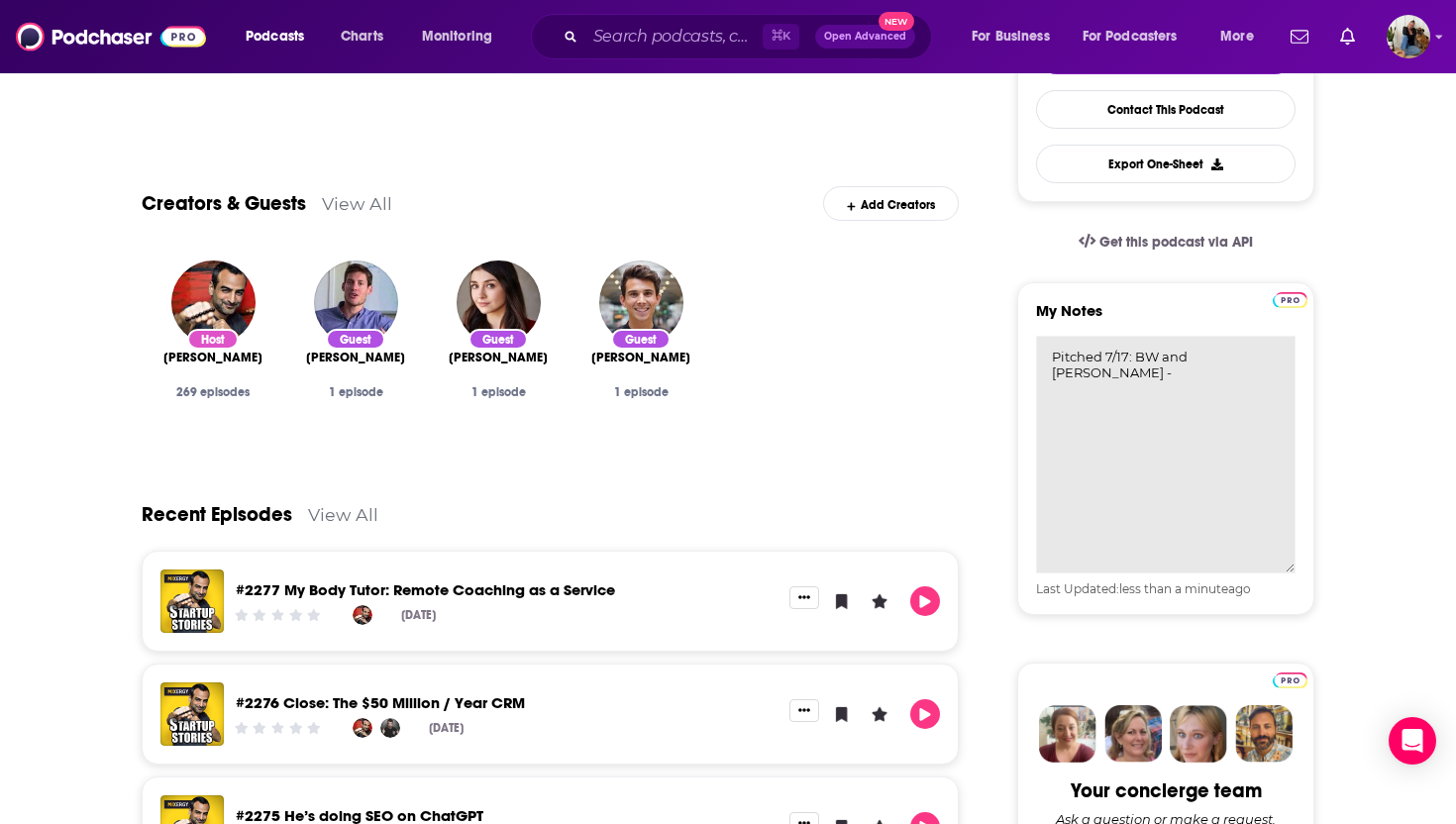 paste on "What Happens When You Build a Startup With Family?" 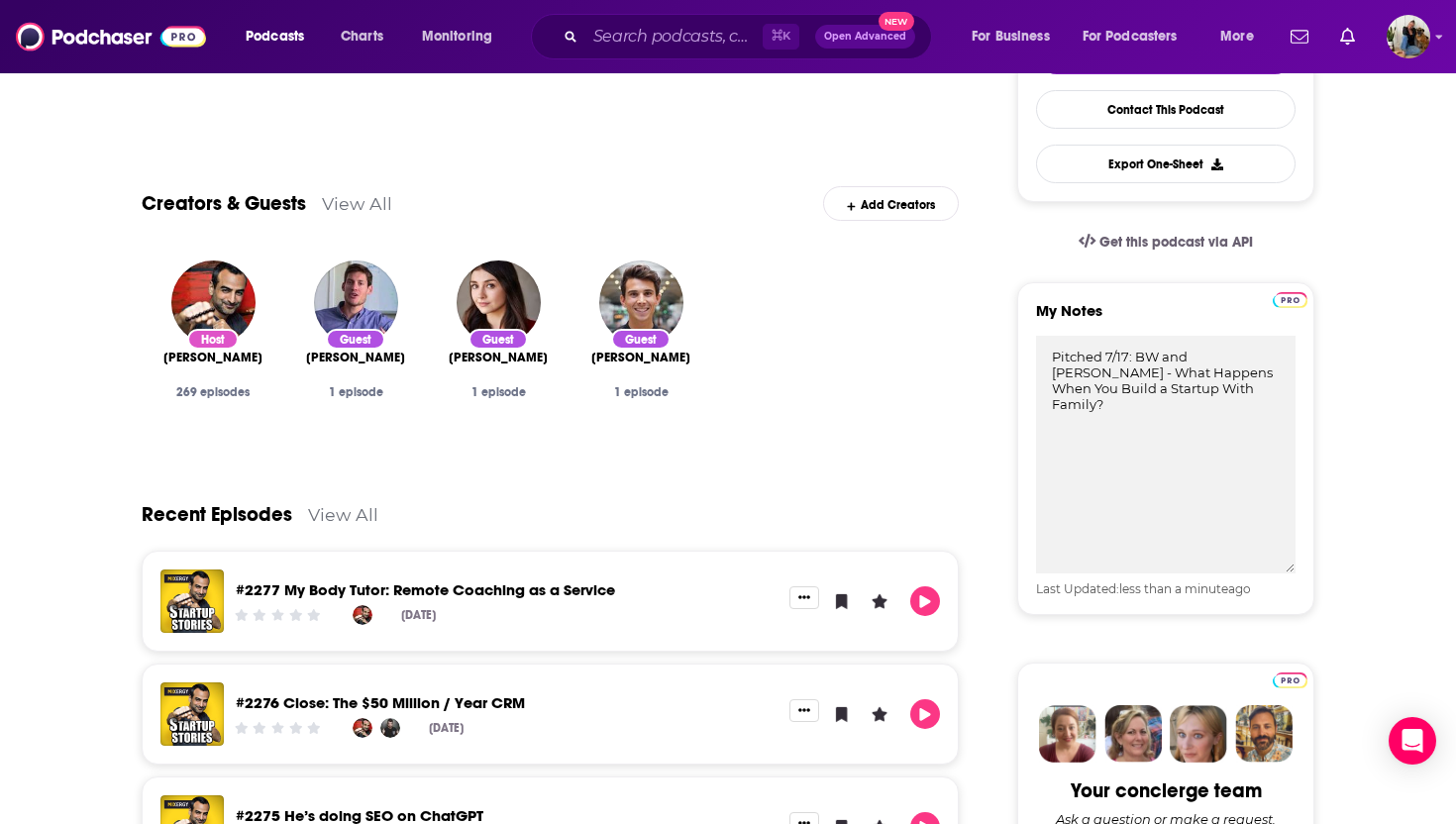 scroll, scrollTop: 0, scrollLeft: 0, axis: both 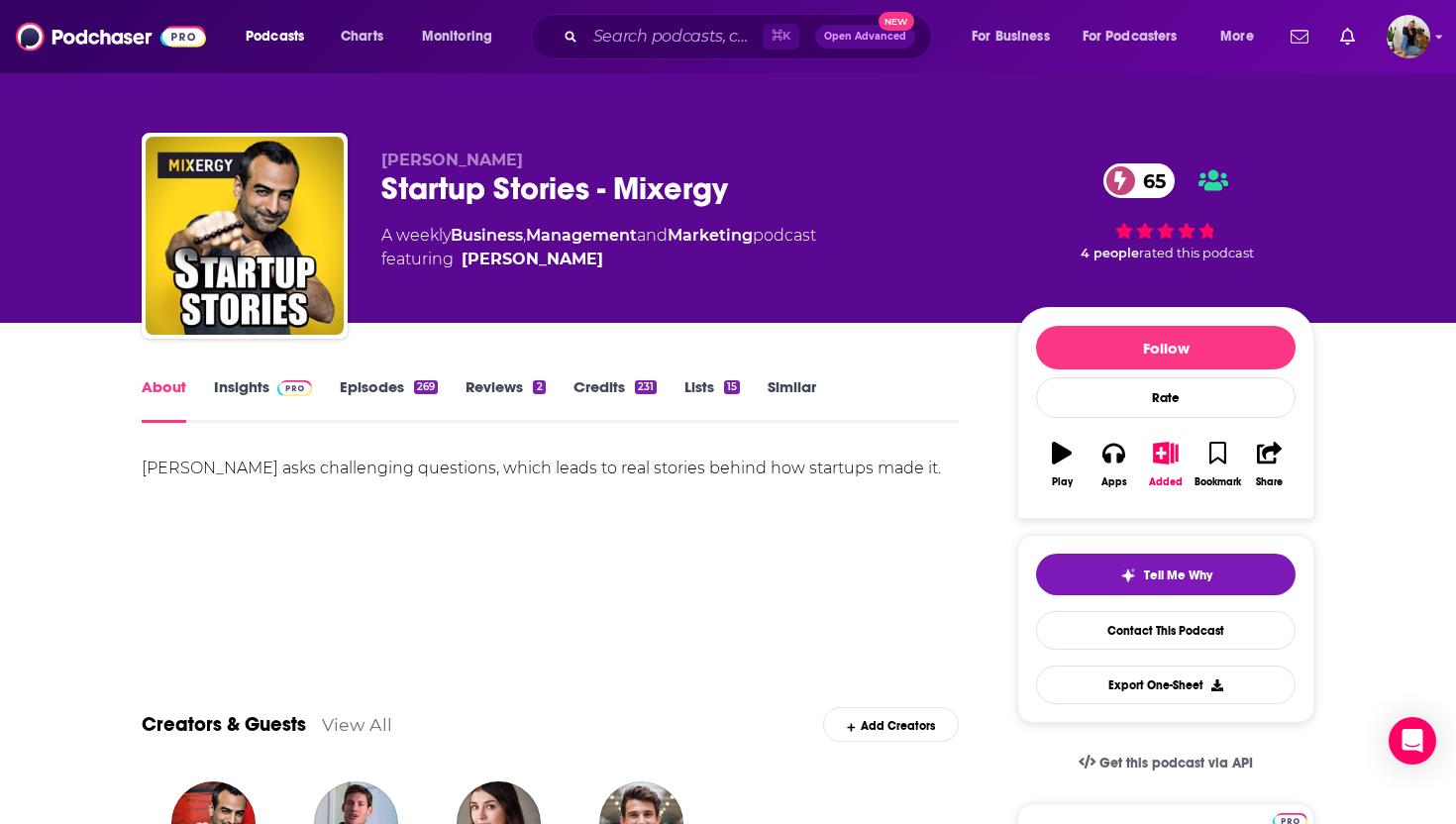 type on "Pitched 7/17: BW and Zander - What Happens When You Build a Startup With Family?" 